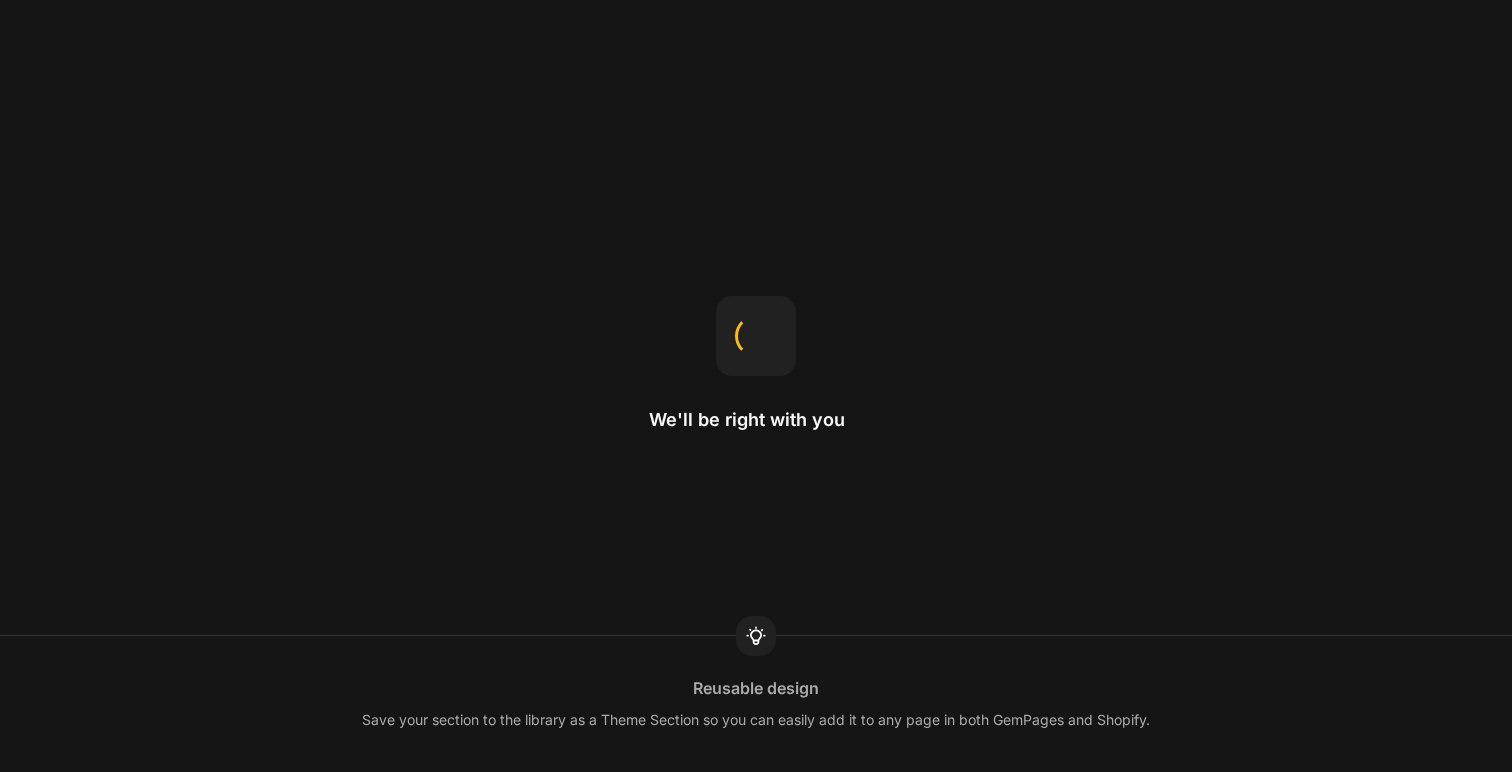 scroll, scrollTop: 0, scrollLeft: 0, axis: both 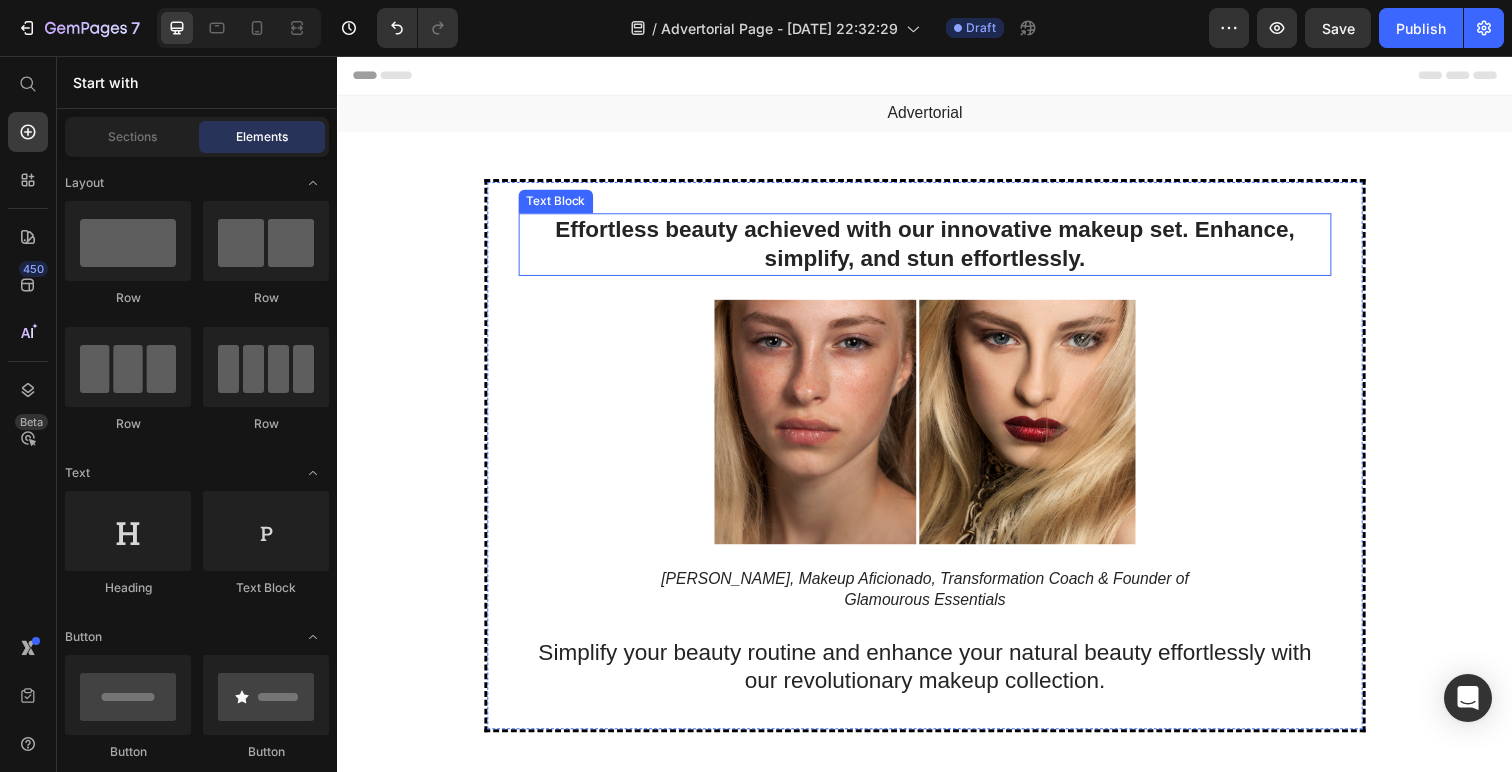 click on "Effortless beauty achieved with our innovative makeup set. Enhance, simplify, and stun effortlessly." at bounding box center [937, 249] 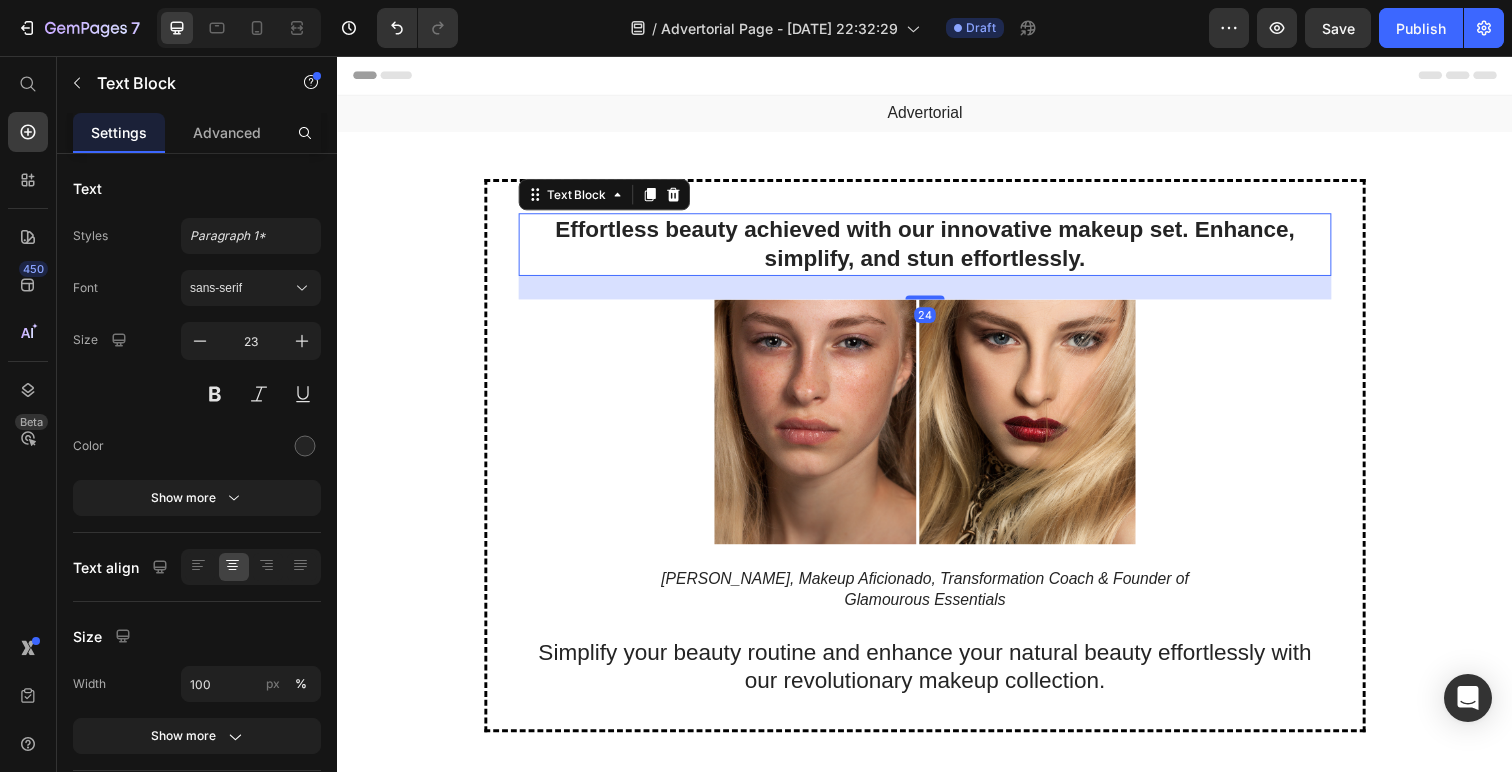 click on "Effortless beauty achieved with our innovative makeup set. Enhance, simplify, and stun effortlessly." at bounding box center (937, 249) 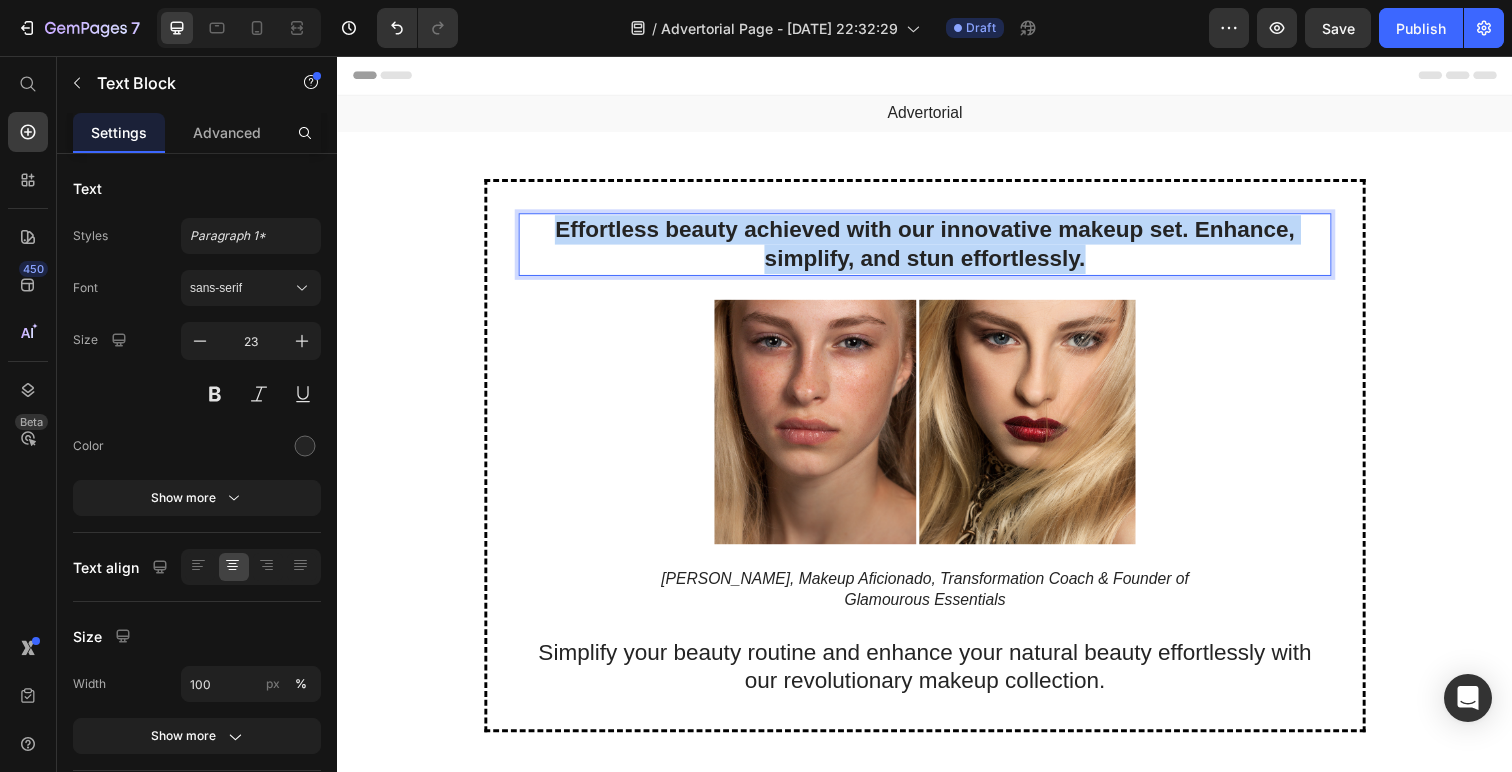 click on "Effortless beauty achieved with our innovative makeup set. Enhance, simplify, and stun effortlessly." at bounding box center [937, 249] 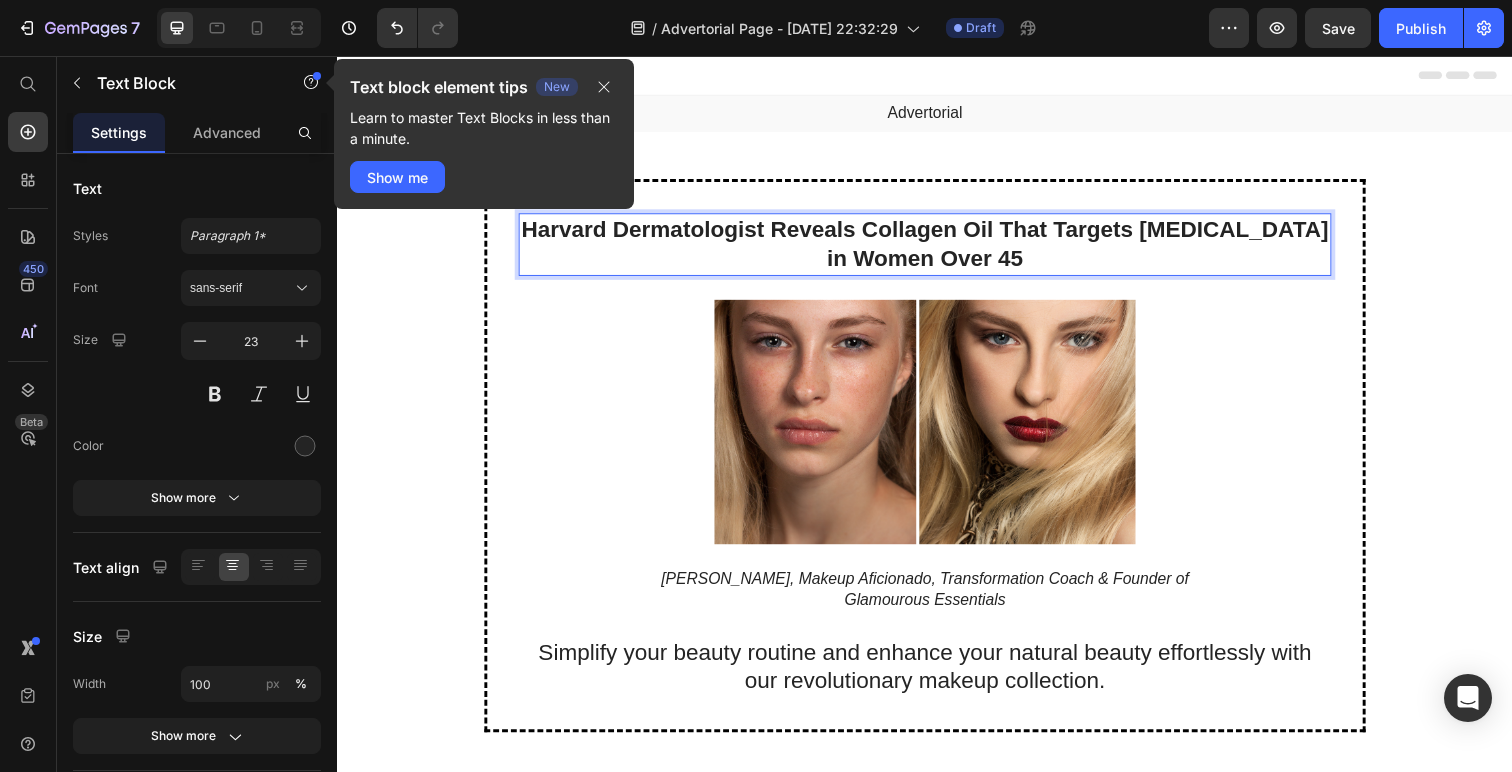 click on "Harvard Dermatologist Reveals Collagen Oil That Targets [MEDICAL_DATA] in Women Over 45" at bounding box center [937, 249] 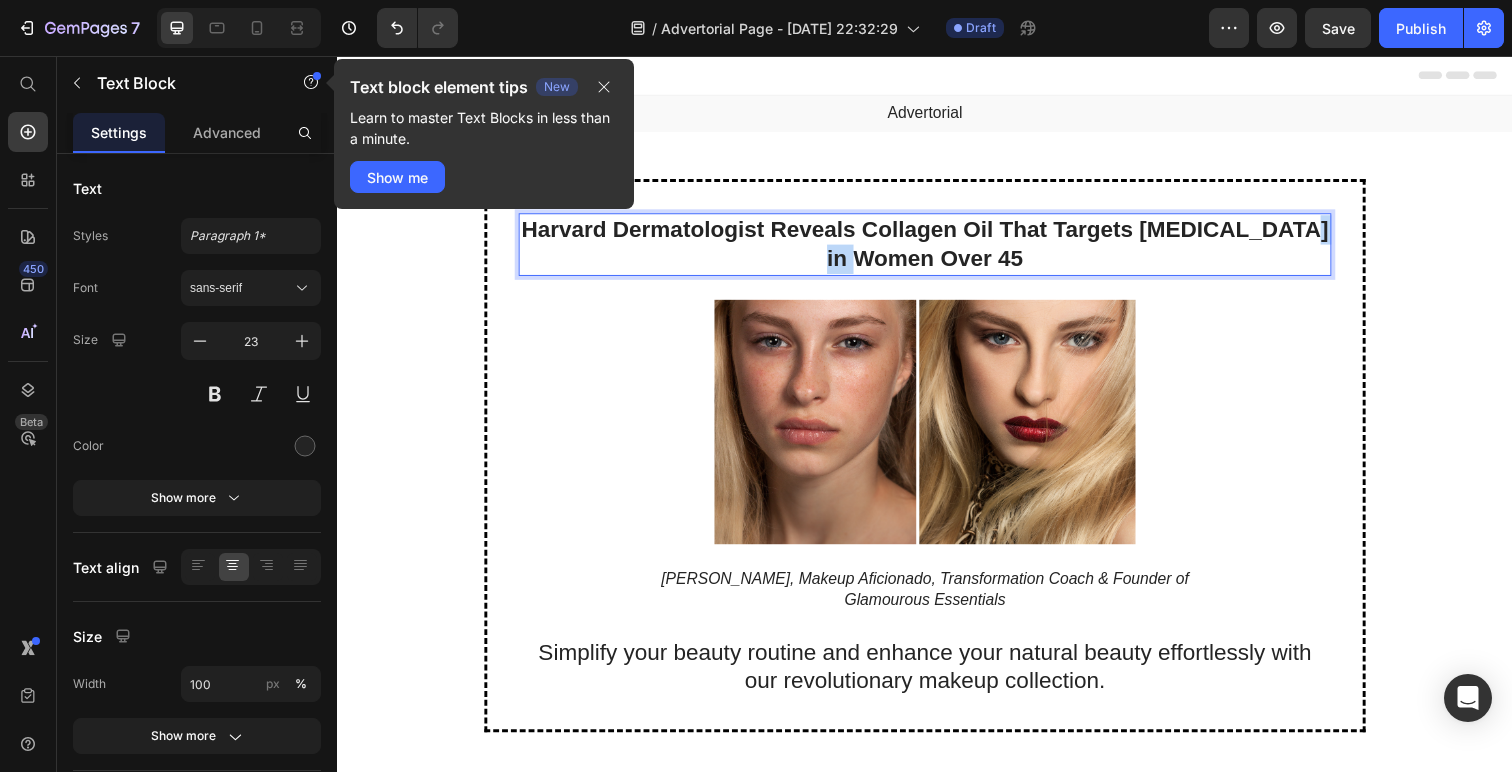 click on "Harvard Dermatologist Reveals Collagen Oil That Targets [MEDICAL_DATA] in Women Over 45" at bounding box center [937, 249] 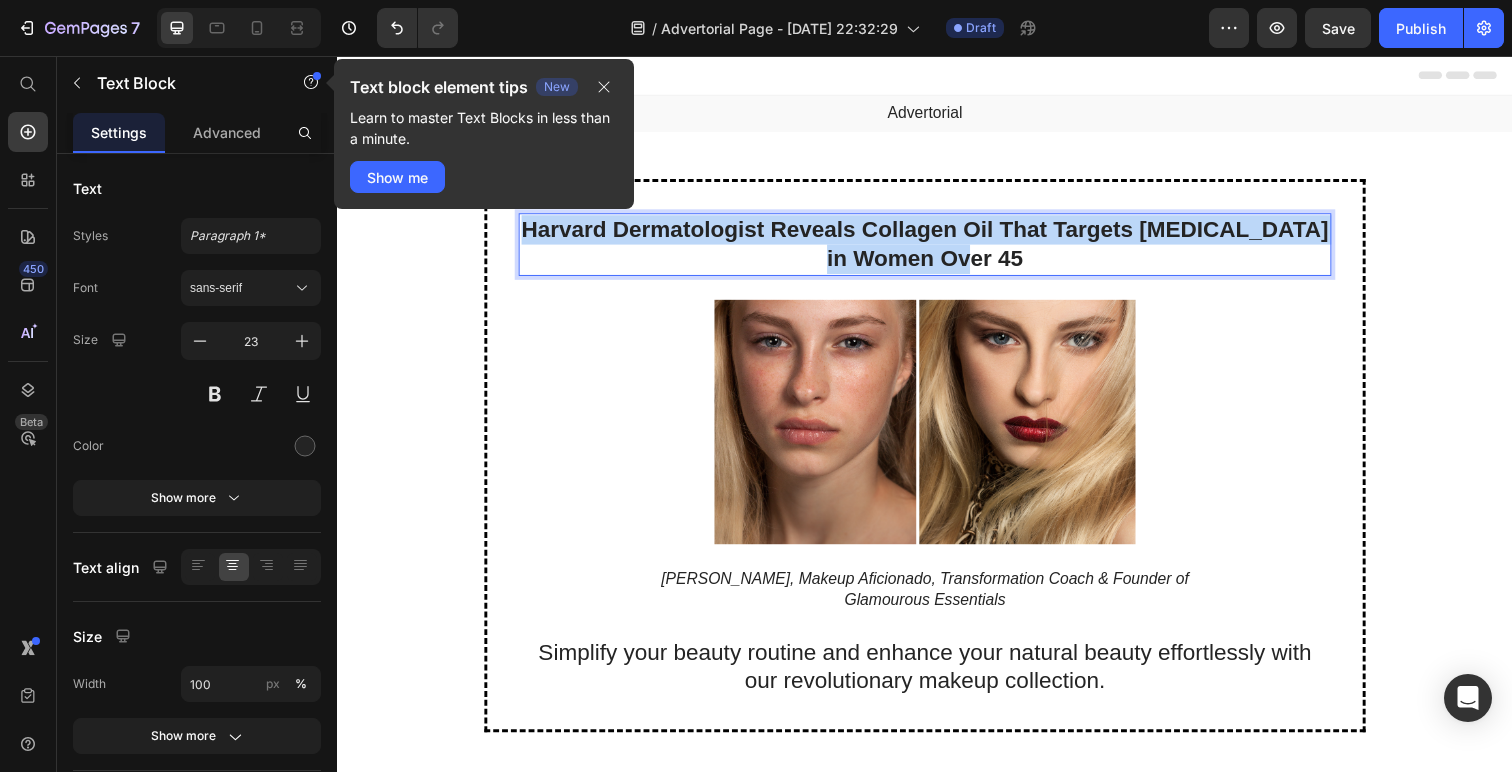 click on "Harvard Dermatologist Reveals Collagen Oil That Targets [MEDICAL_DATA] in Women Over 45" at bounding box center (937, 249) 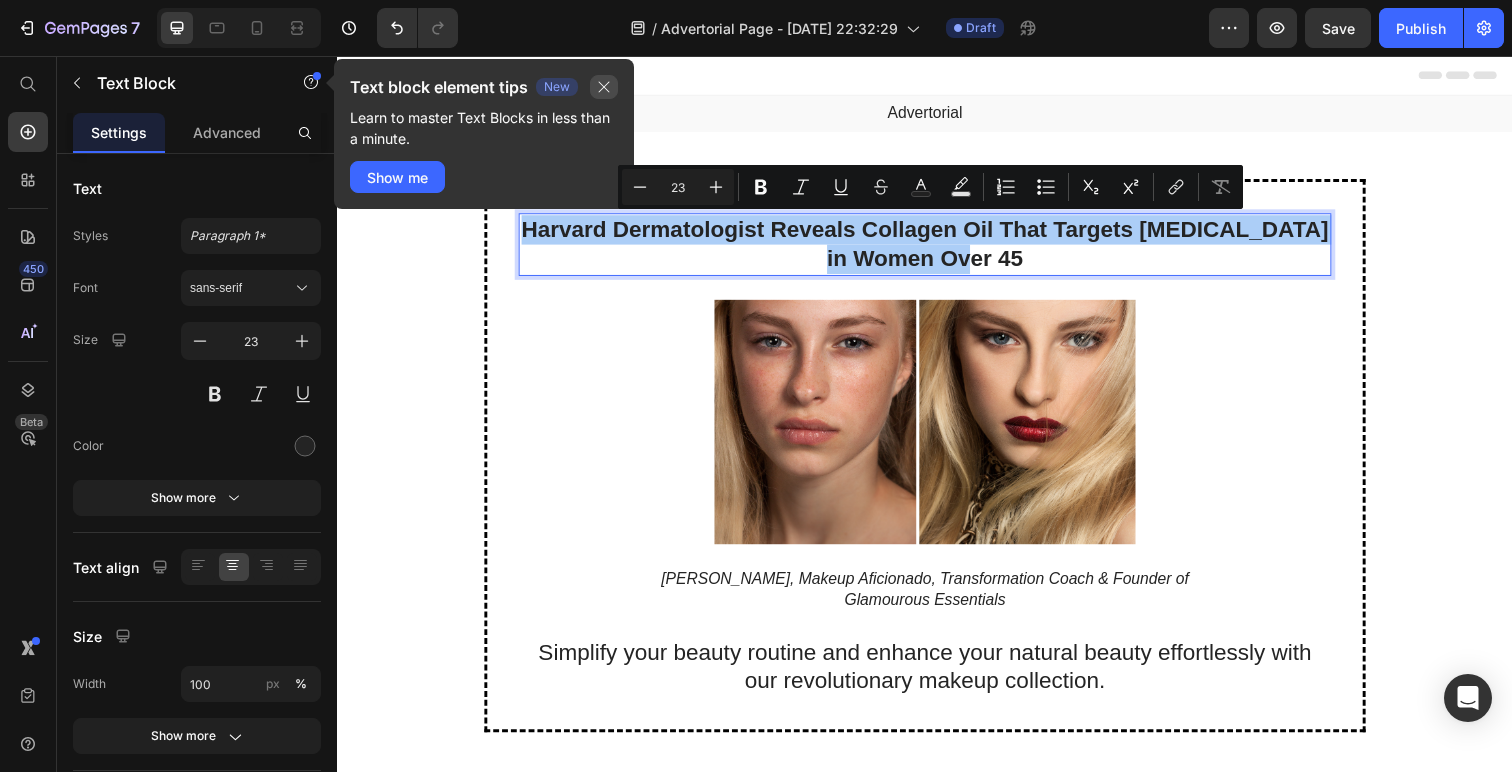 click at bounding box center [604, 87] 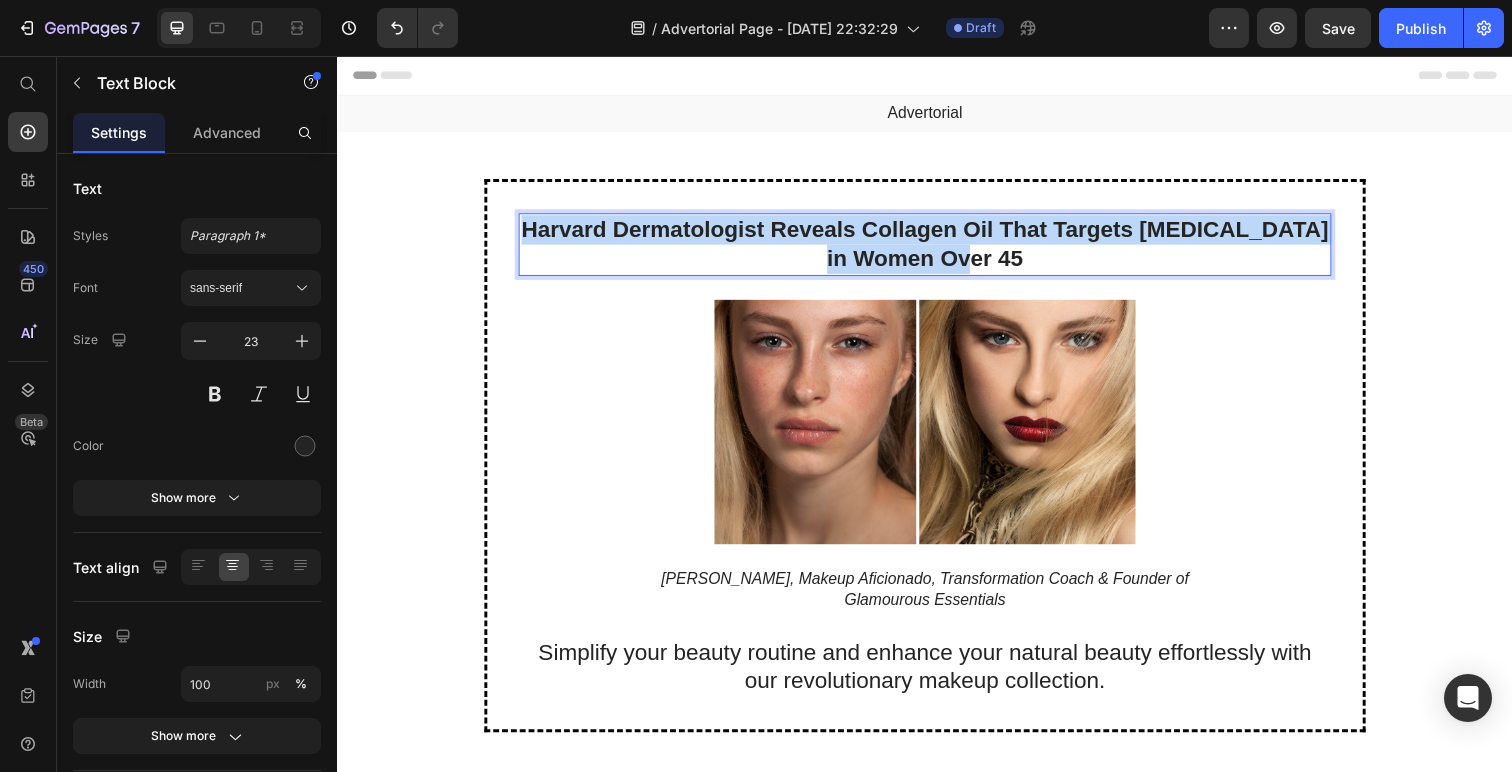 click on "Harvard Dermatologist Reveals Collagen Oil That Targets [MEDICAL_DATA] in Women Over 45" at bounding box center (937, 249) 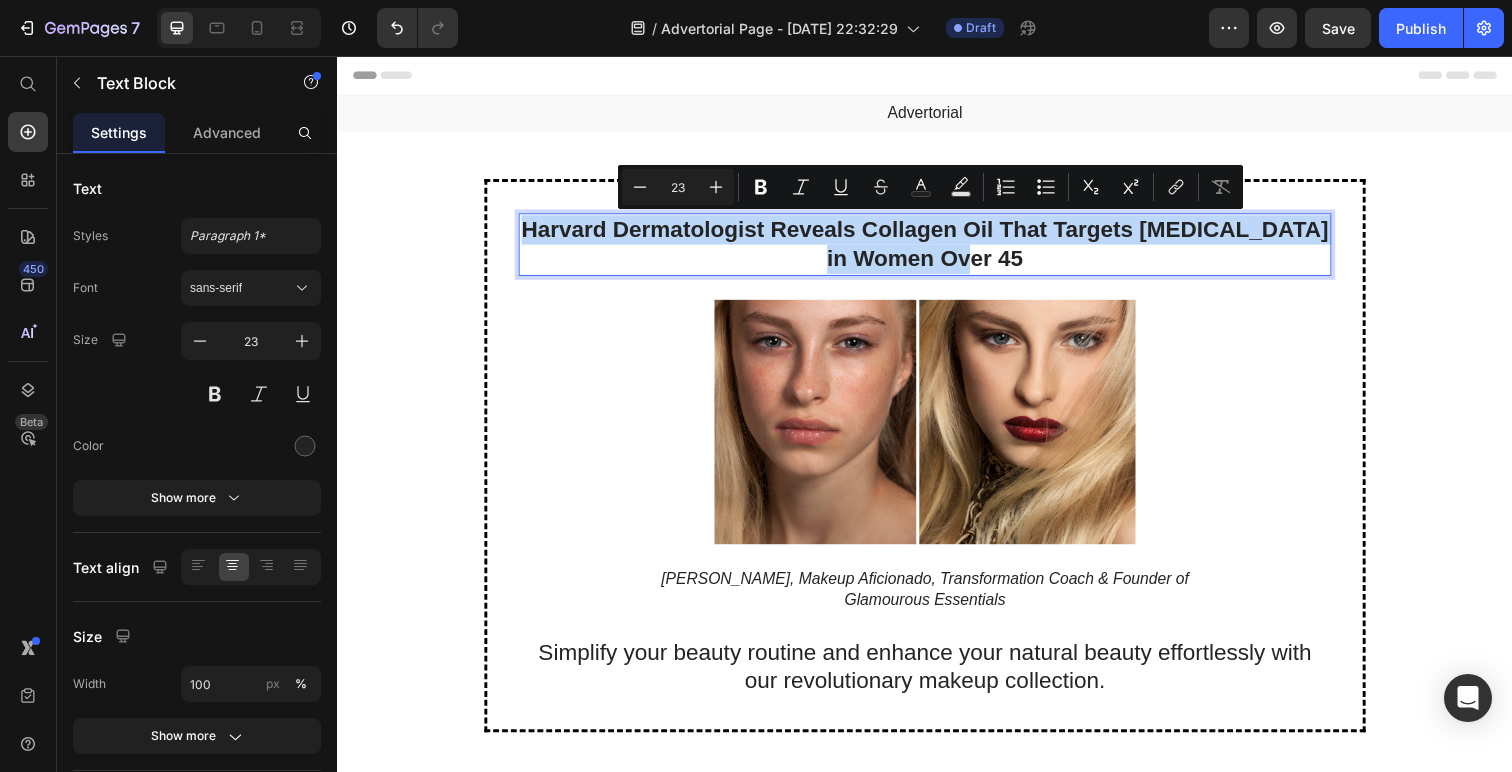 click on "Harvard Dermatologist Reveals Collagen Oil That Targets [MEDICAL_DATA] in Women Over 45" at bounding box center [937, 249] 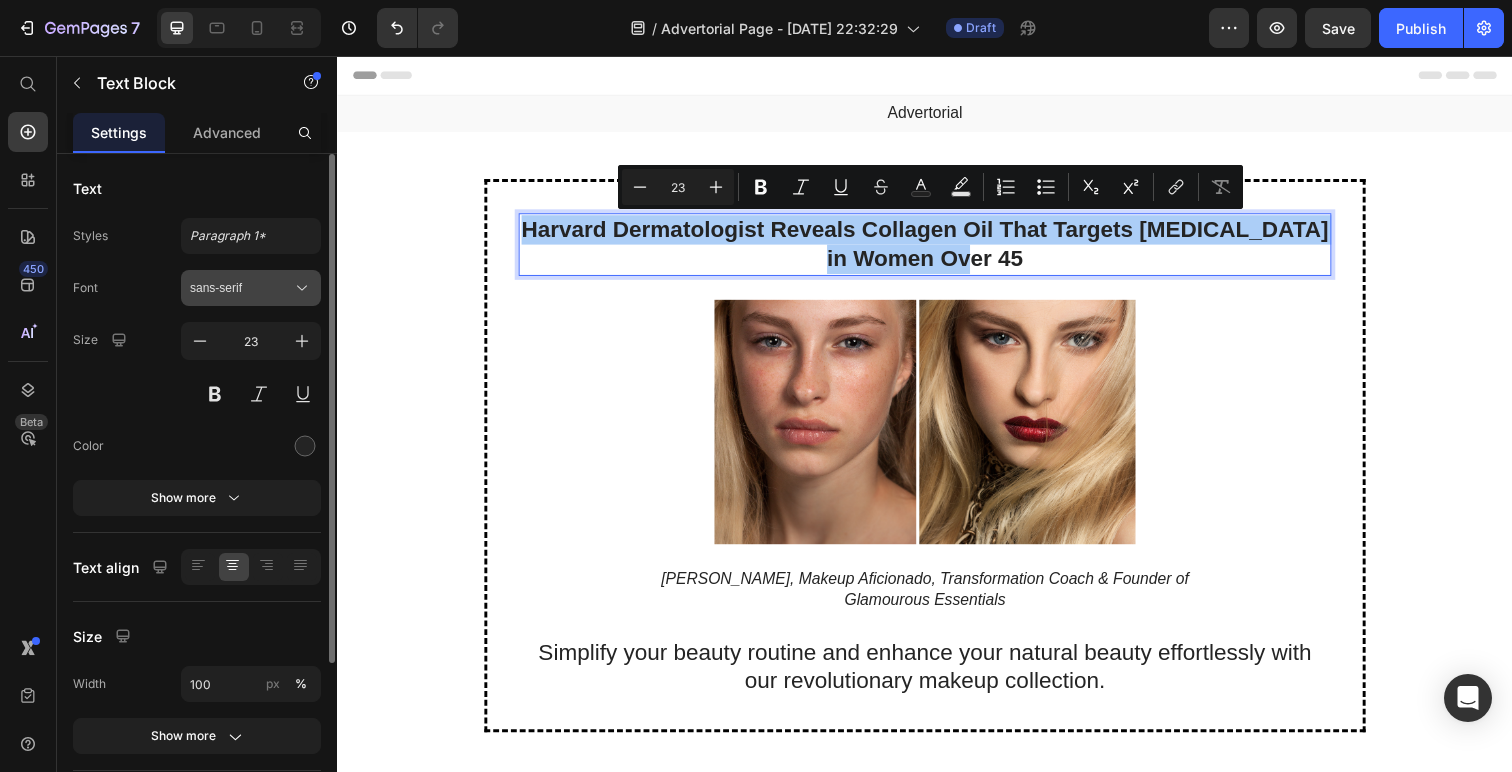 click on "sans-serif" at bounding box center (251, 288) 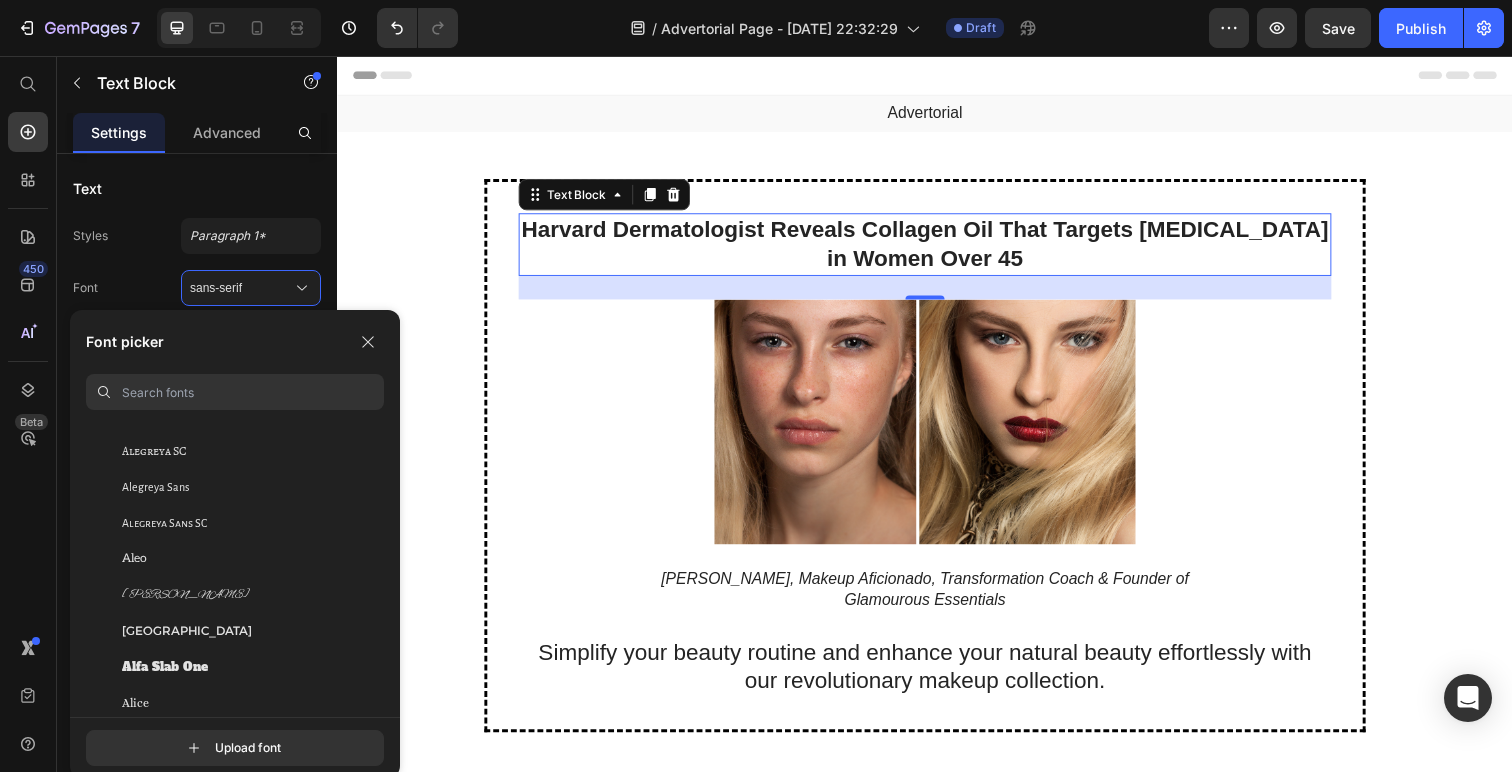 scroll, scrollTop: 0, scrollLeft: 0, axis: both 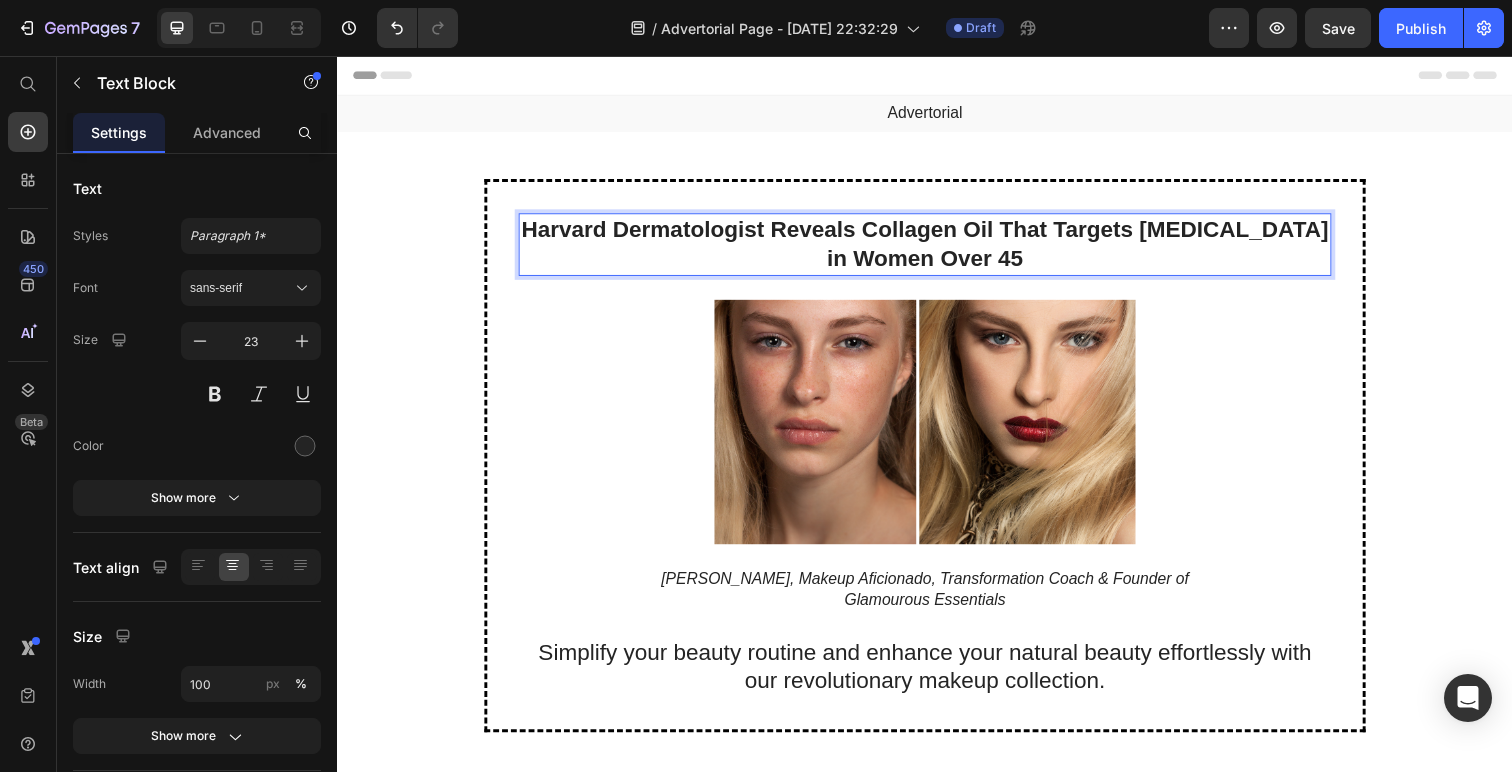 click on "Harvard Dermatologist Reveals Collagen Oil That Targets [MEDICAL_DATA] in Women Over 45" at bounding box center (937, 249) 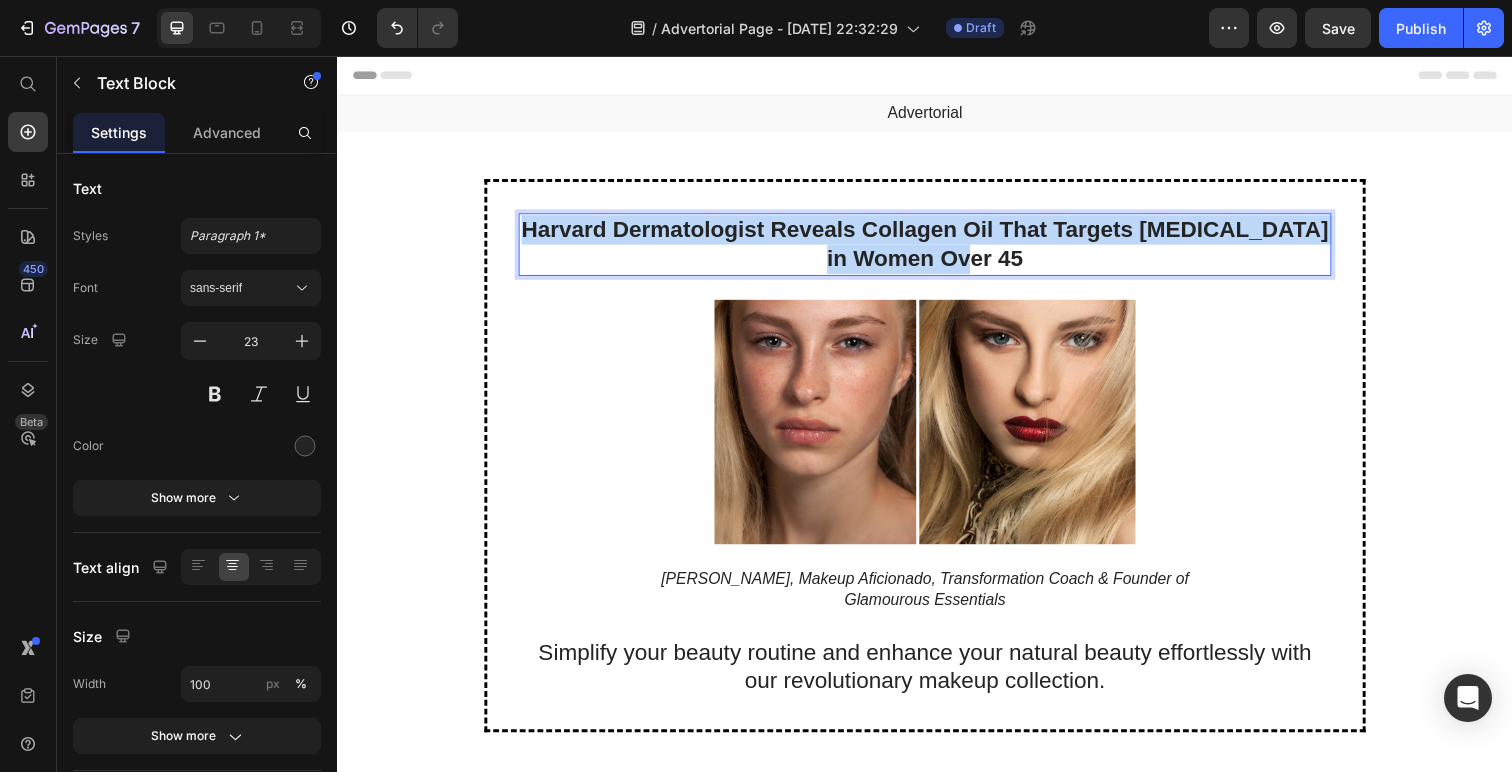click on "Harvard Dermatologist Reveals Collagen Oil That Targets [MEDICAL_DATA] in Women Over 45" at bounding box center [937, 249] 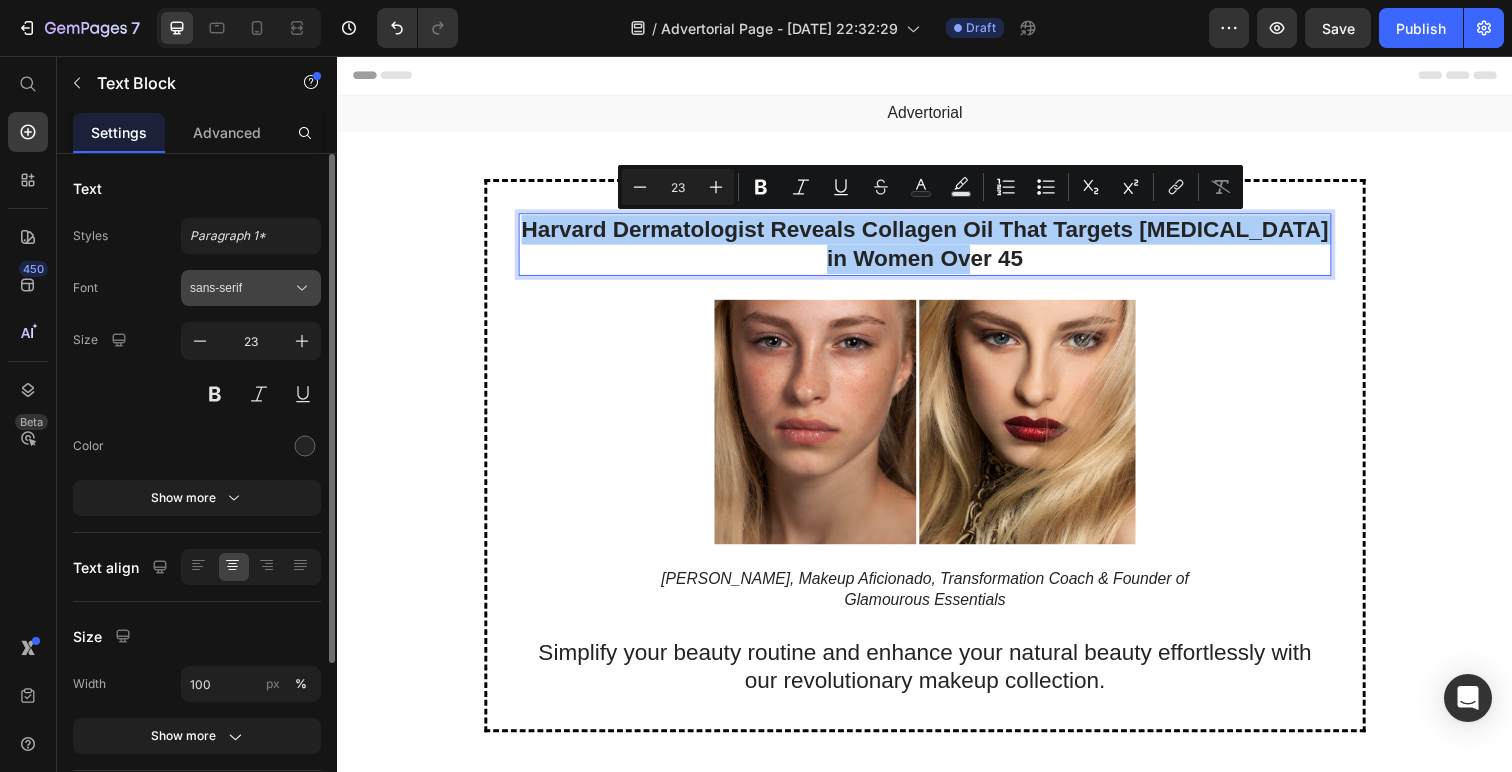 click 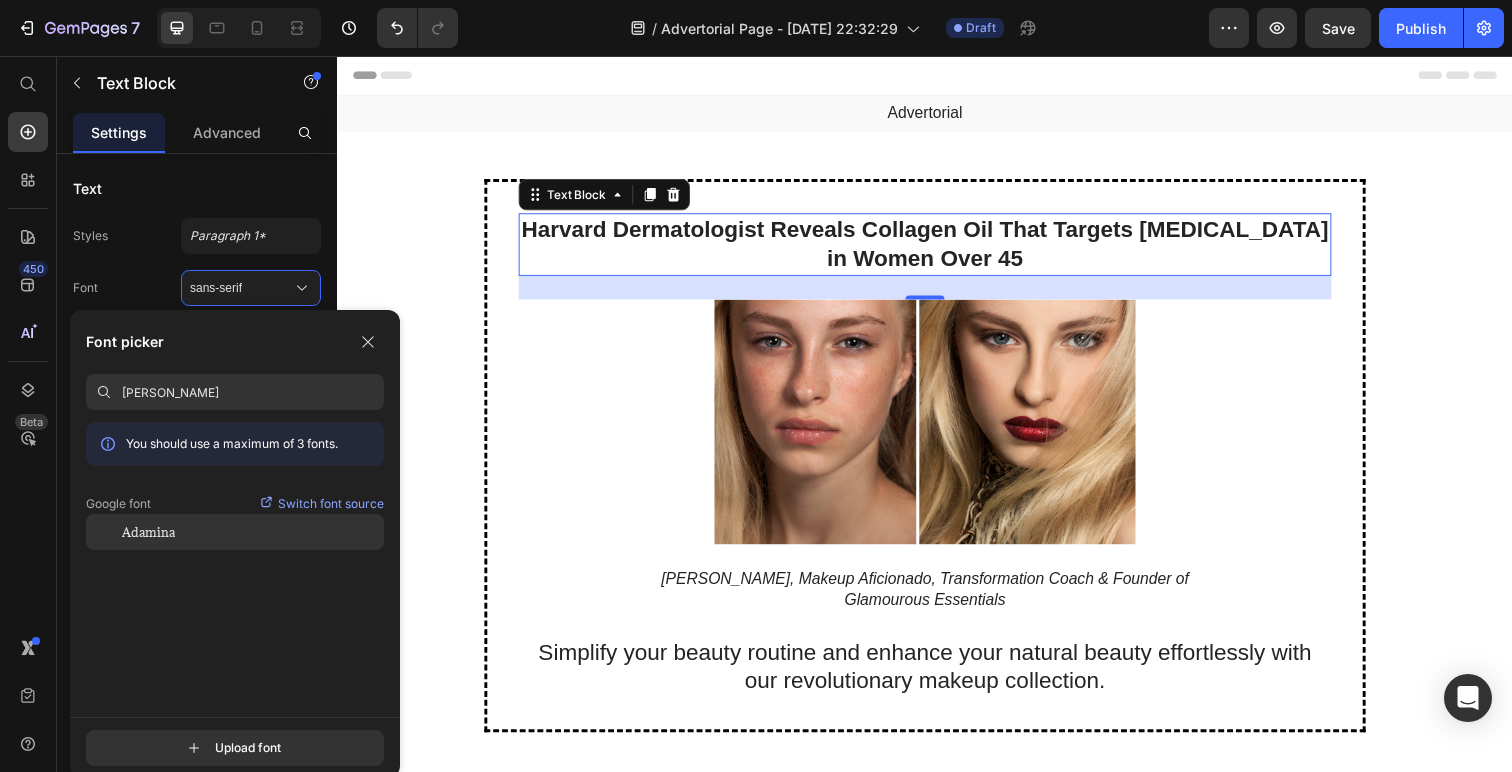 type on "[PERSON_NAME]" 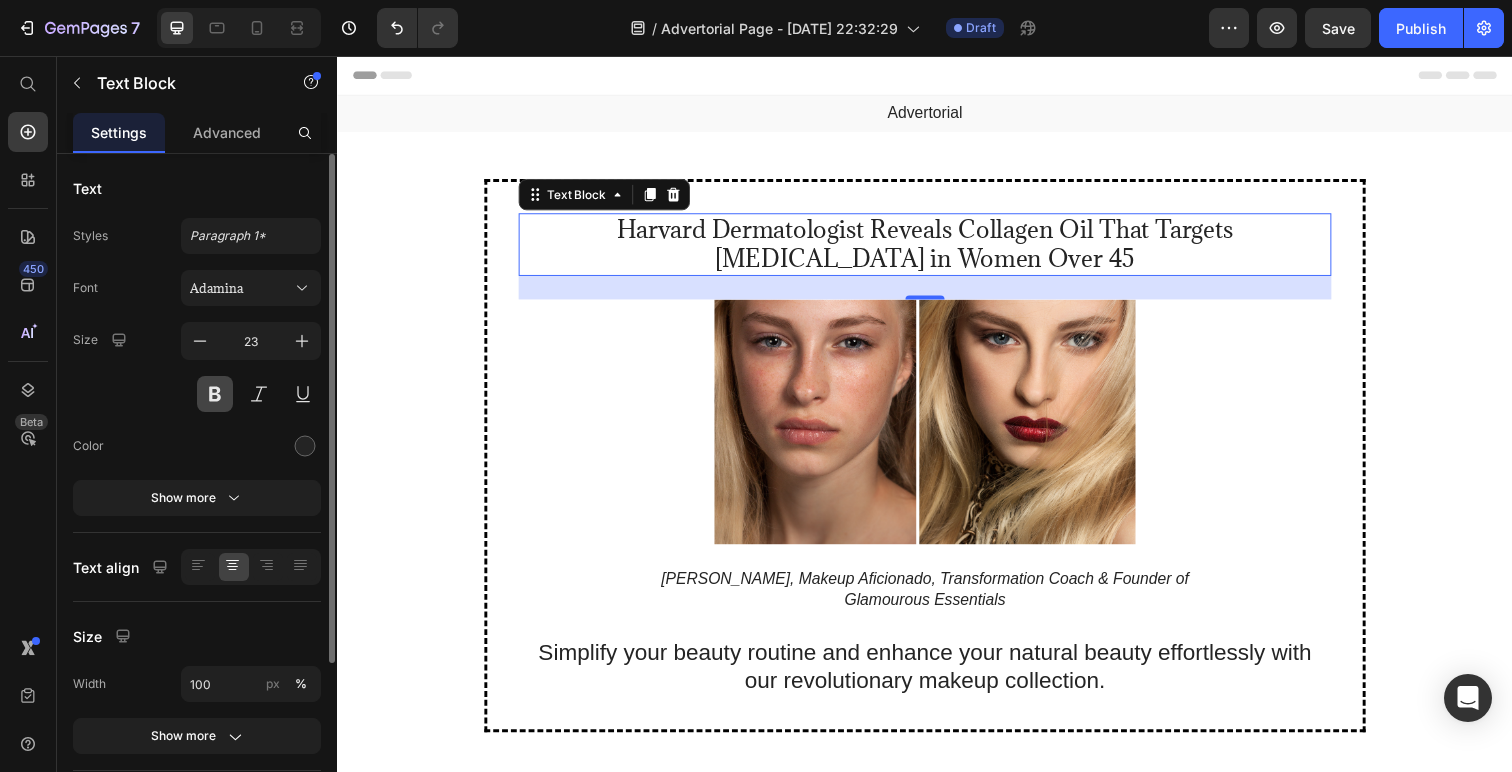 click at bounding box center [215, 394] 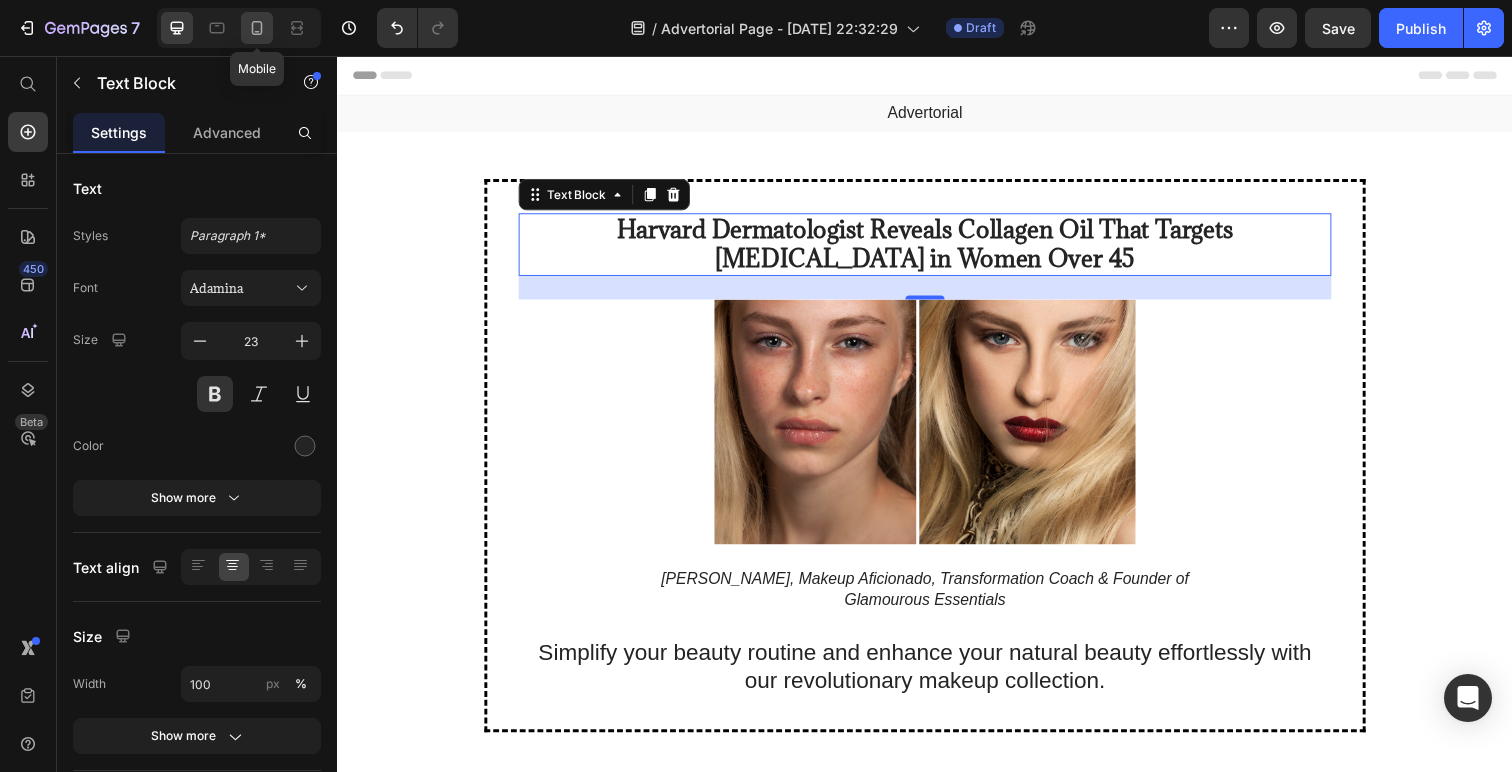 click 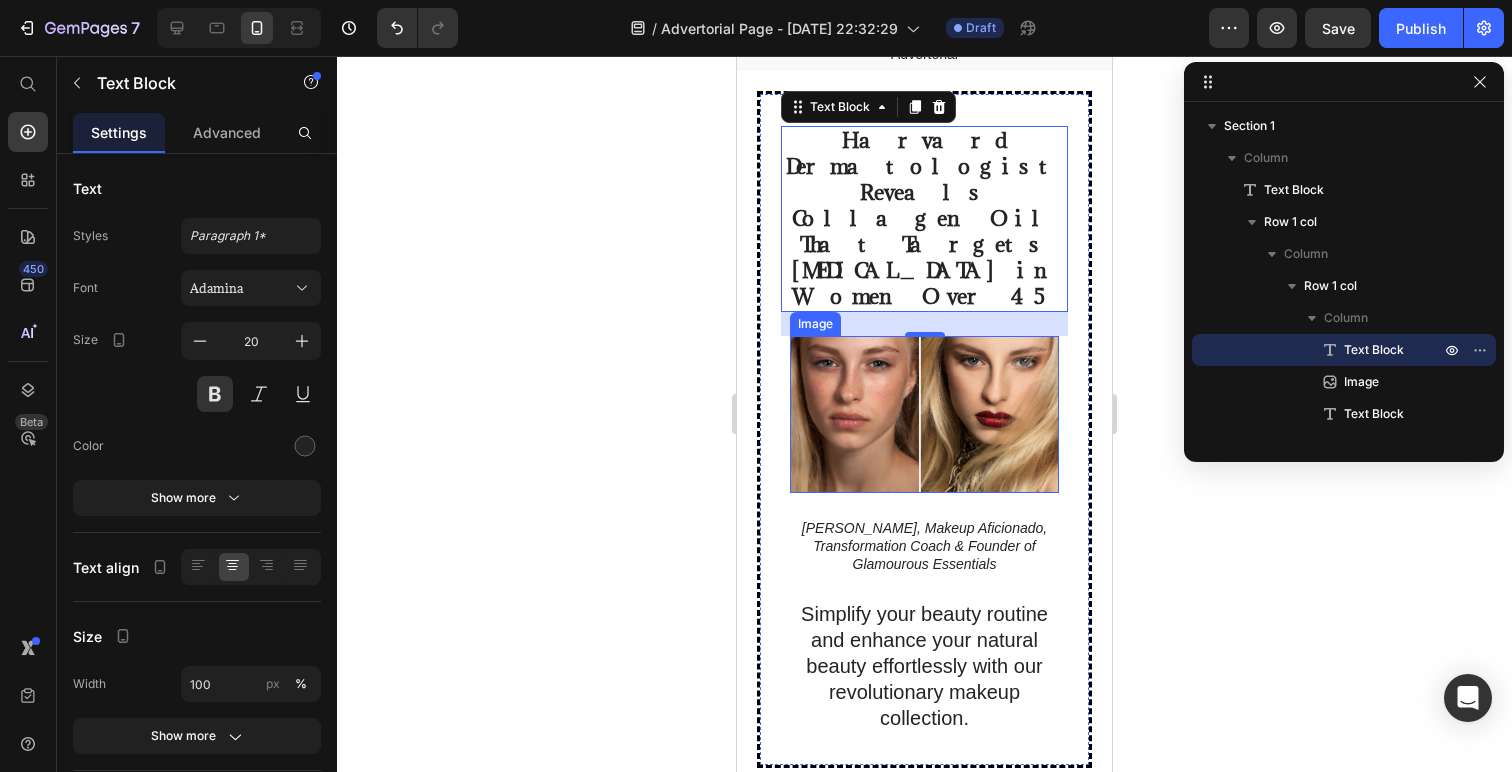 scroll, scrollTop: 0, scrollLeft: 0, axis: both 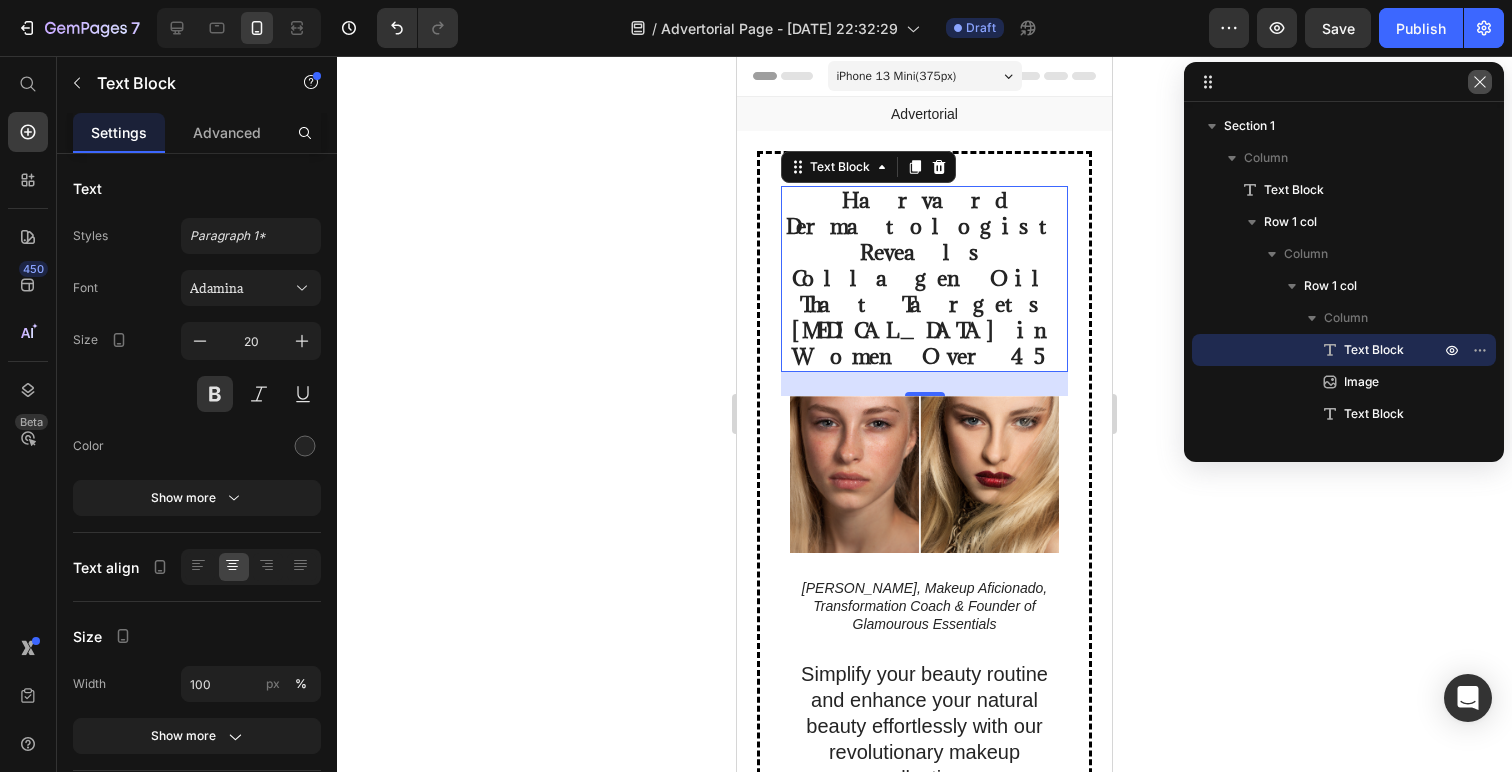 click 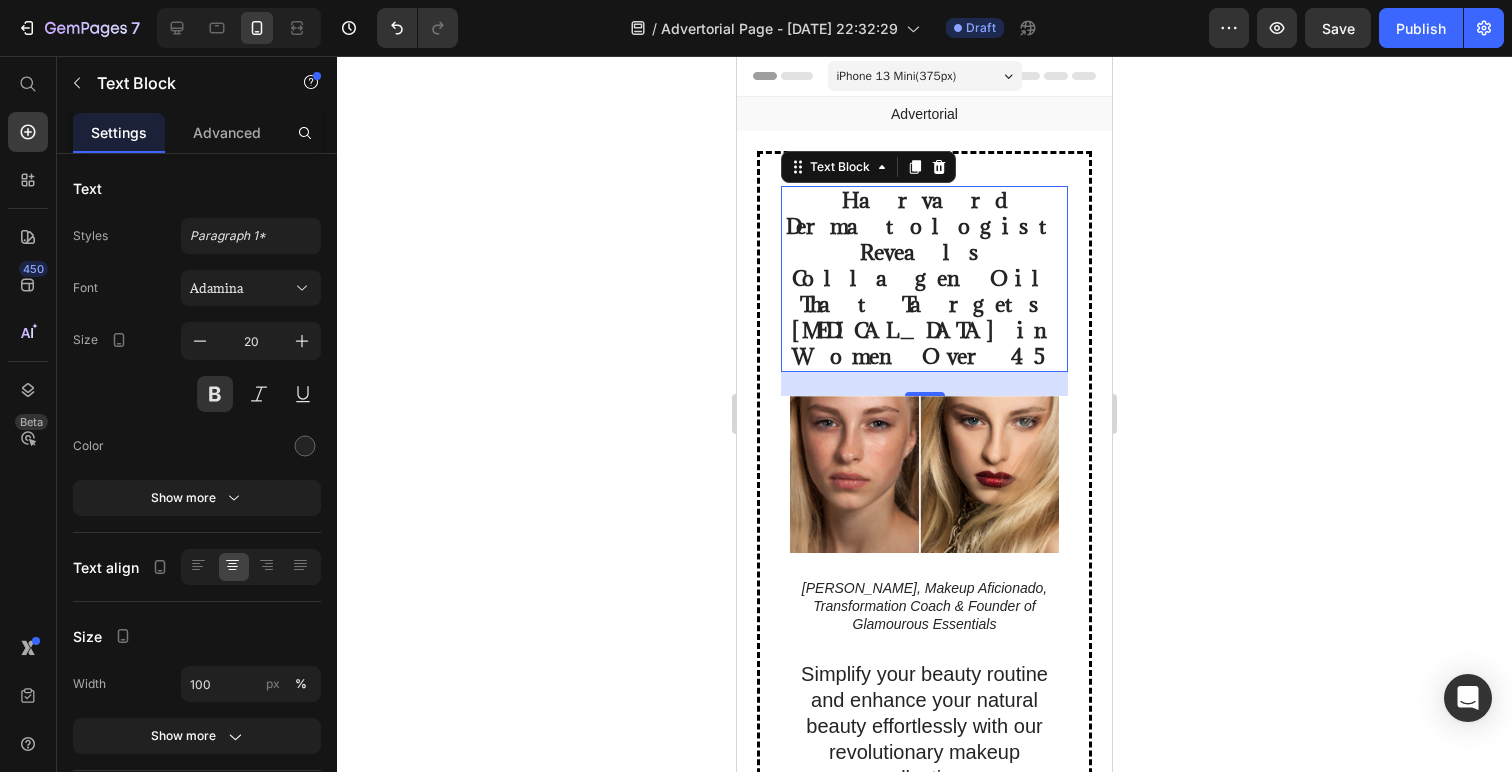 click 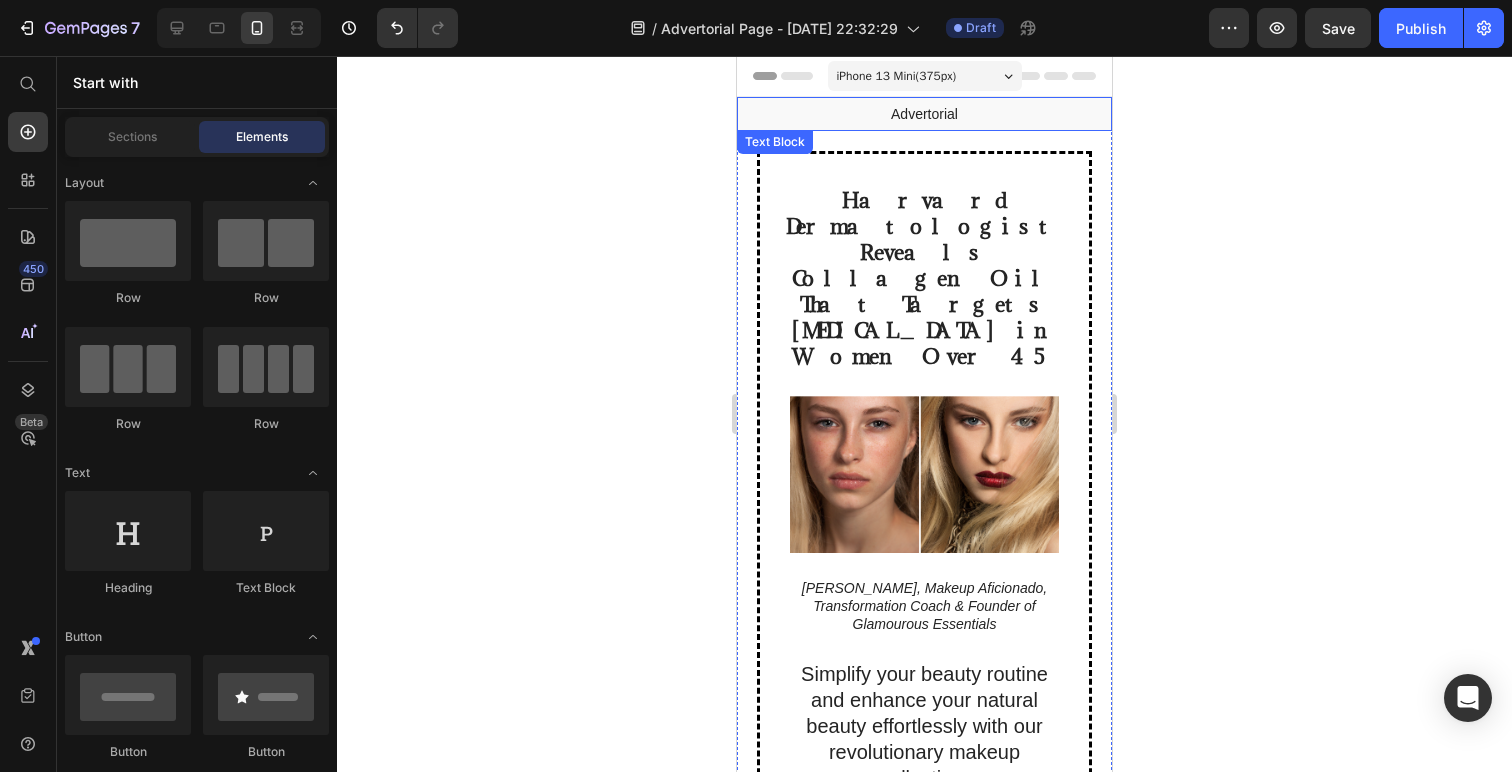 click on "Advertorial" at bounding box center [924, 114] 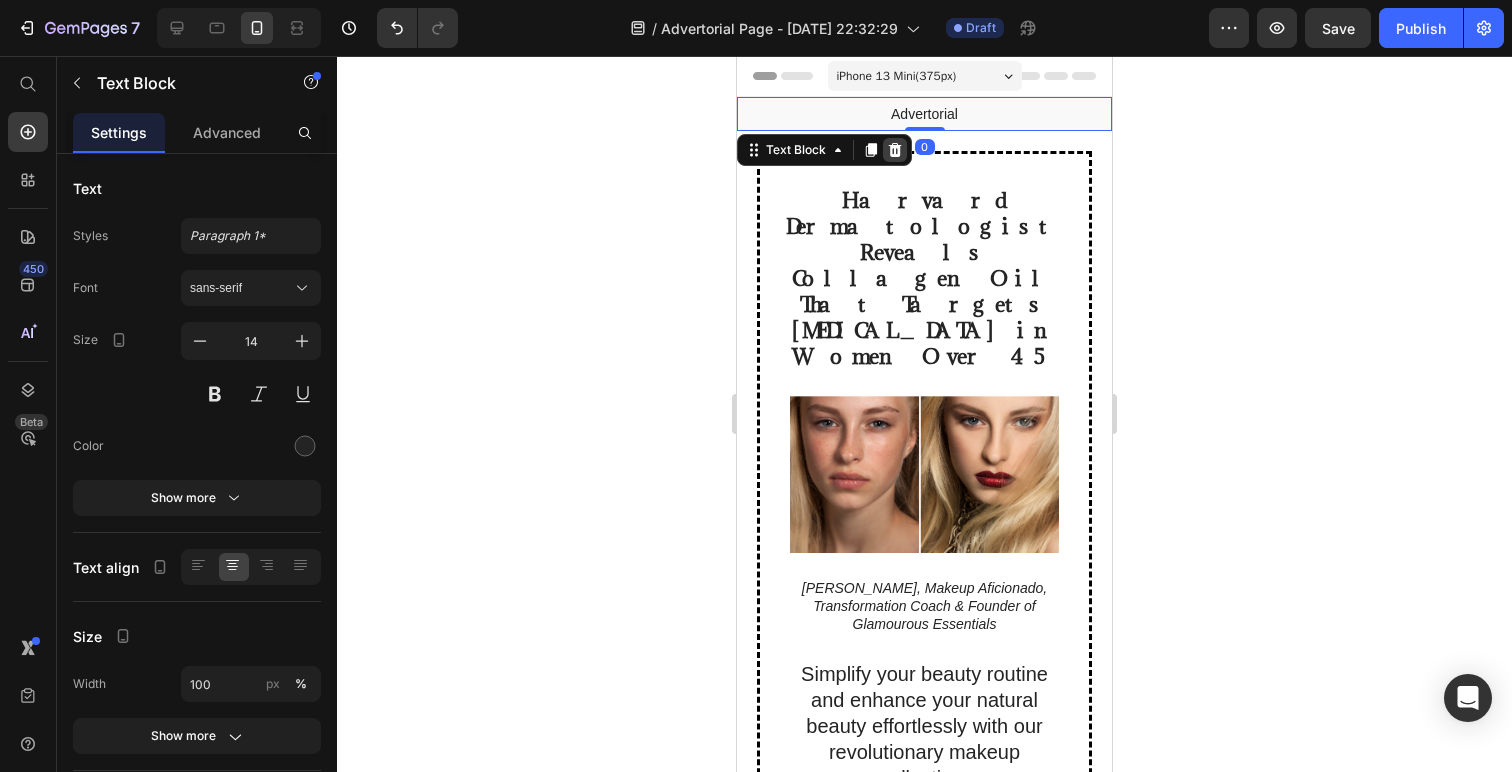 click 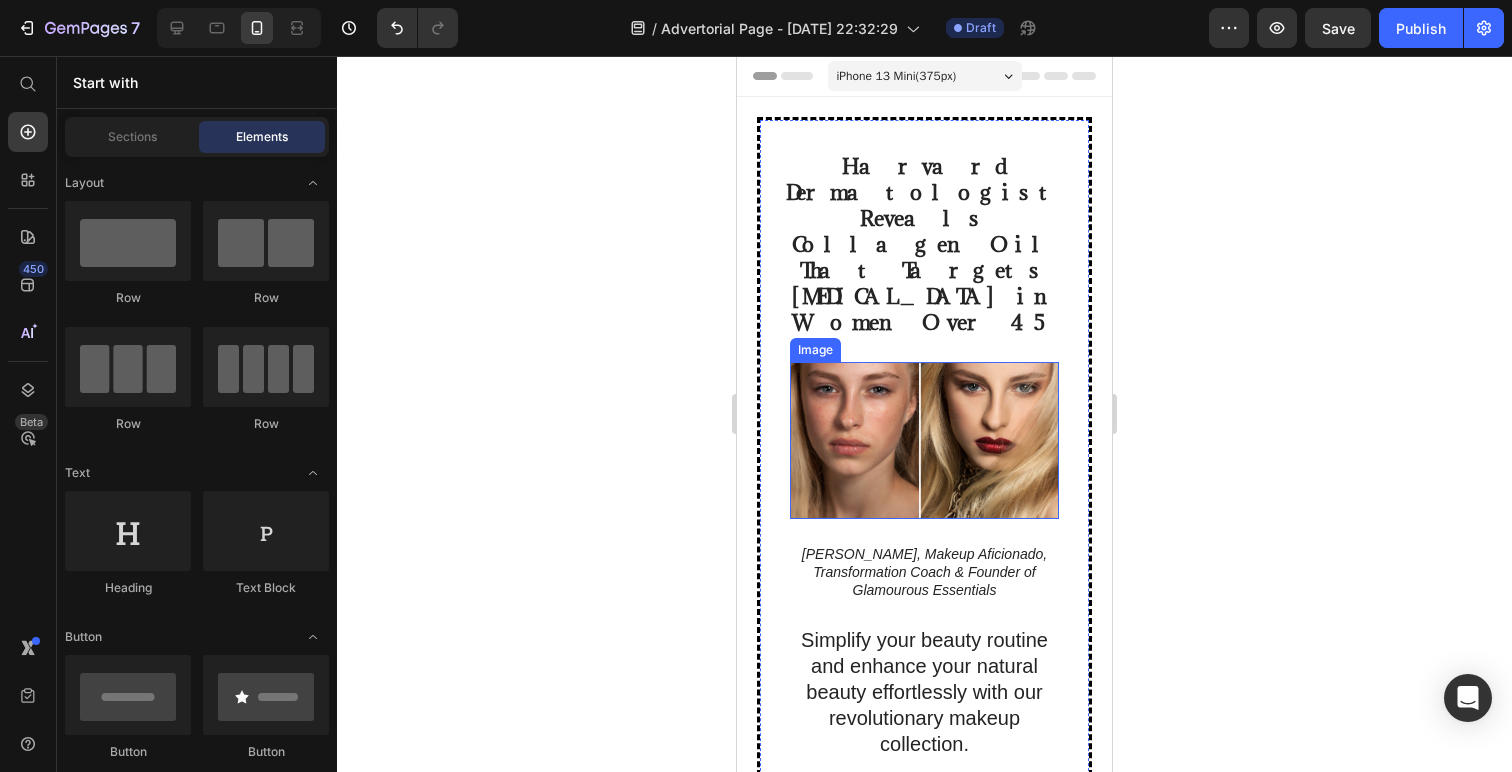 click at bounding box center [924, 440] 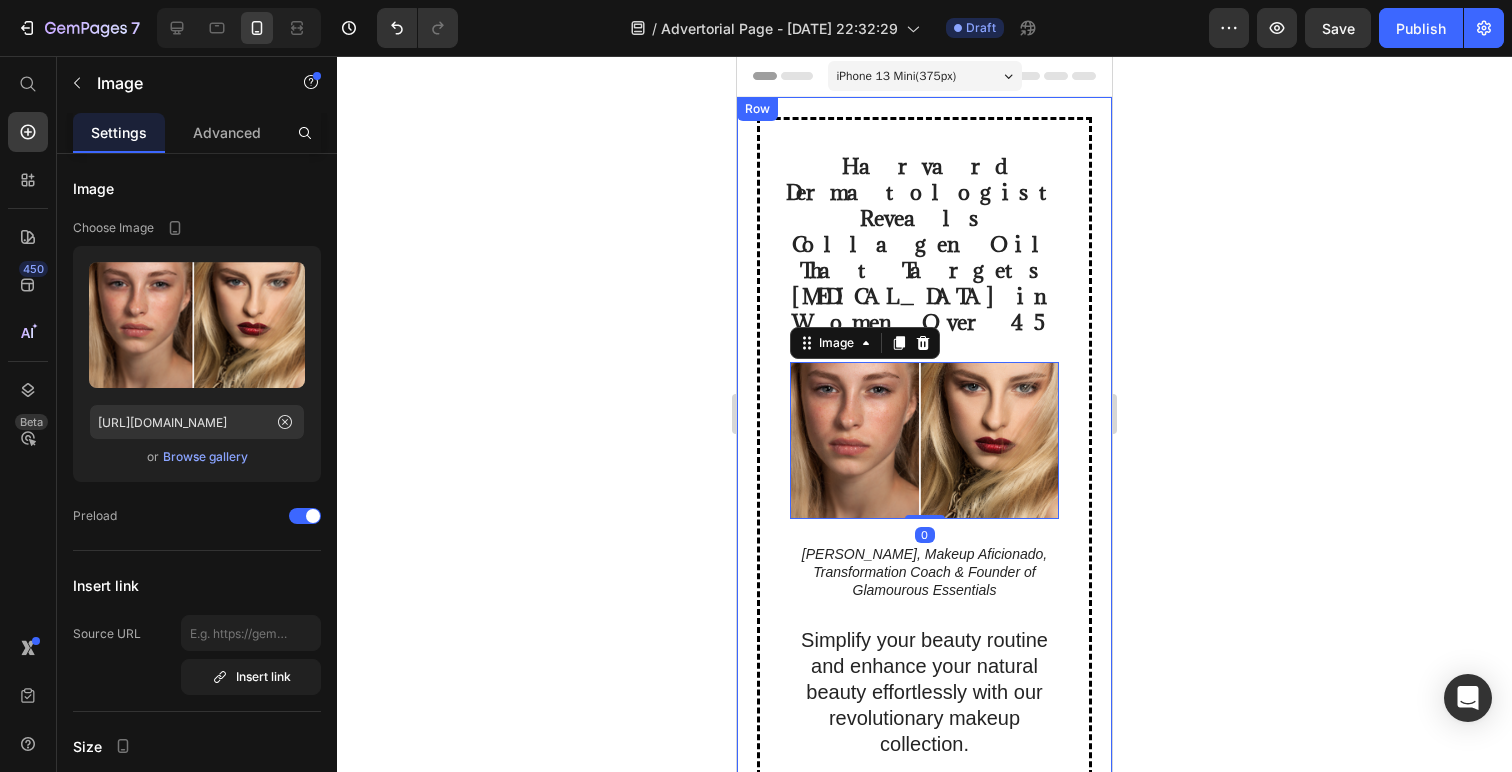 click 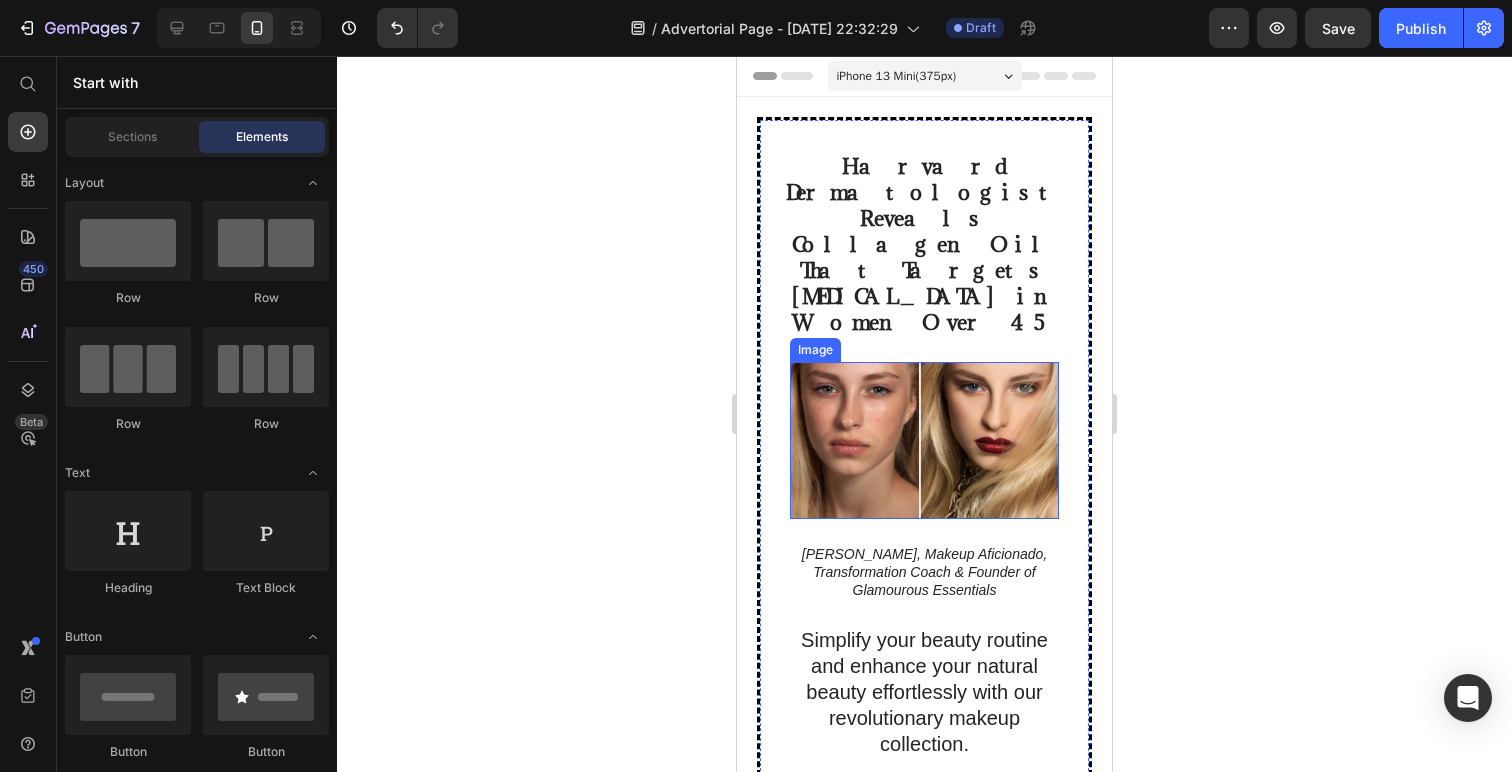 click at bounding box center (924, 440) 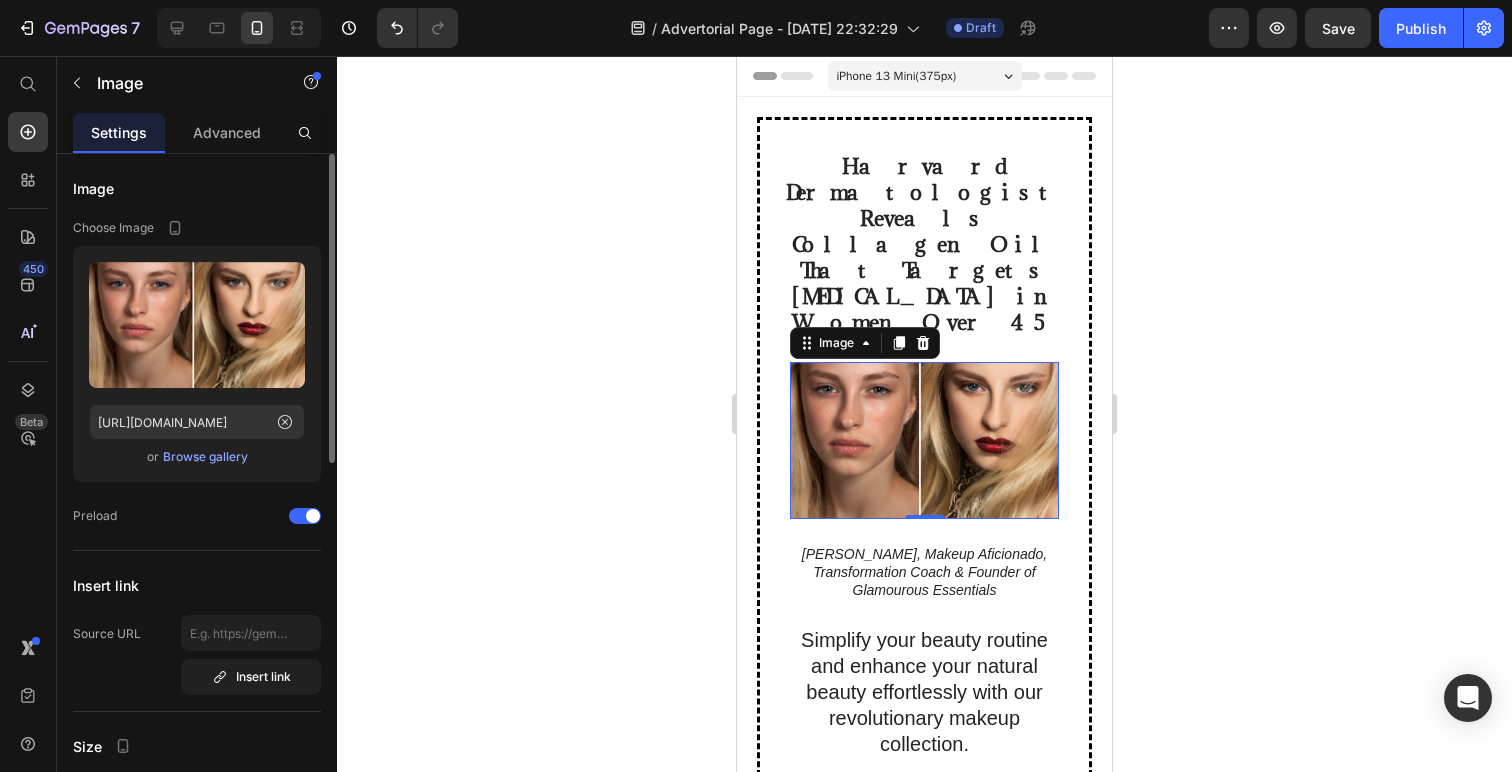 click on "Browse gallery" at bounding box center (205, 457) 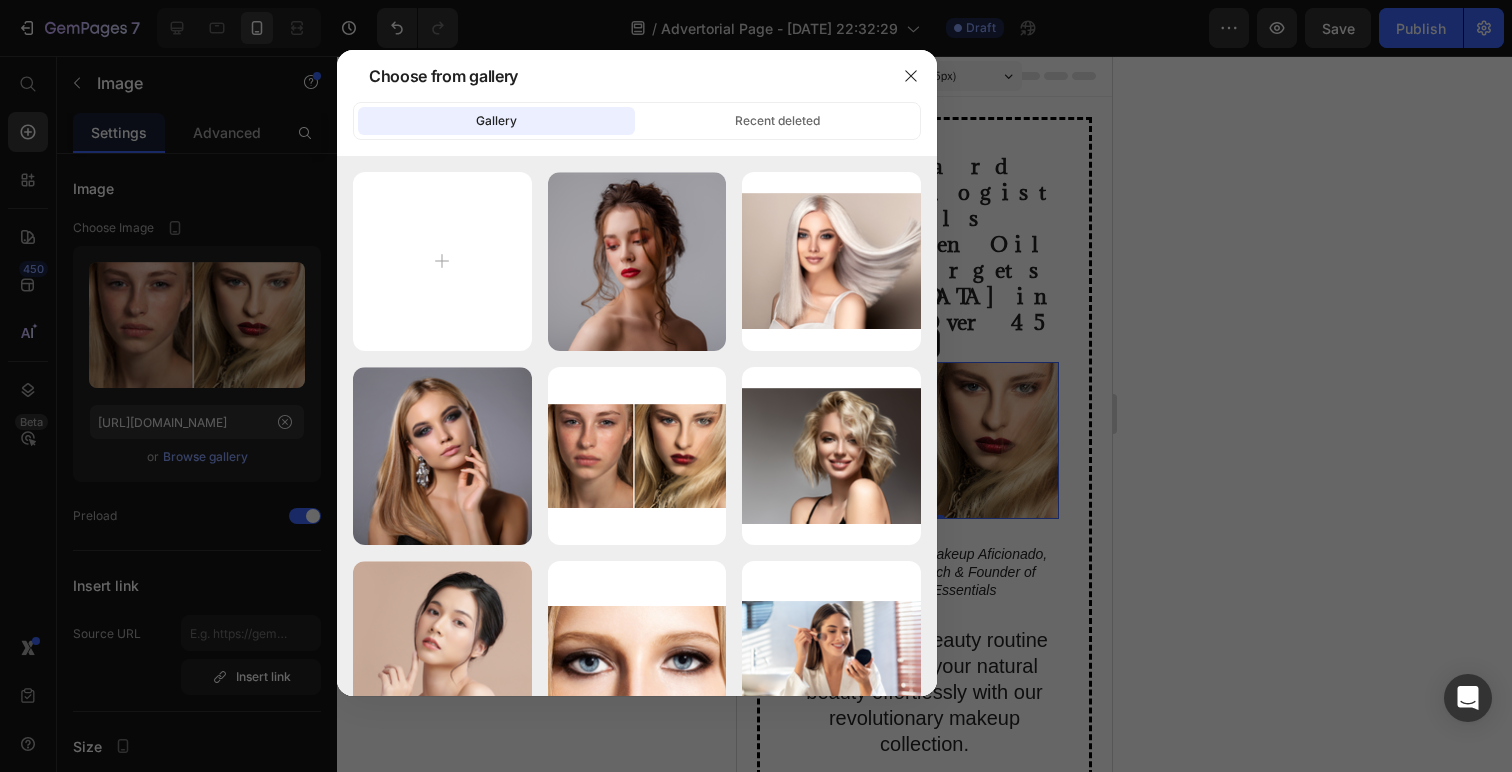 type on "C:\fakepath\Untitled design.jpg" 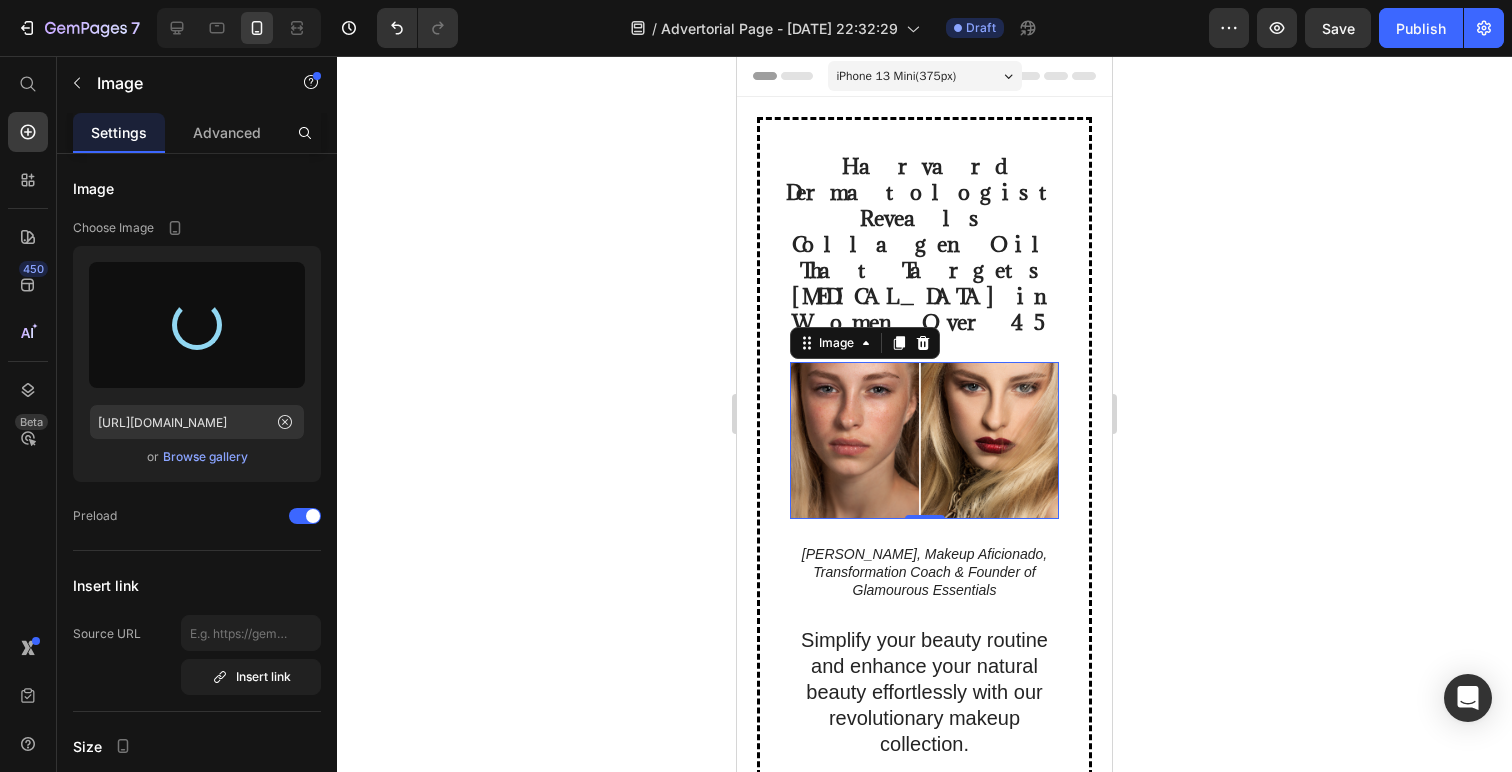 type on "[URL][DOMAIN_NAME]" 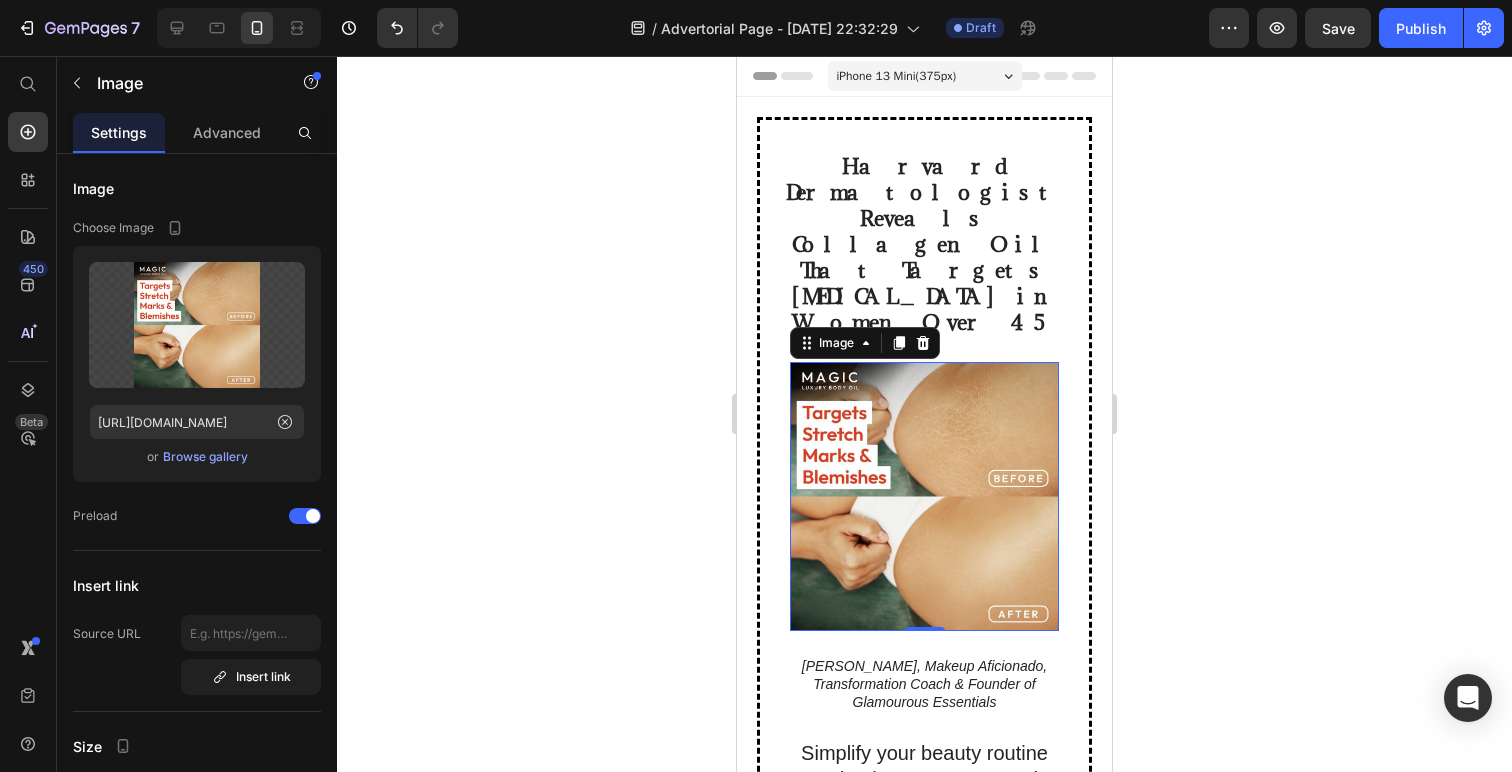 click 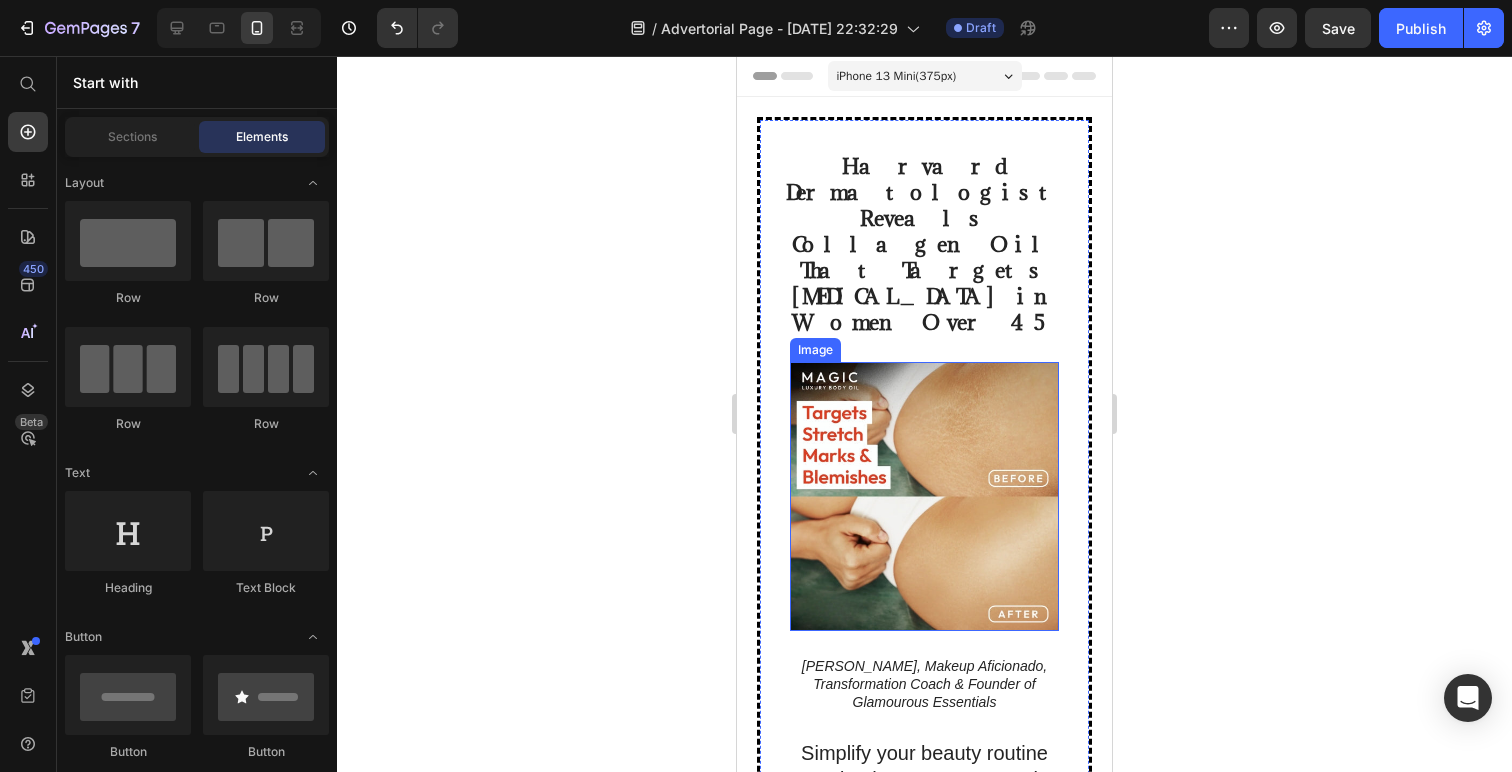 click at bounding box center (924, 496) 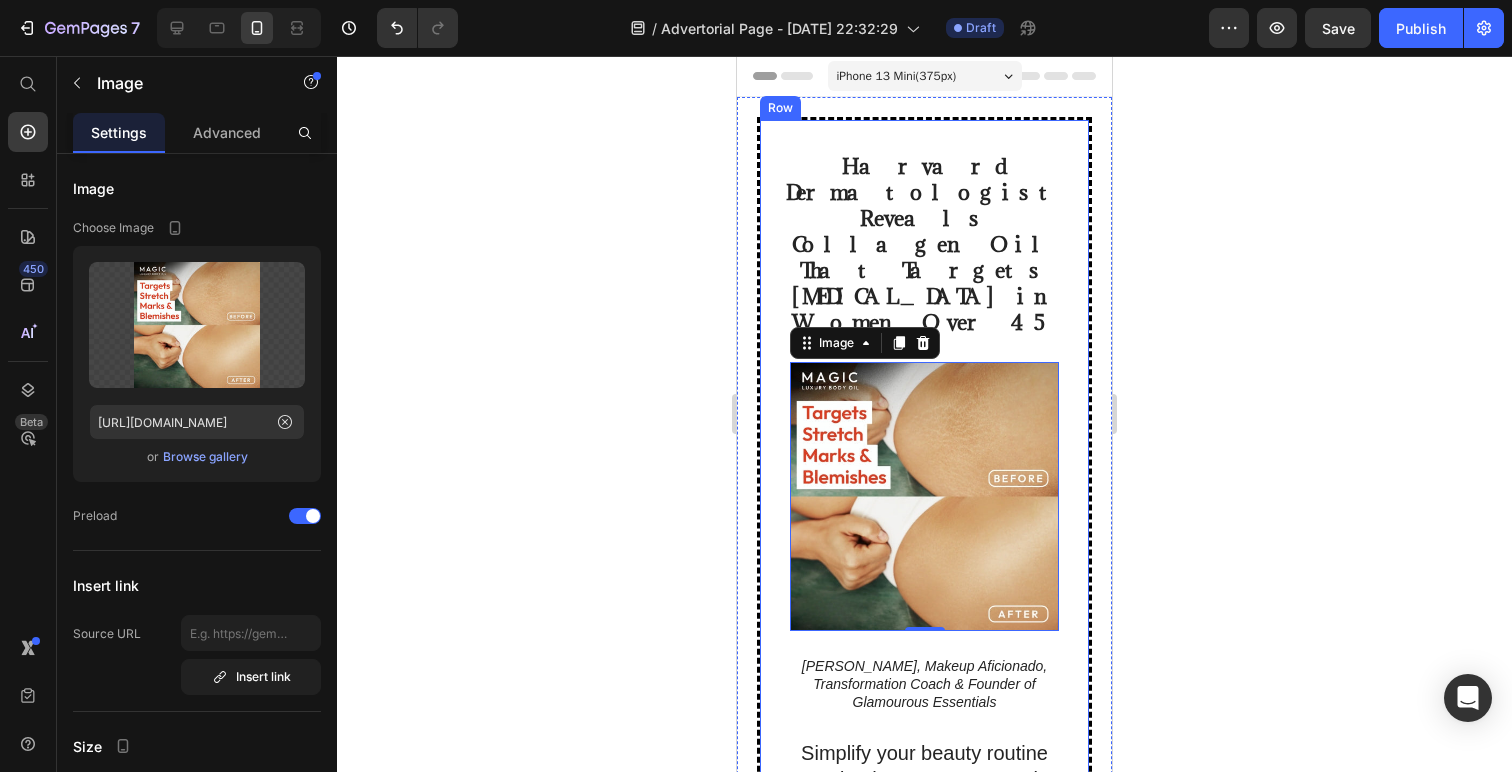 click on "Harvard Dermatologist Reveals Collagen Oil That Targets [MEDICAL_DATA] in Women Over 45 Text Block Image   0 [PERSON_NAME], Makeup Aficionado, Transformation Coach & Founder of Glamourous Essentials Text Block Simplify your beauty routine and enhance your natural beauty effortlessly with our revolutionary makeup collection. Text Block" at bounding box center (924, 512) 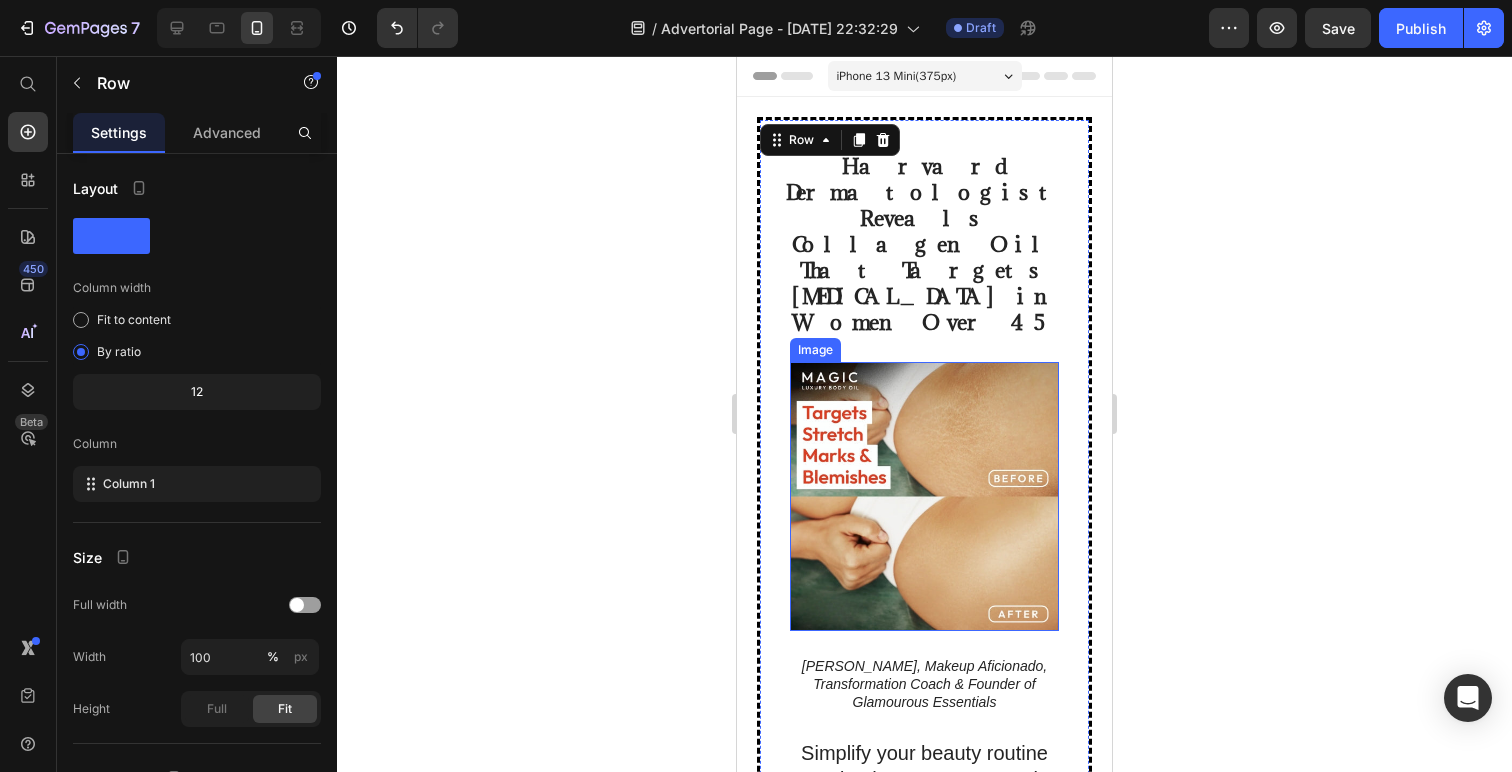click at bounding box center (924, 496) 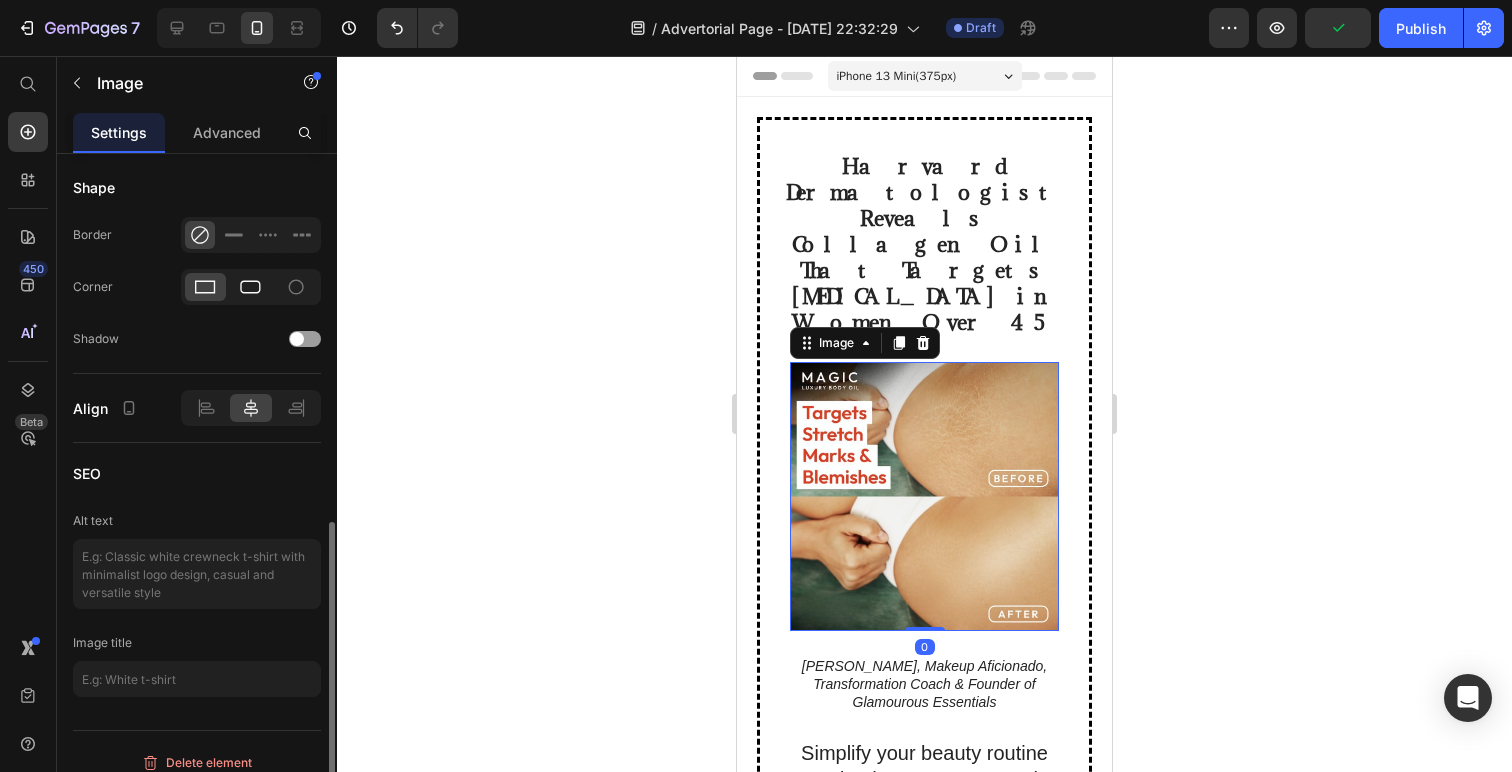 scroll, scrollTop: 768, scrollLeft: 0, axis: vertical 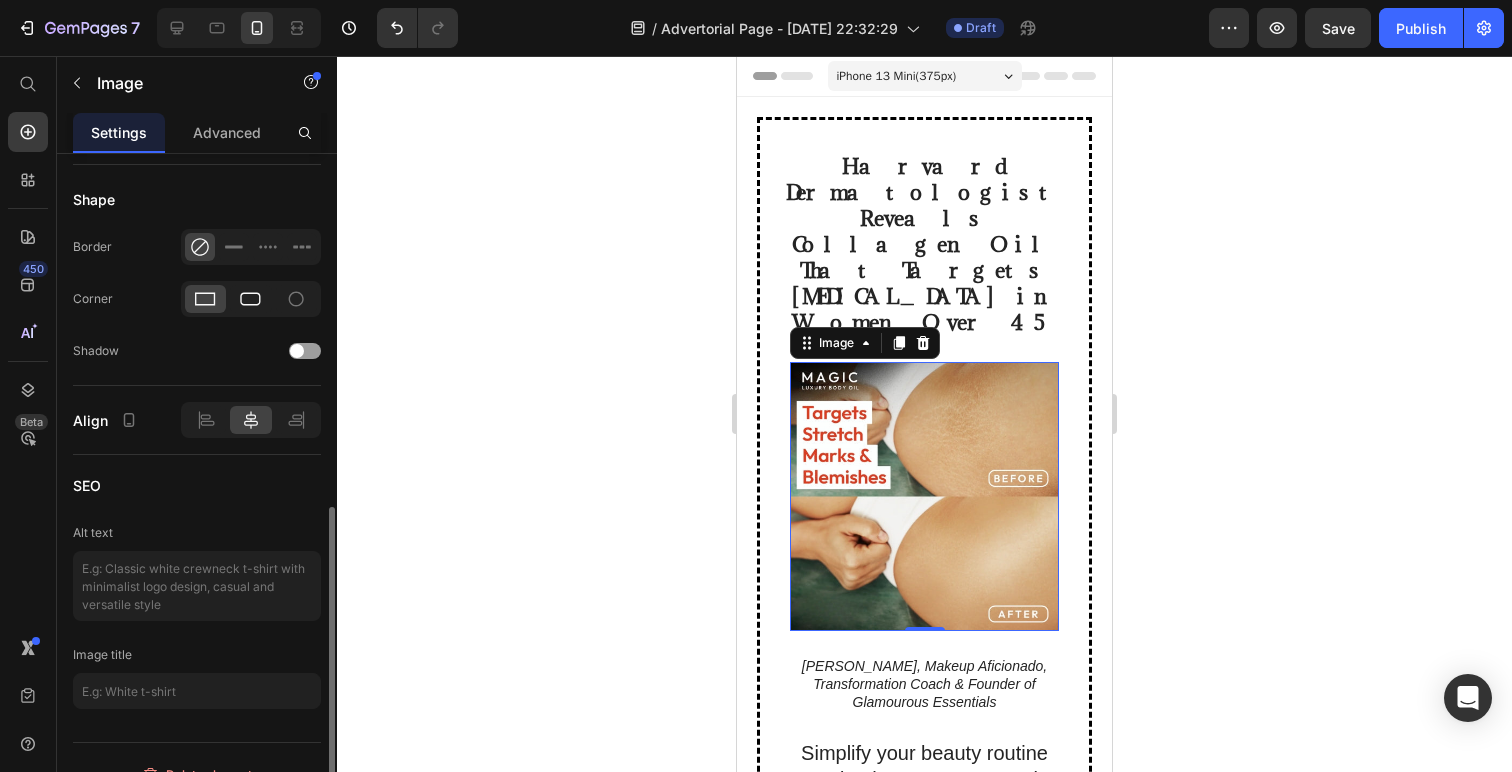 click 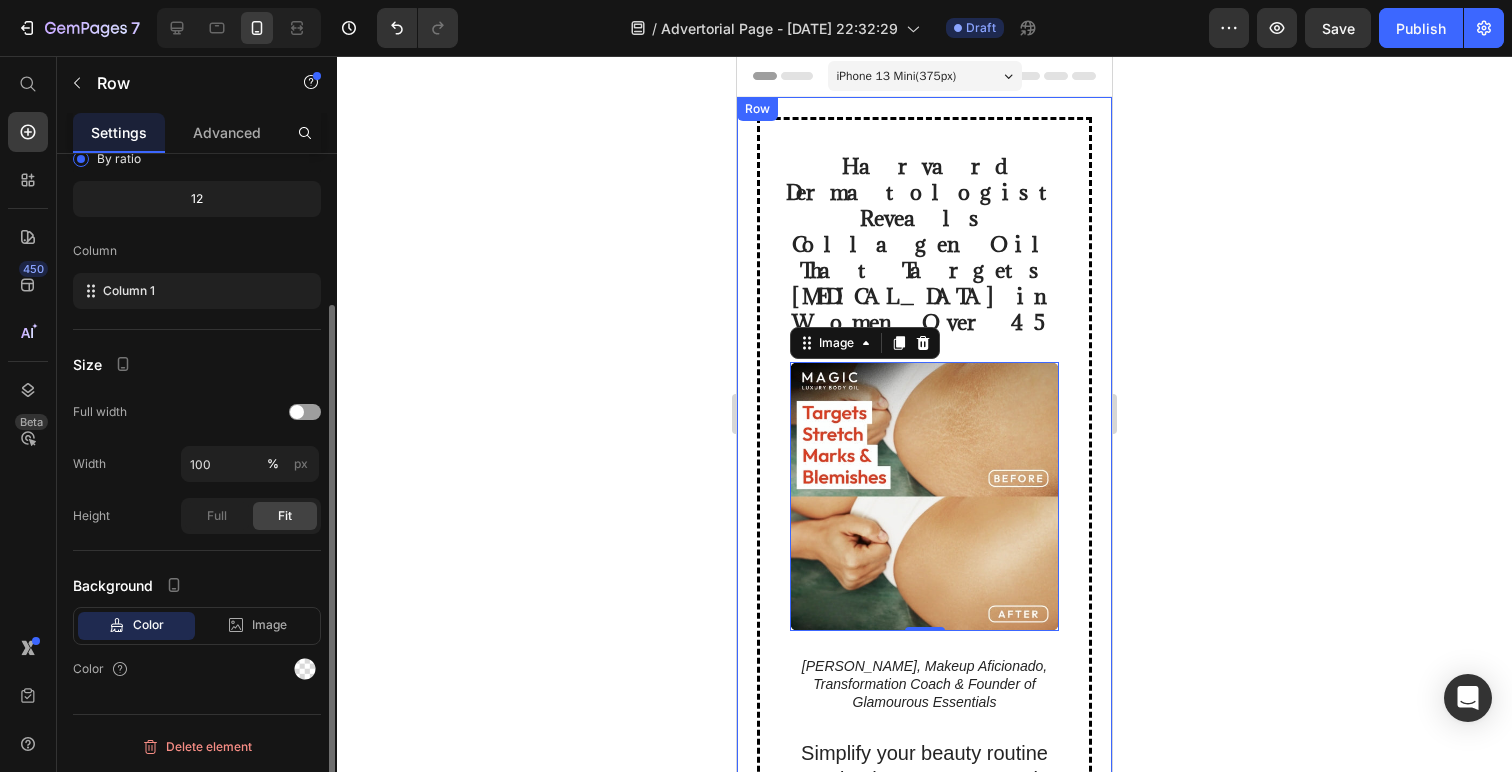 click on "Harvard Dermatologist Reveals Collagen Oil That Targets [MEDICAL_DATA] in Women Over 45 Text Block Image   0 [PERSON_NAME], Makeup Aficionado, Transformation Coach & Founder of Glamourous Essentials Text Block Simplify your beauty routine and enhance your natural beauty effortlessly with our revolutionary makeup collection. Text Block Row Row" at bounding box center [924, 523] 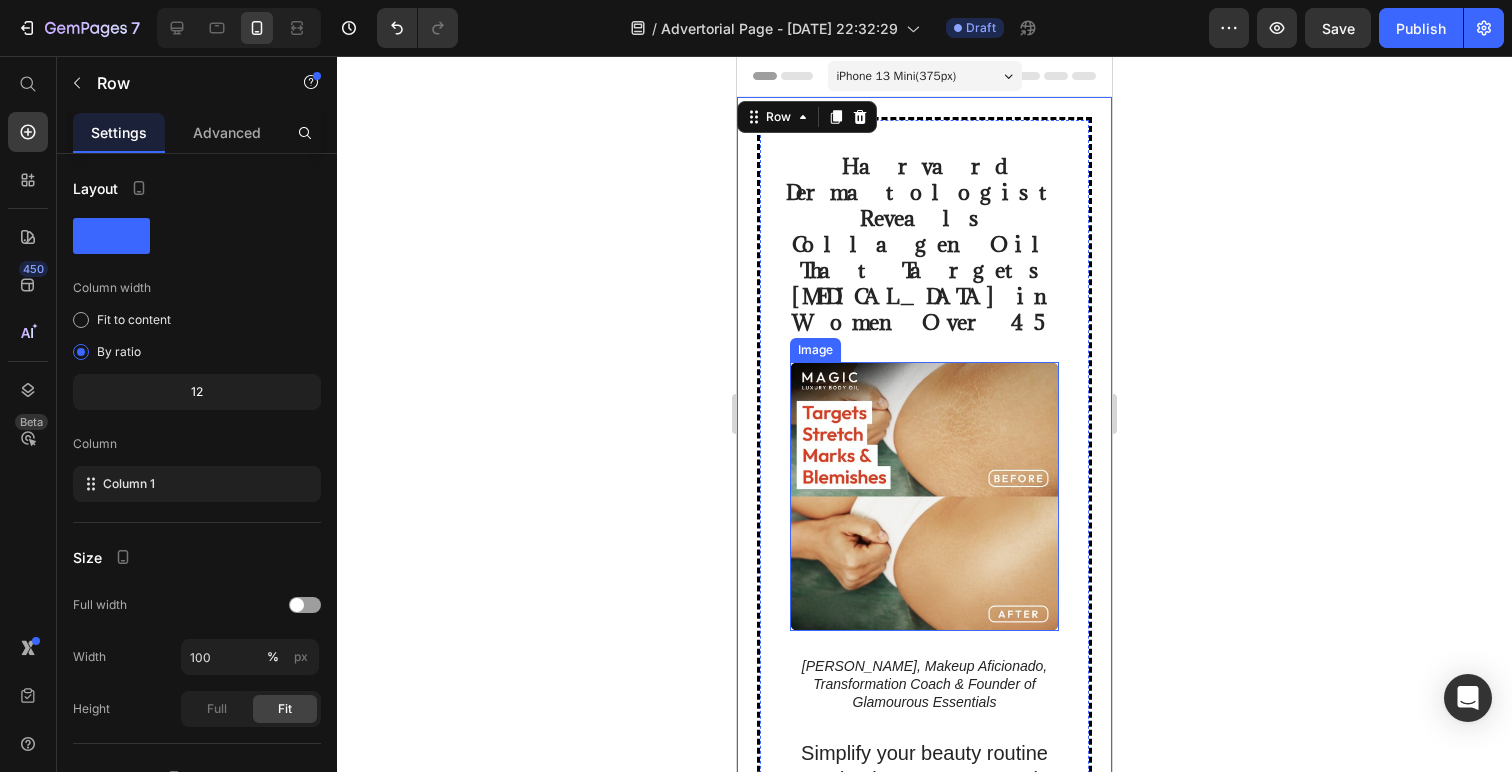 click at bounding box center [924, 496] 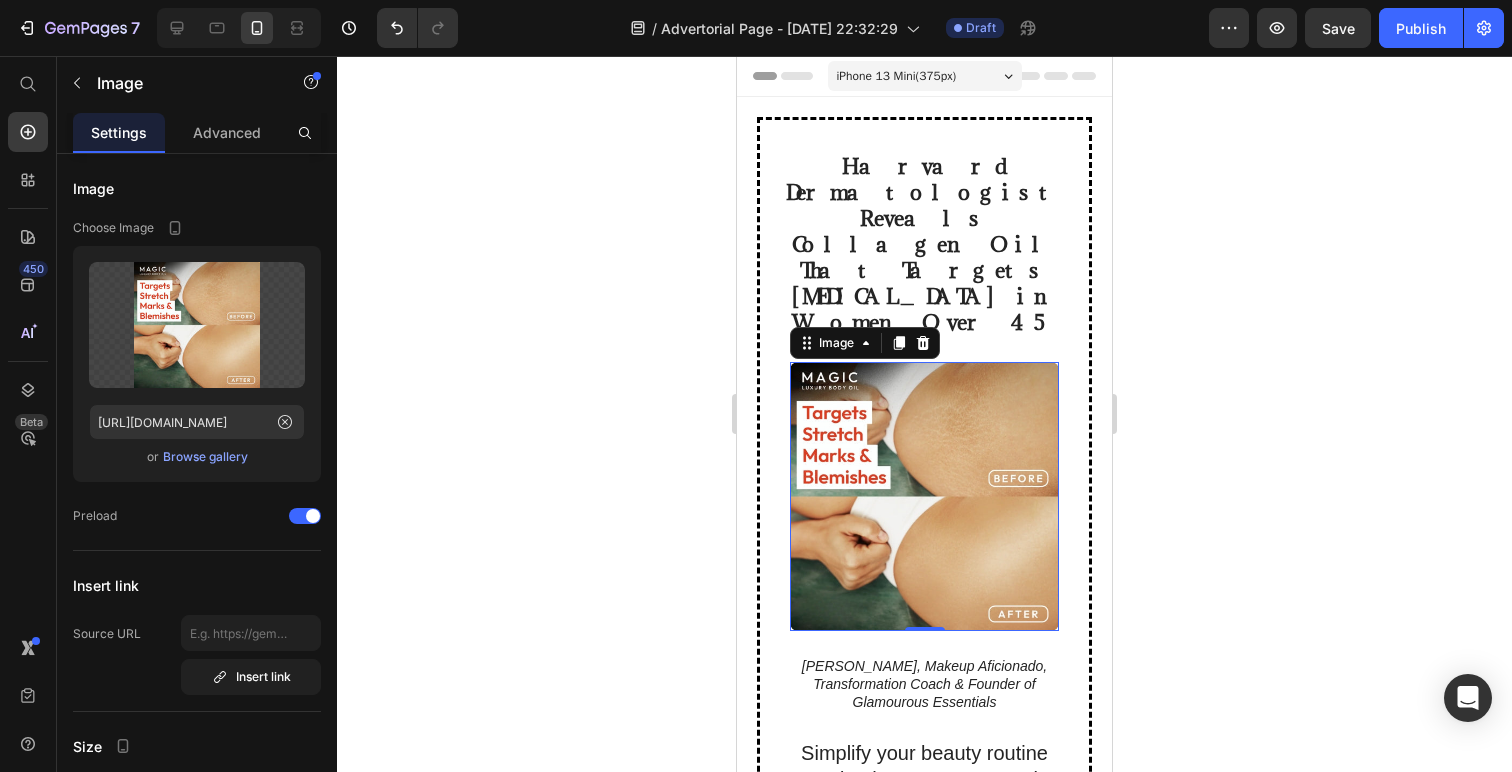 click 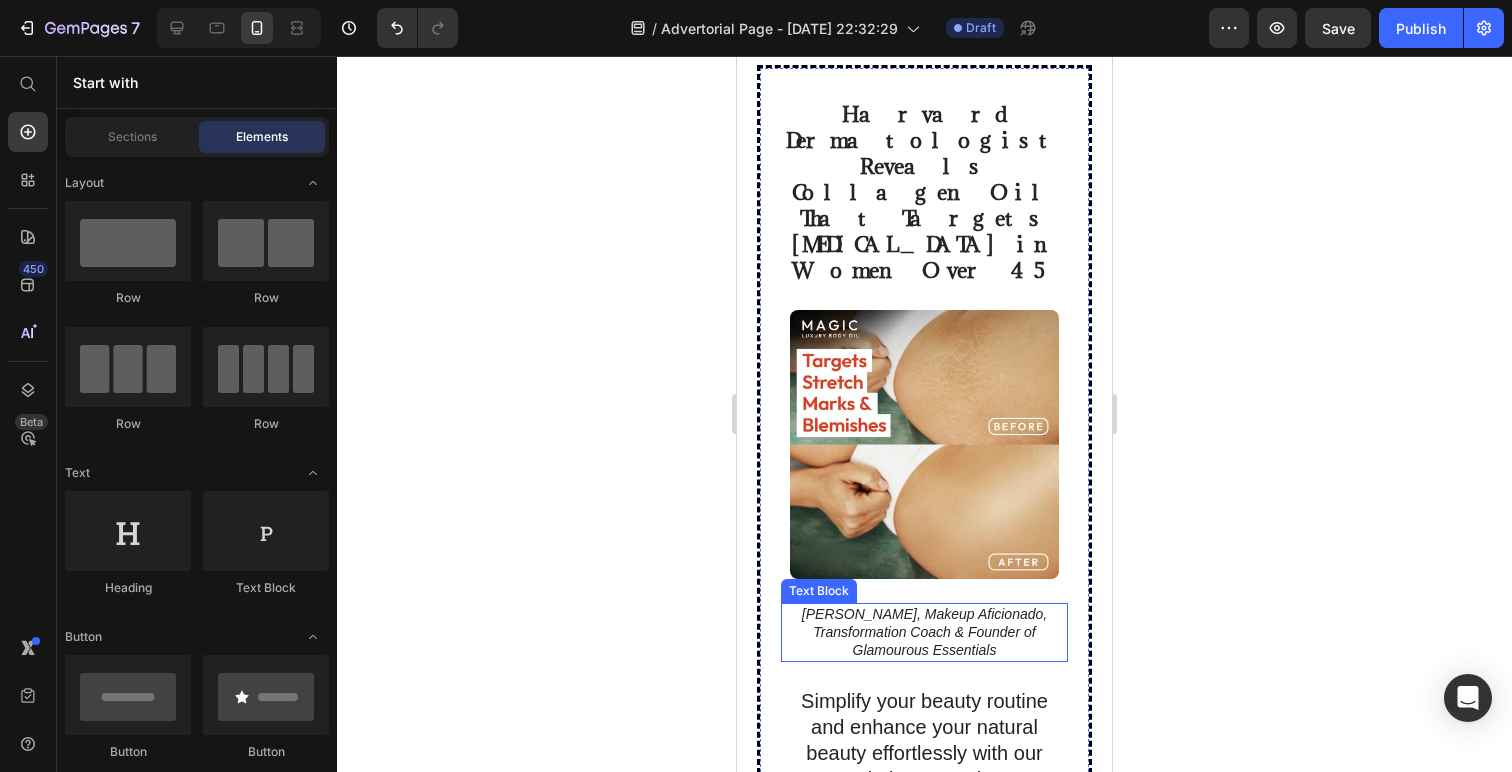 scroll, scrollTop: 11, scrollLeft: 0, axis: vertical 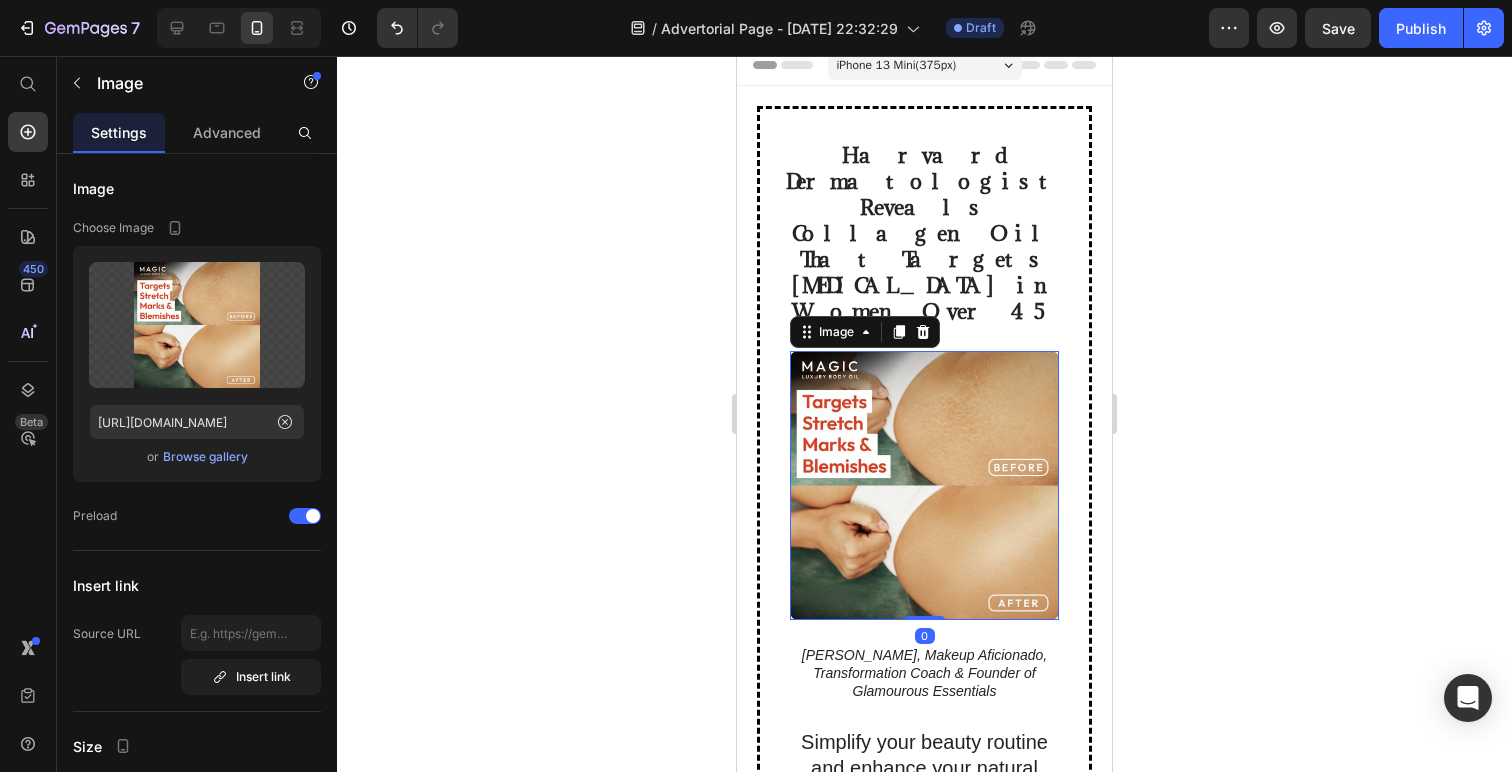 click at bounding box center (924, 485) 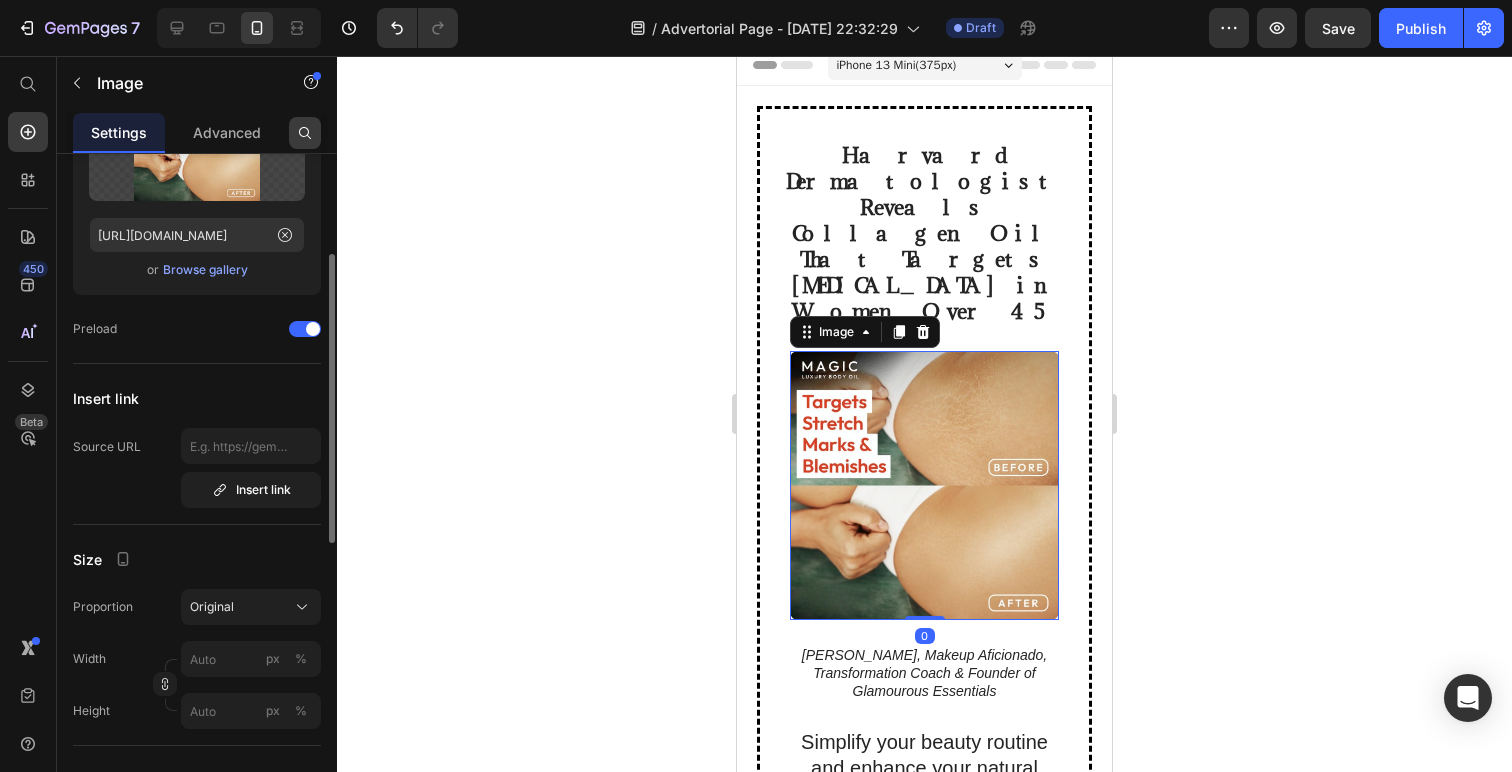 scroll, scrollTop: 201, scrollLeft: 0, axis: vertical 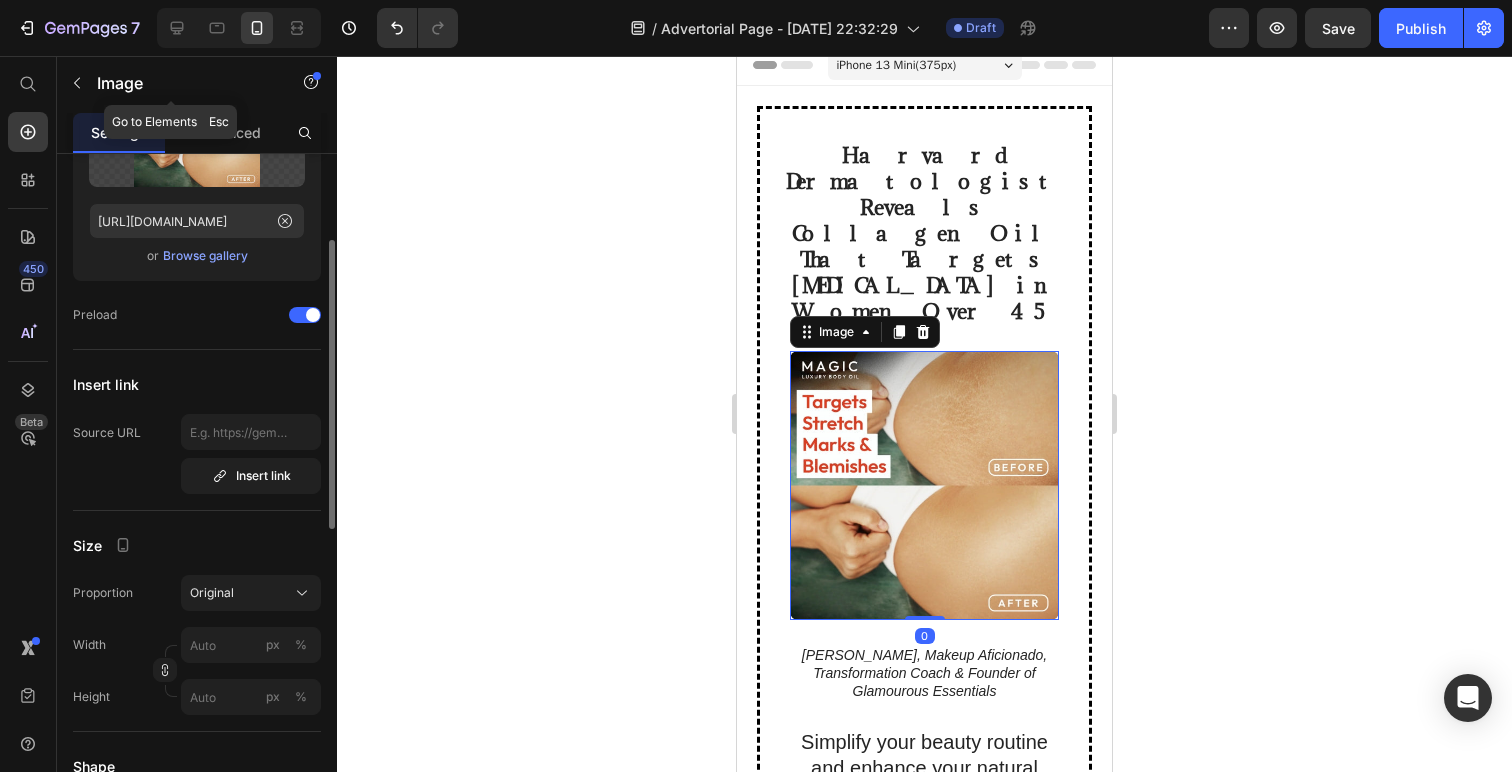 click on "Image" 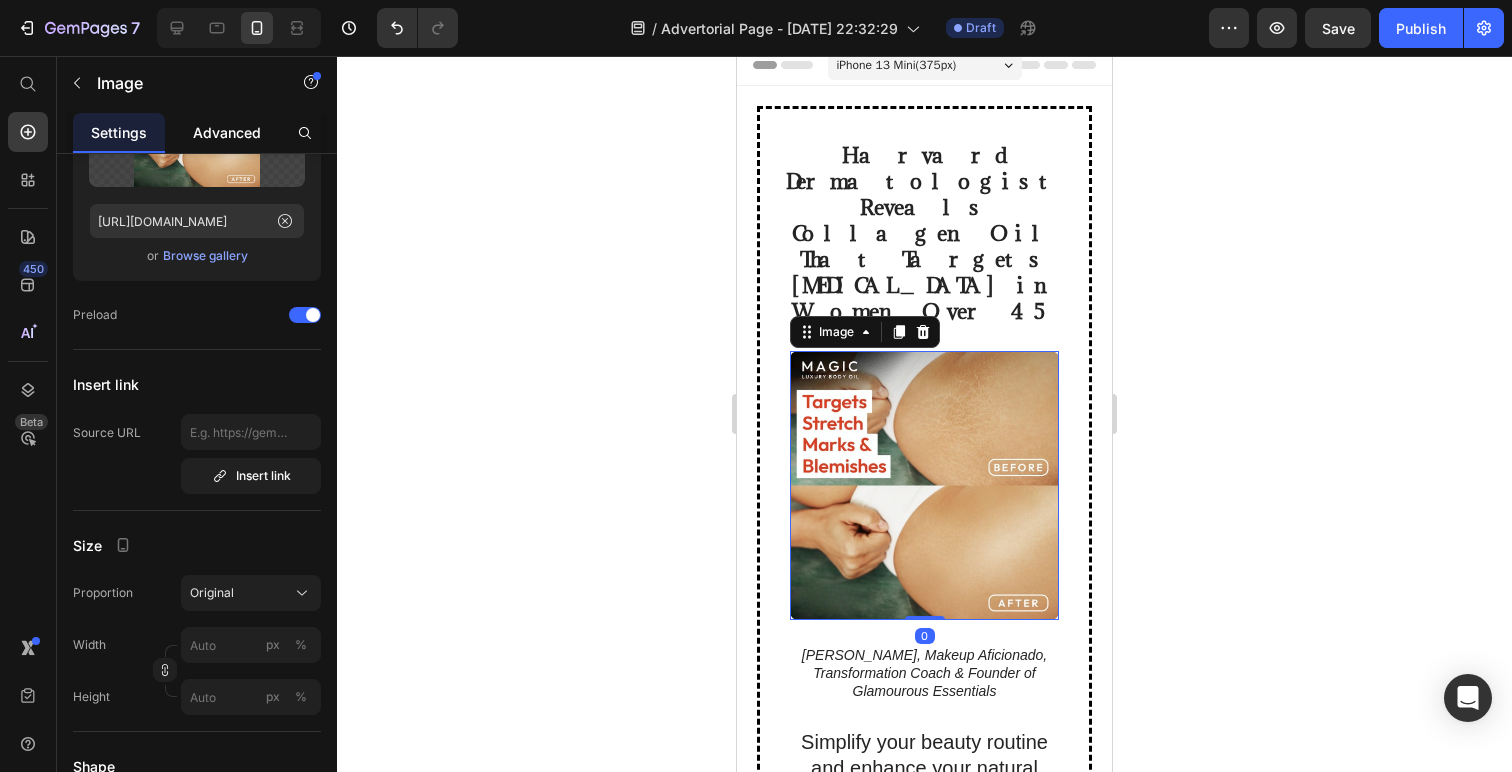 click on "Advanced" at bounding box center (227, 132) 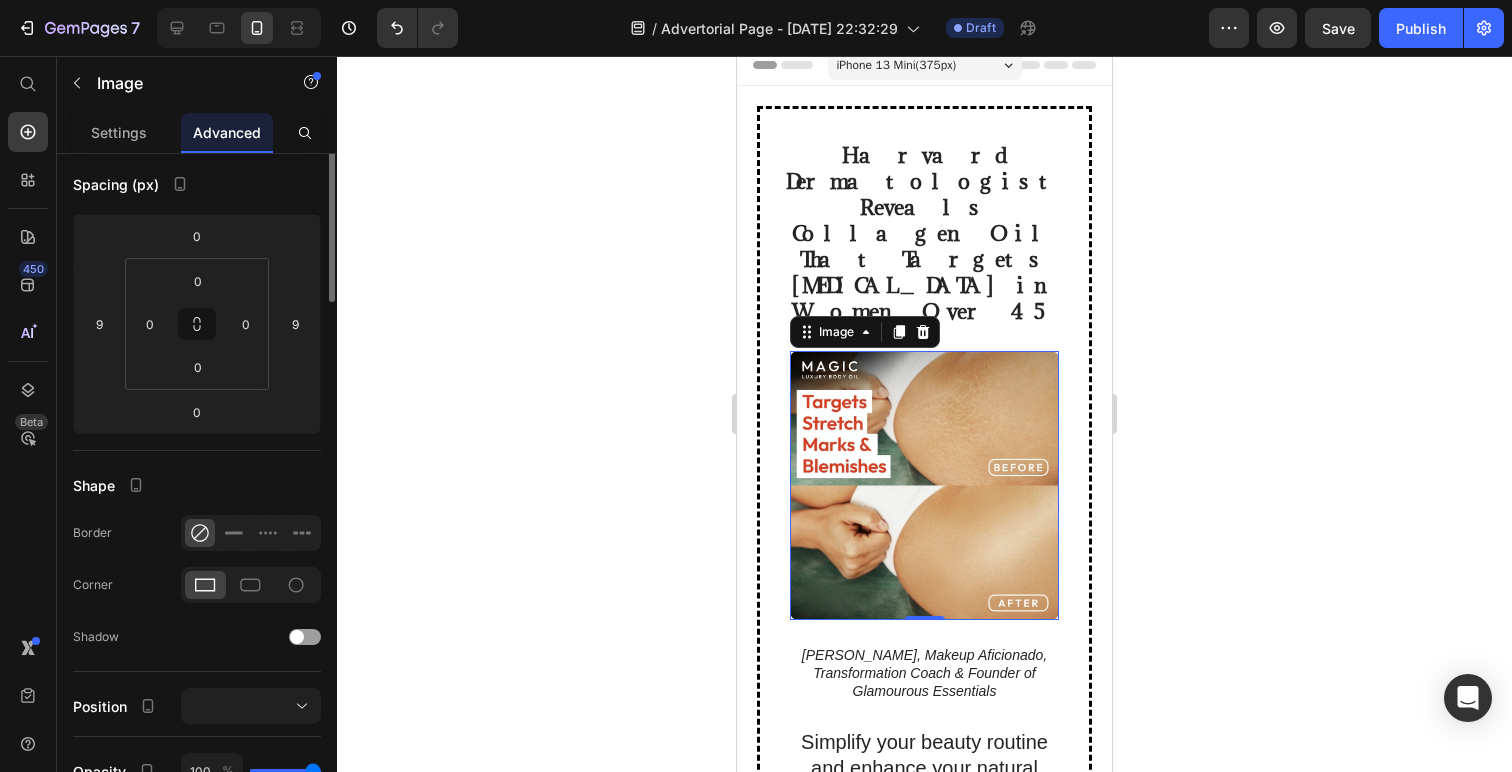 scroll, scrollTop: 0, scrollLeft: 0, axis: both 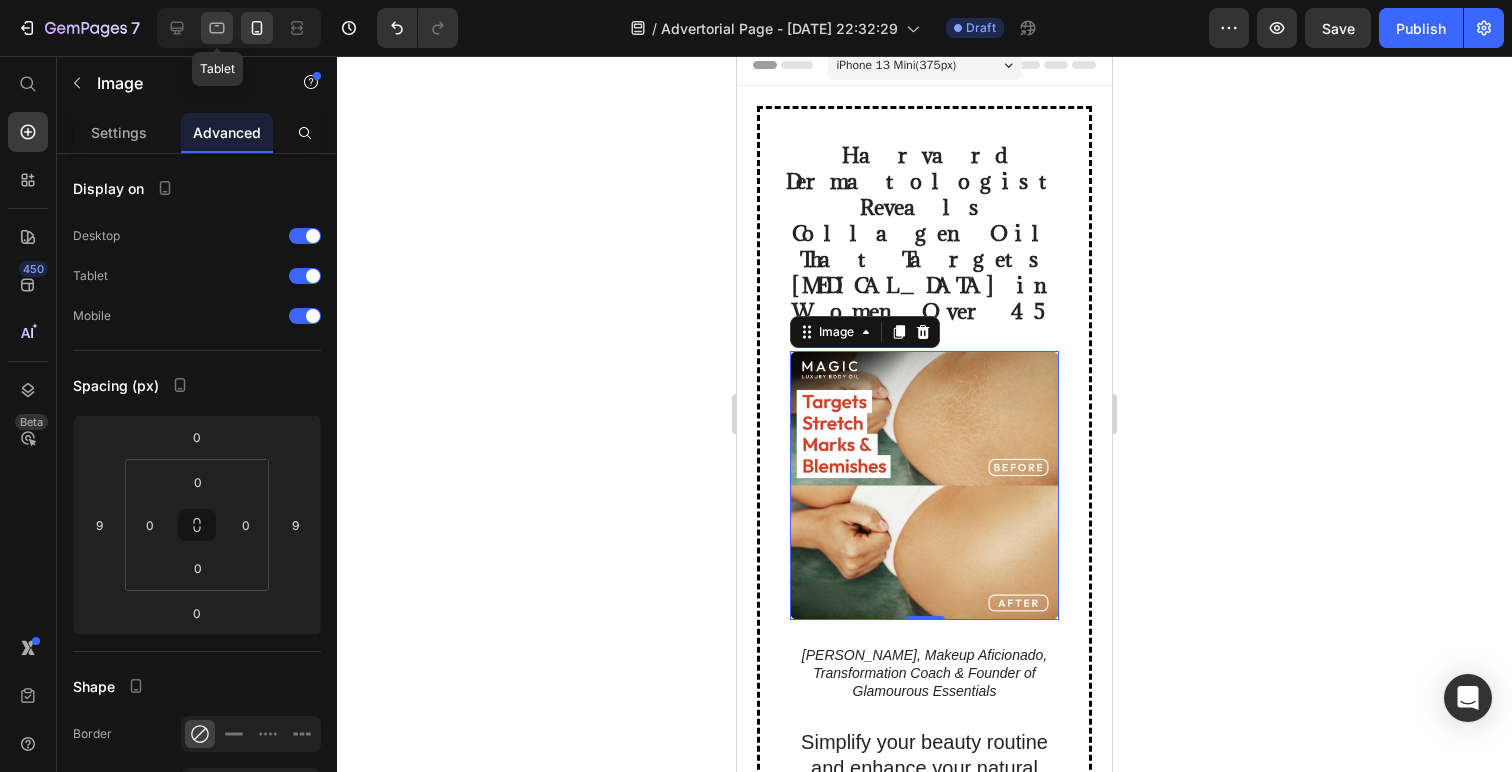 click 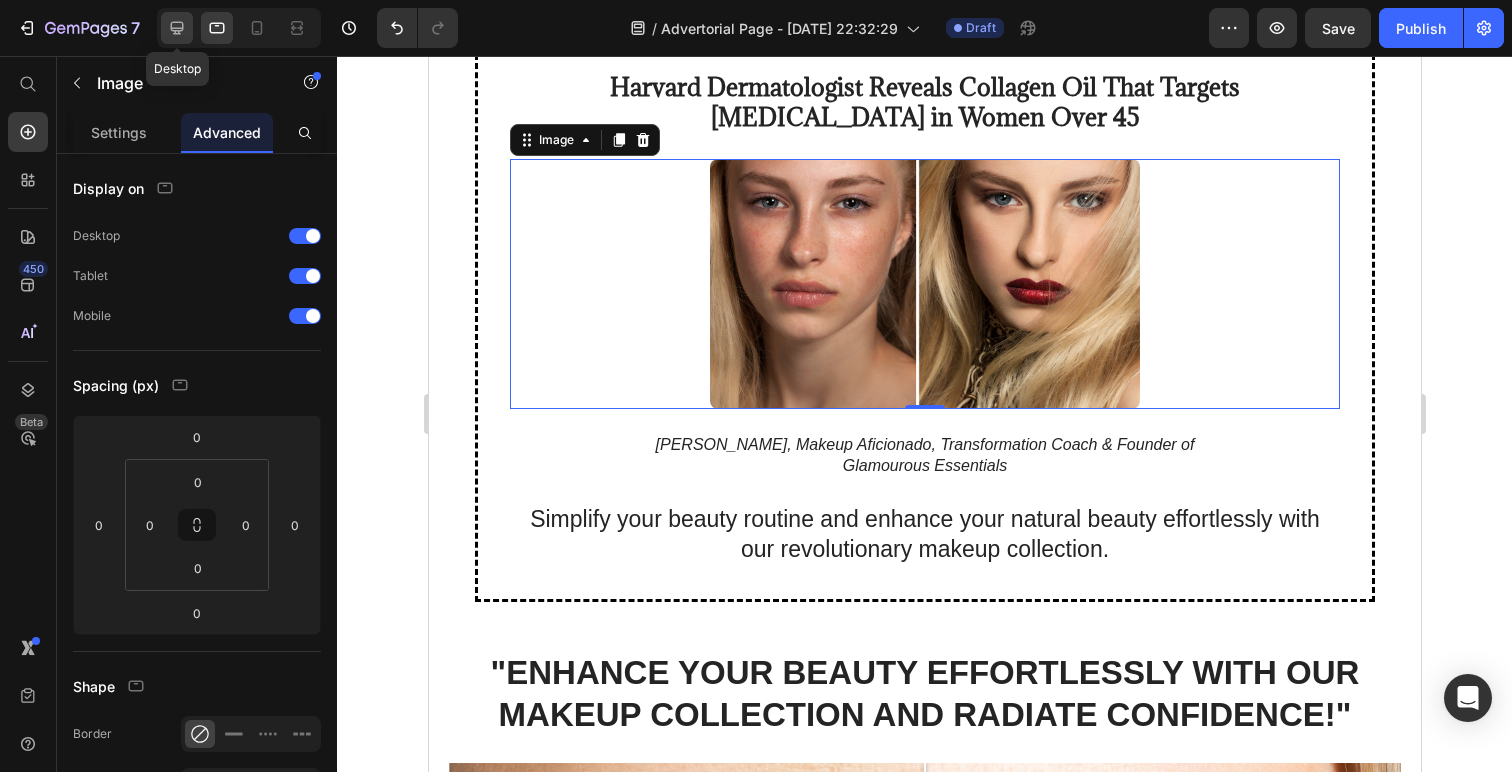 click 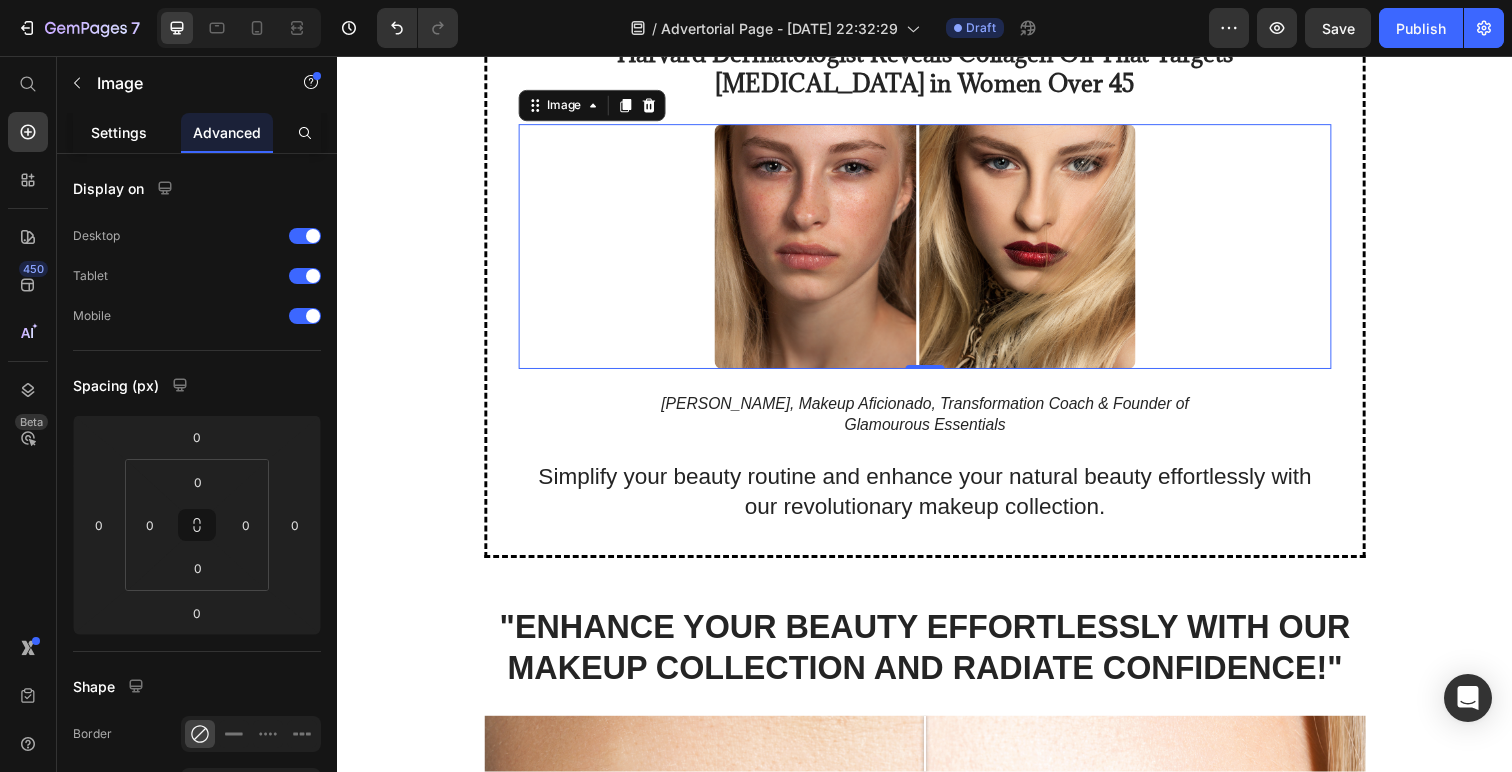 click on "Settings" at bounding box center (119, 132) 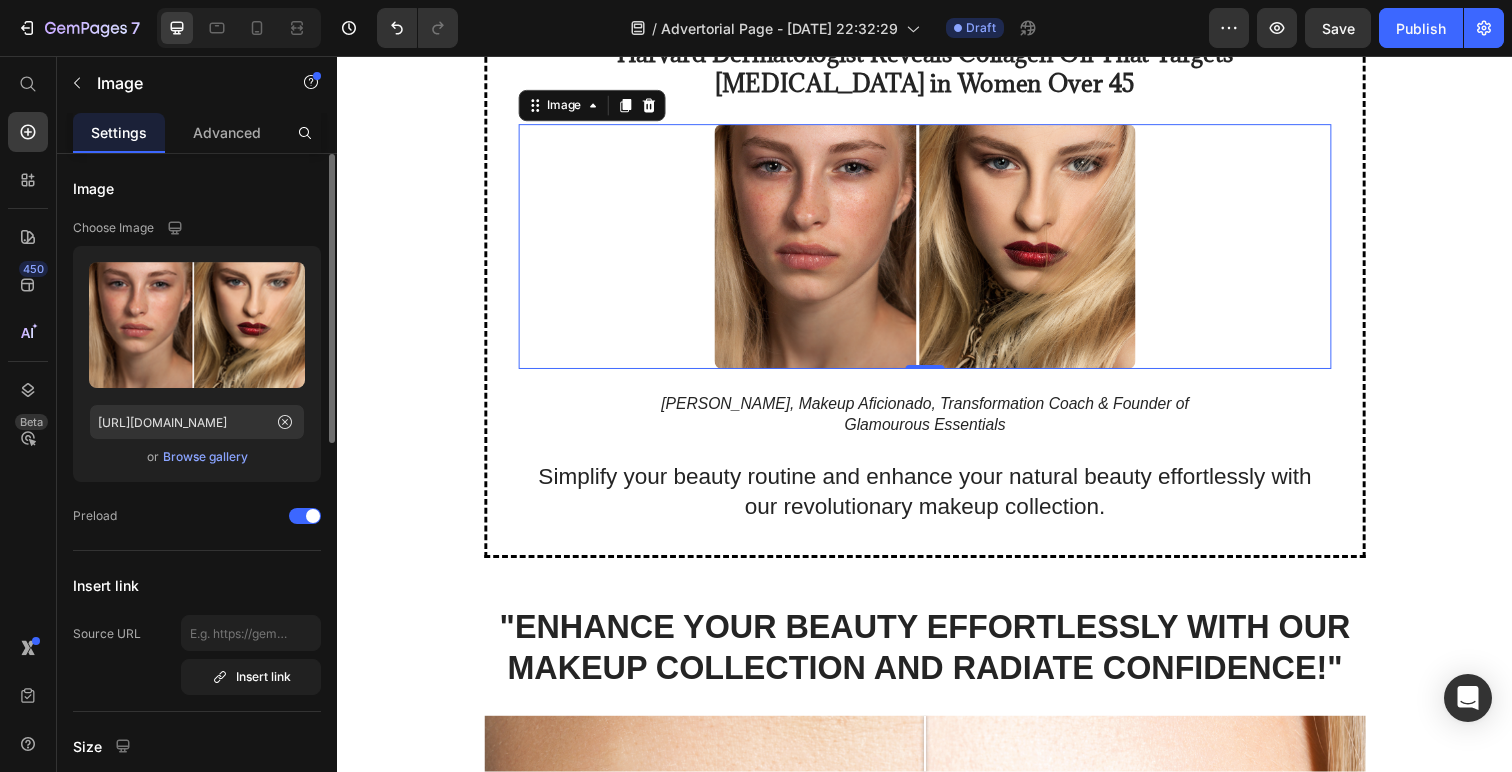 click on "Browse gallery" at bounding box center (205, 457) 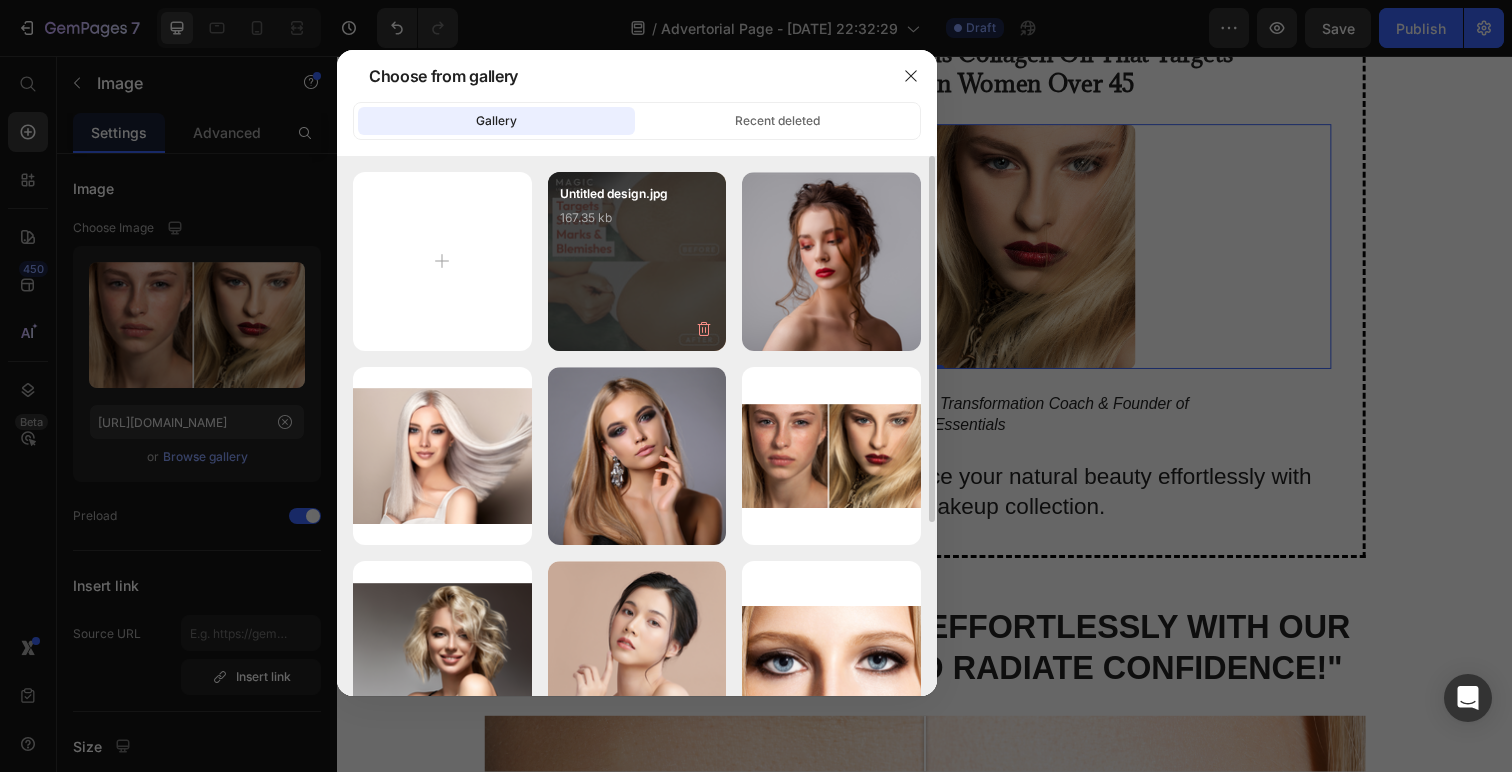 click on "Untitled design.jpg 167.35 kb" at bounding box center (637, 224) 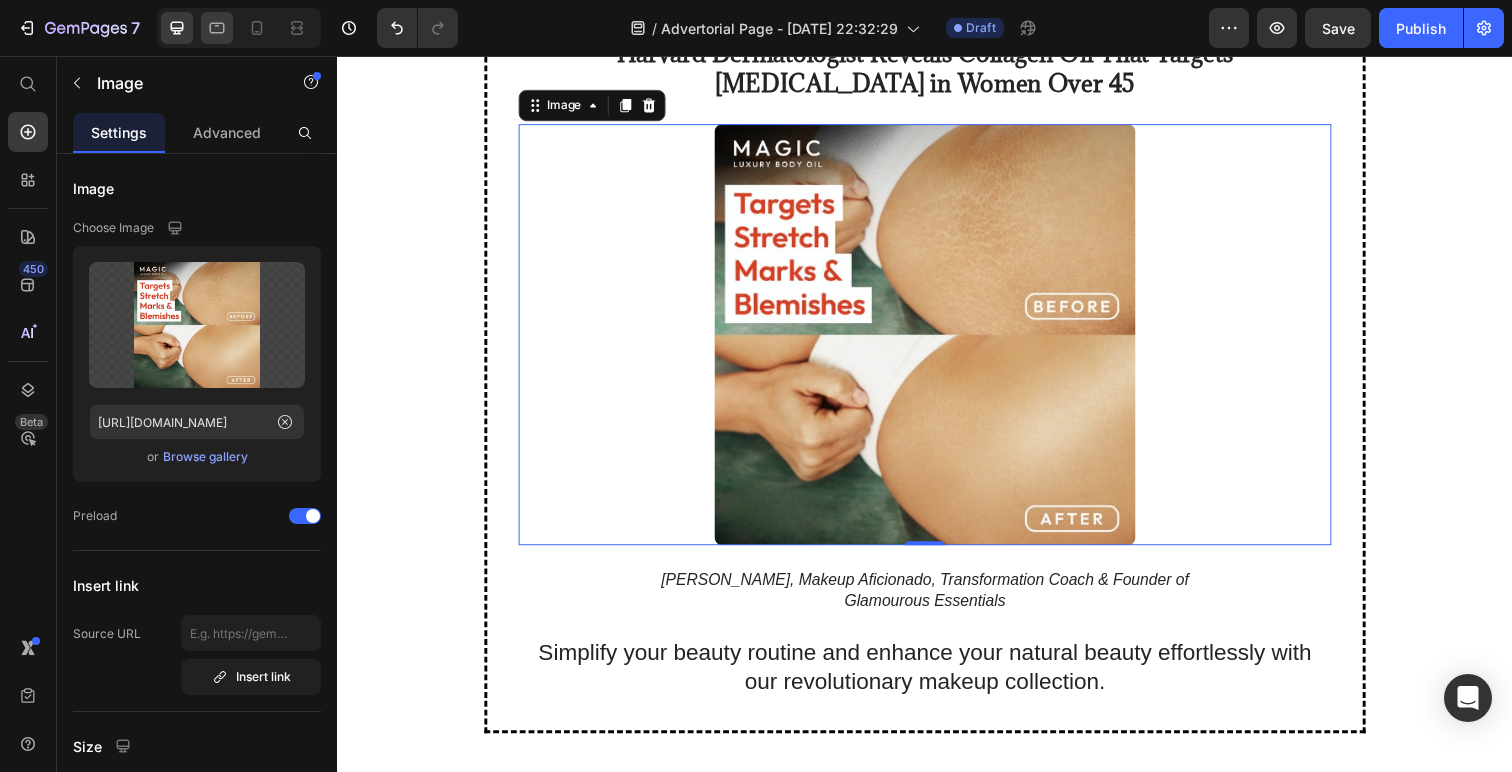 click 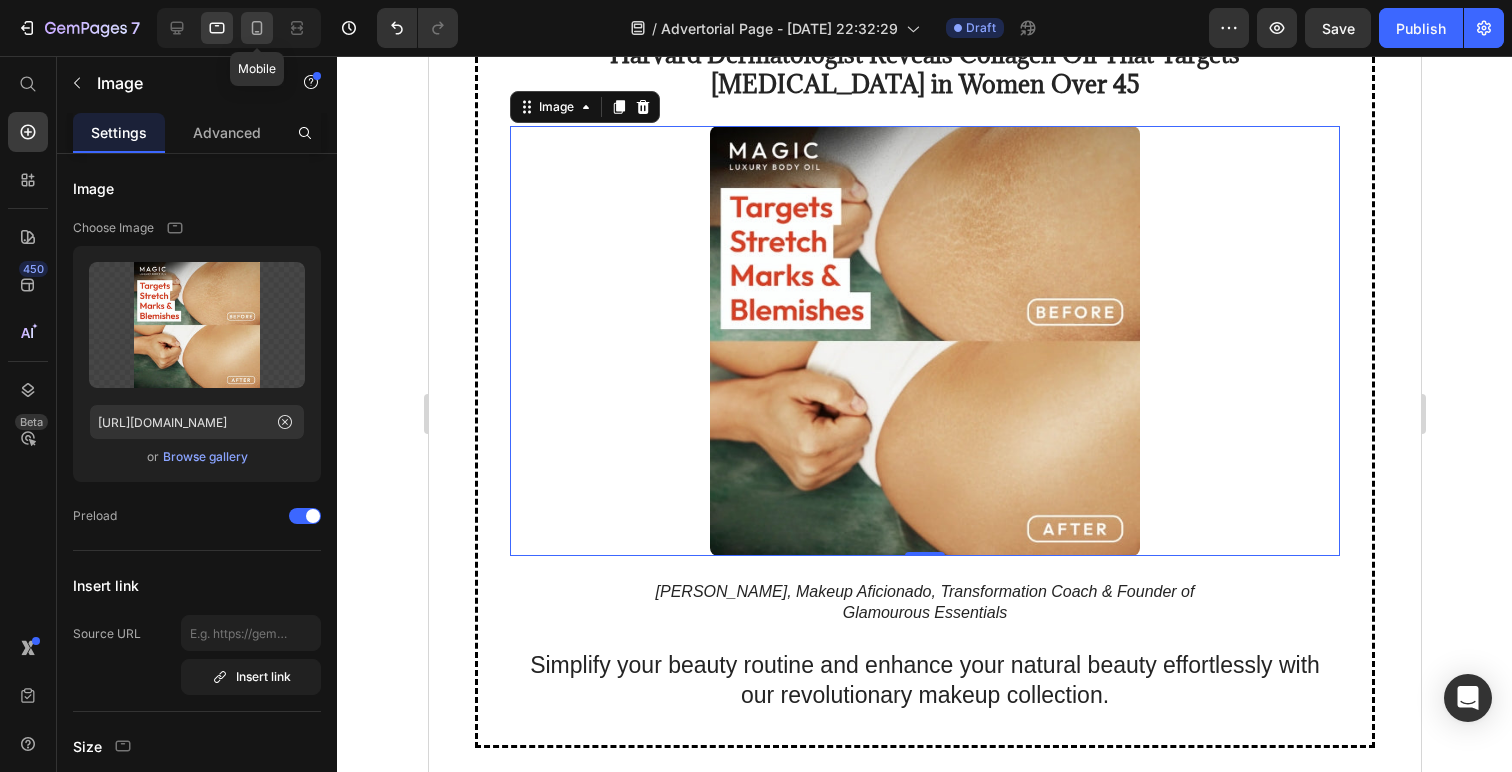 click 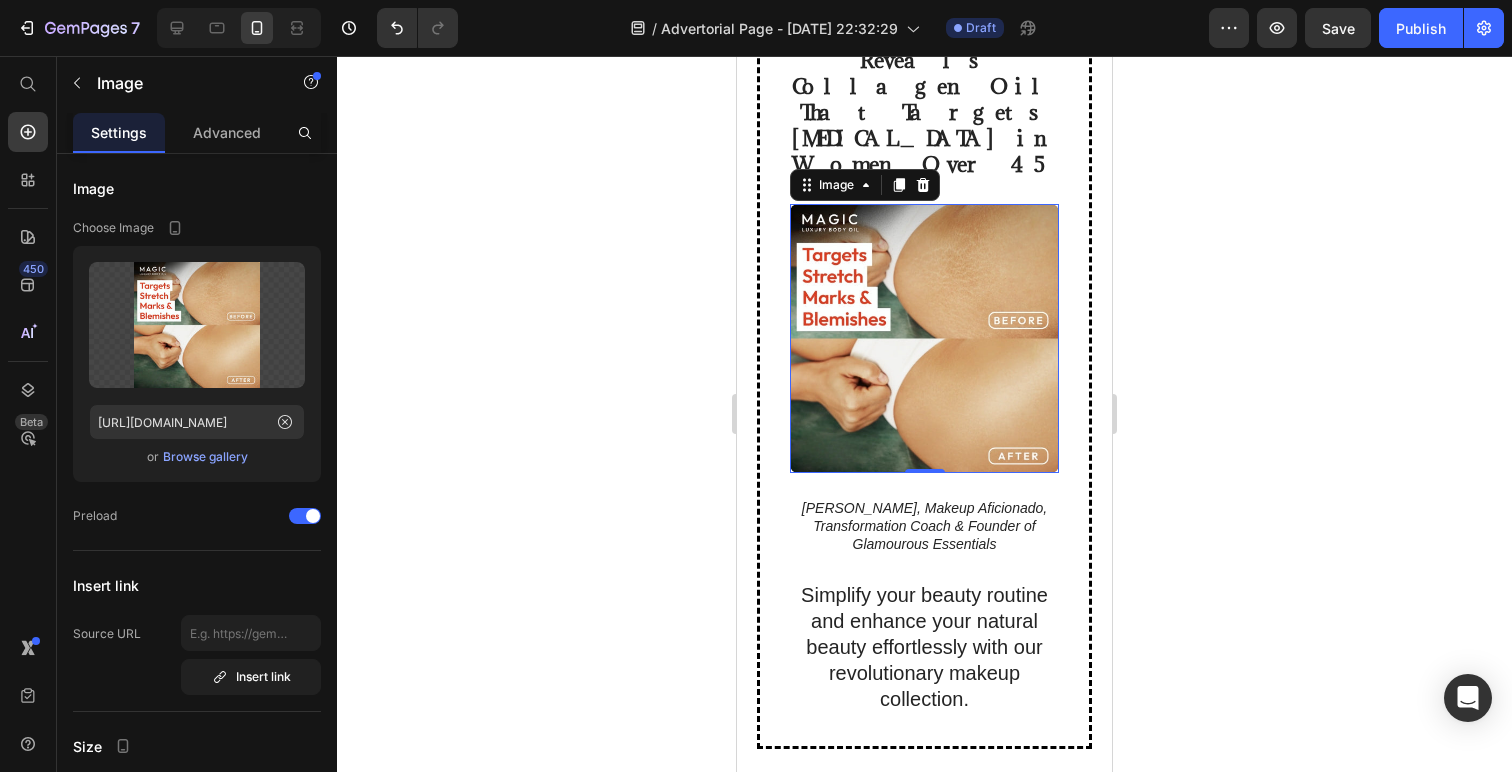 scroll, scrollTop: 0, scrollLeft: 0, axis: both 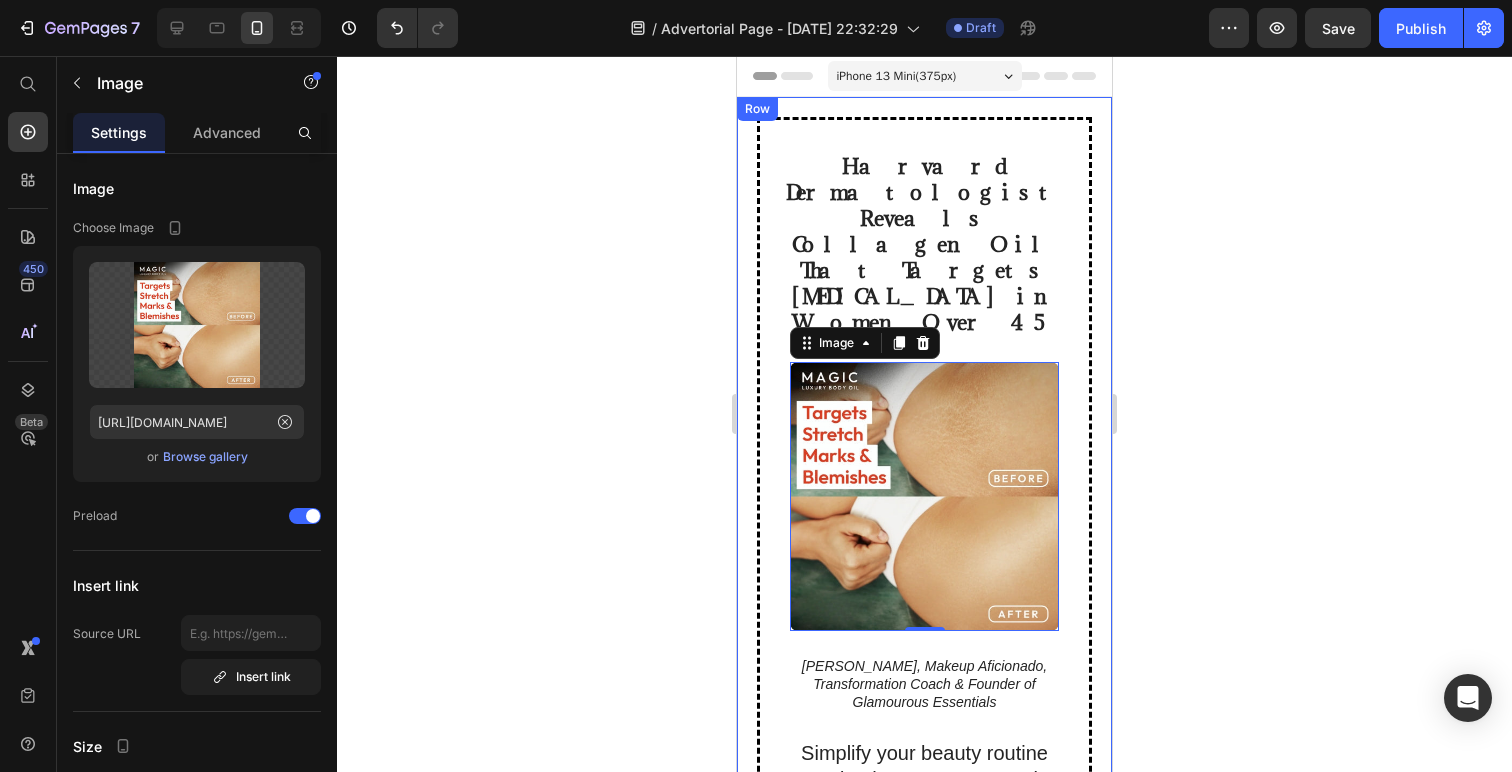 click 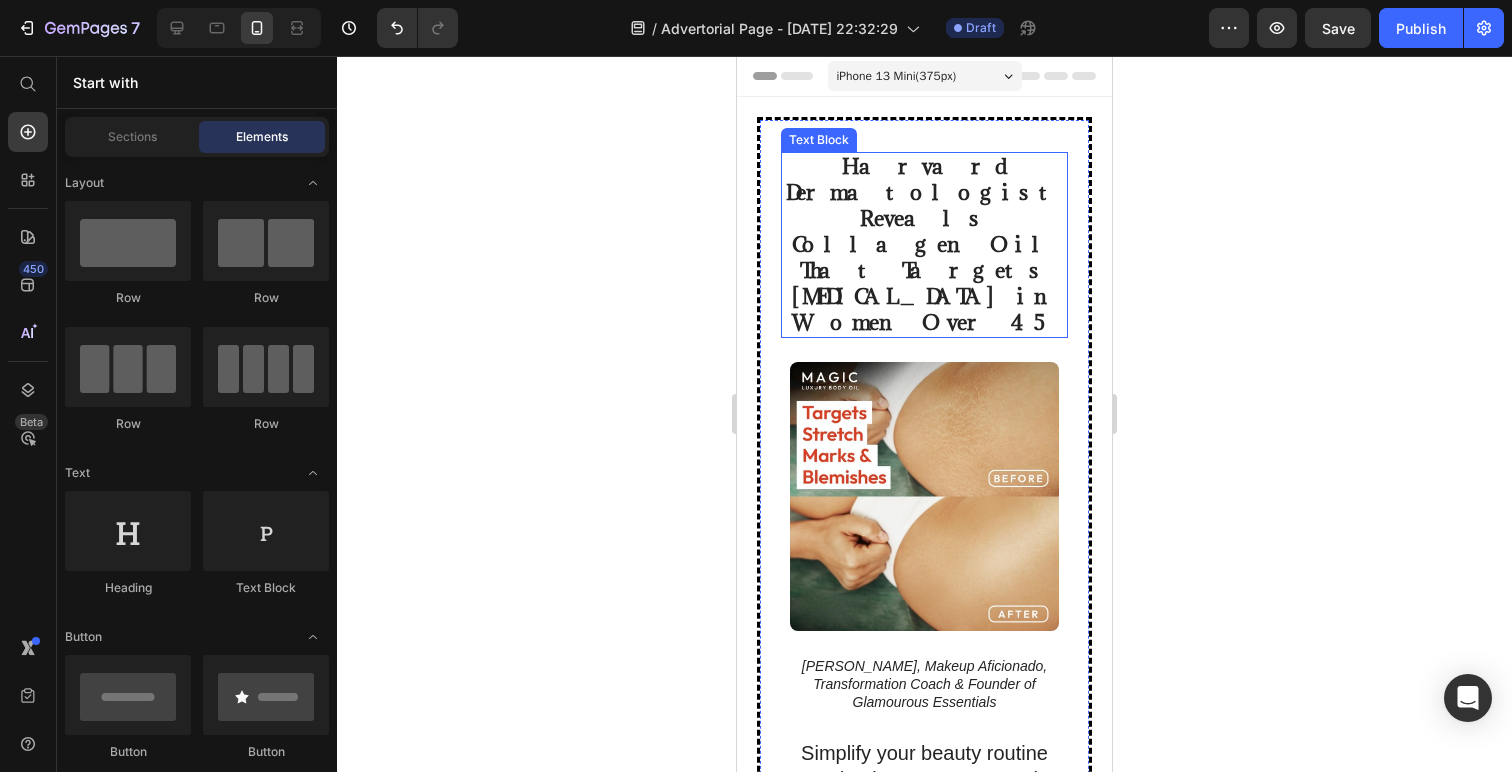 click on "Harvard Dermatologist Reveals Collagen Oil That Targets [MEDICAL_DATA] in Women Over 45" at bounding box center (924, 245) 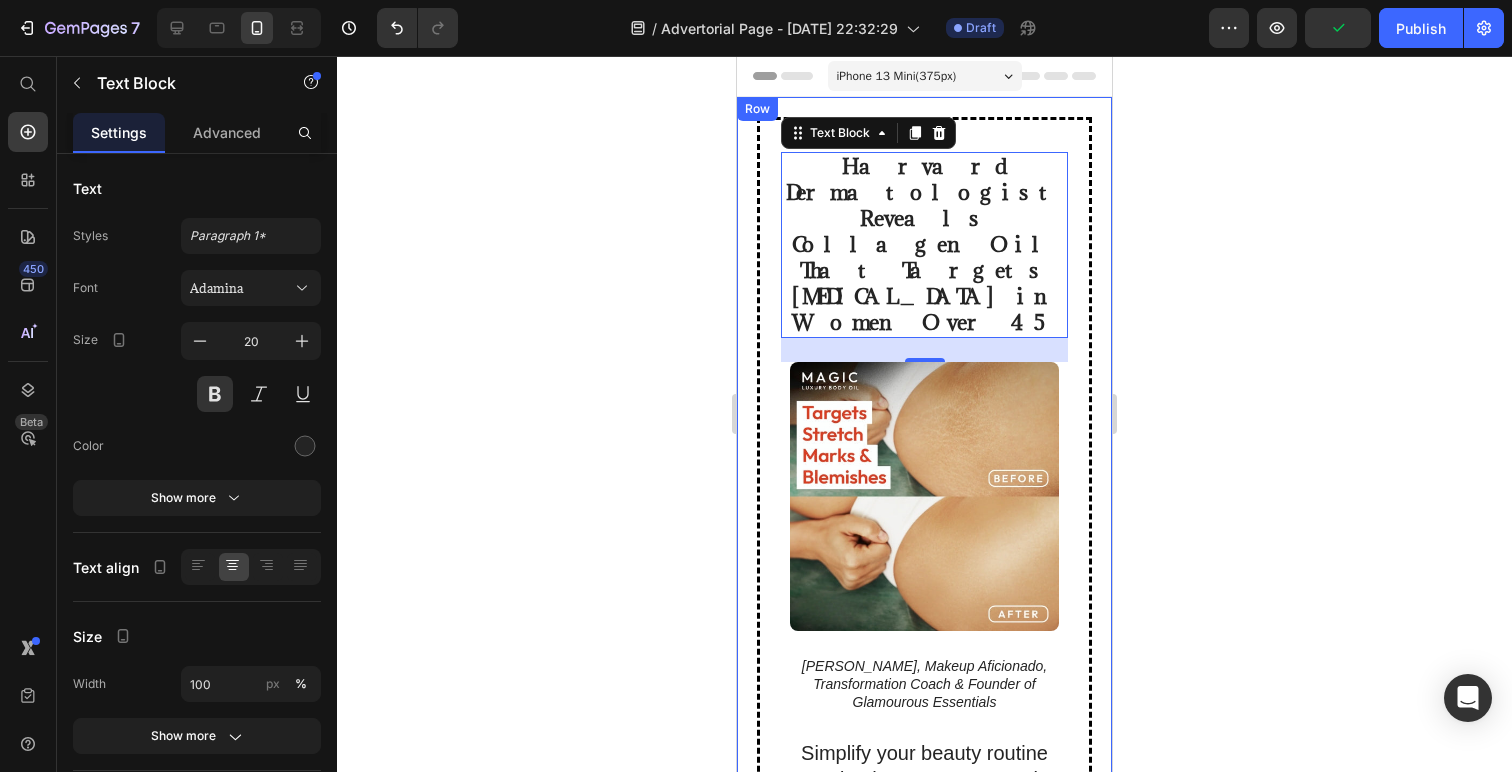 click 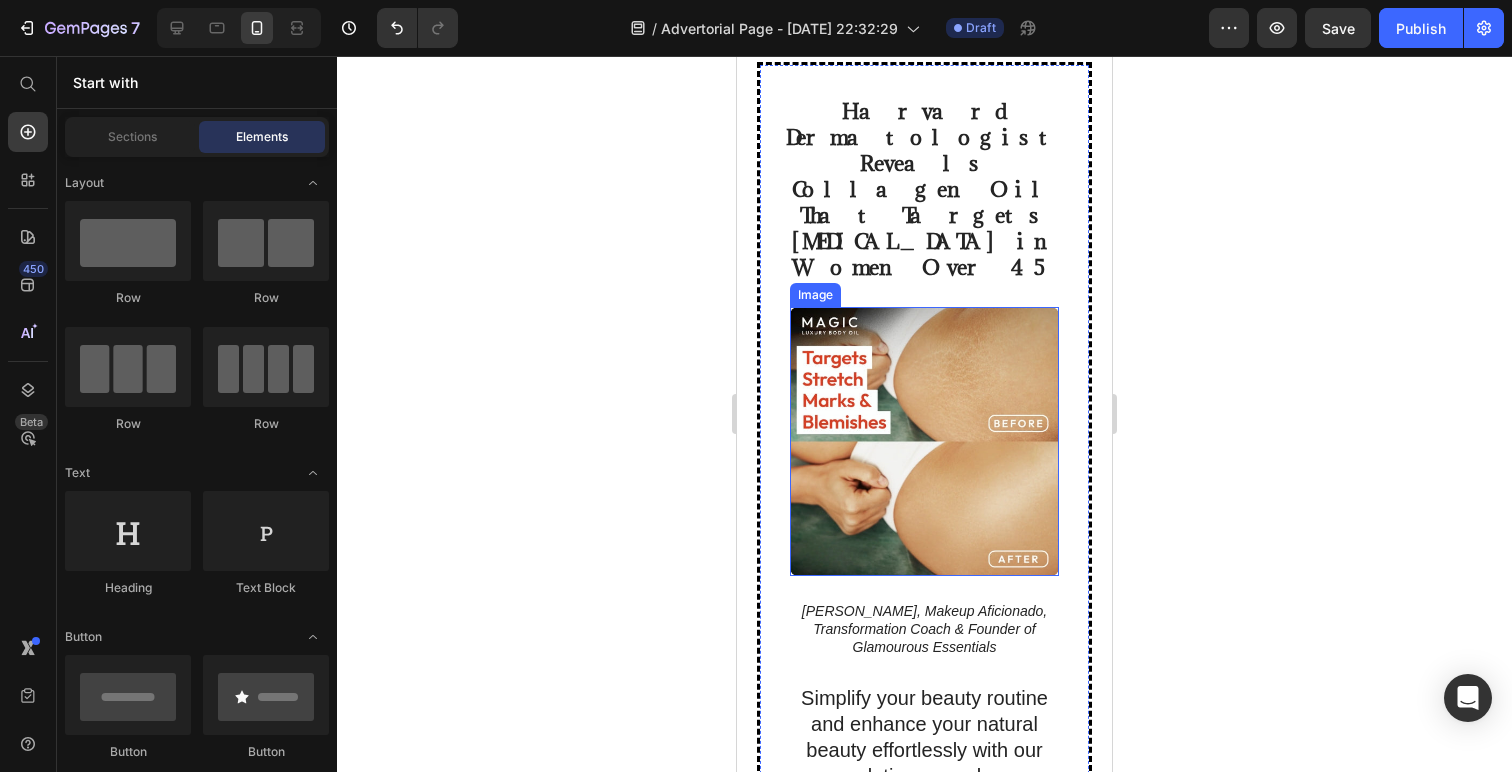 scroll, scrollTop: 51, scrollLeft: 0, axis: vertical 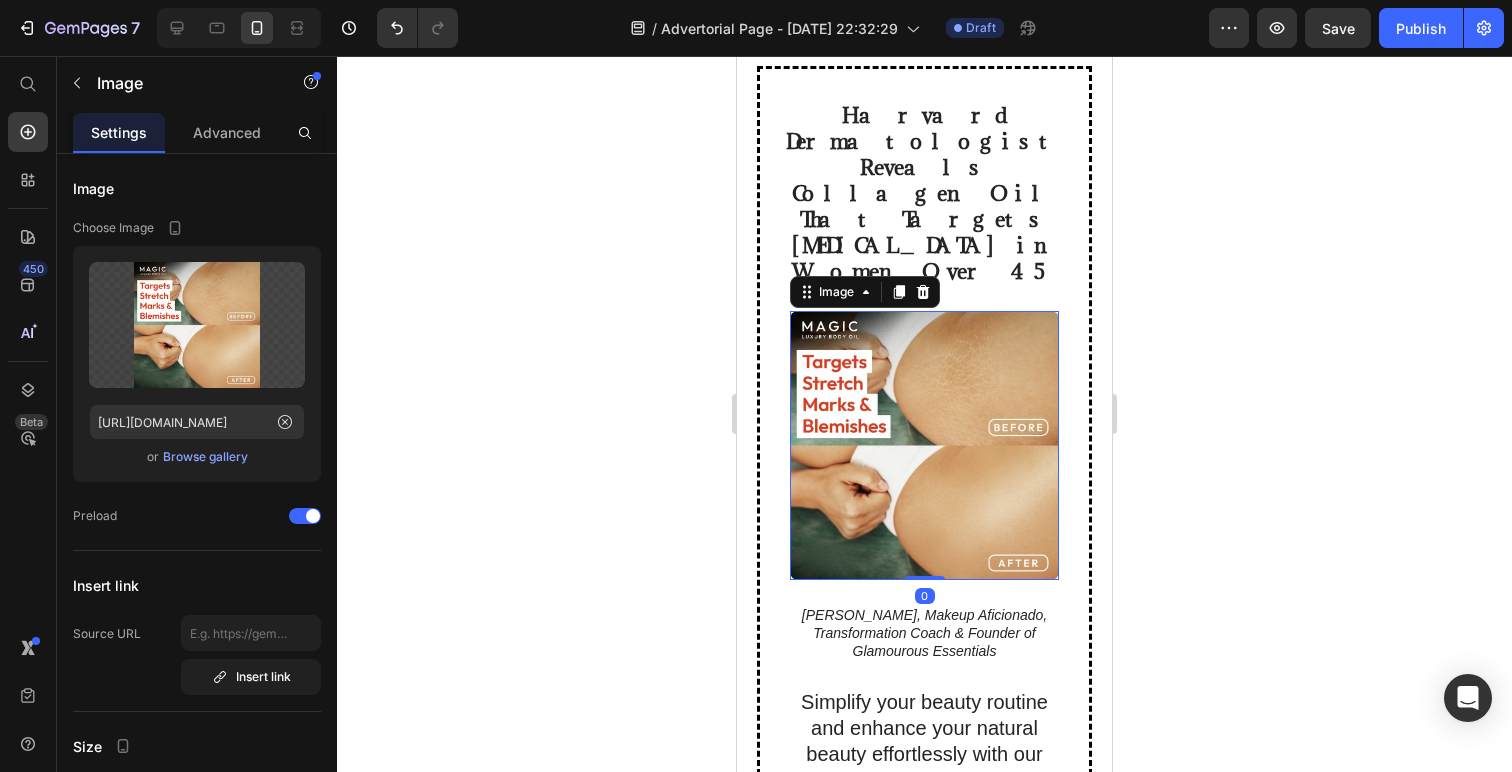 click at bounding box center (924, 445) 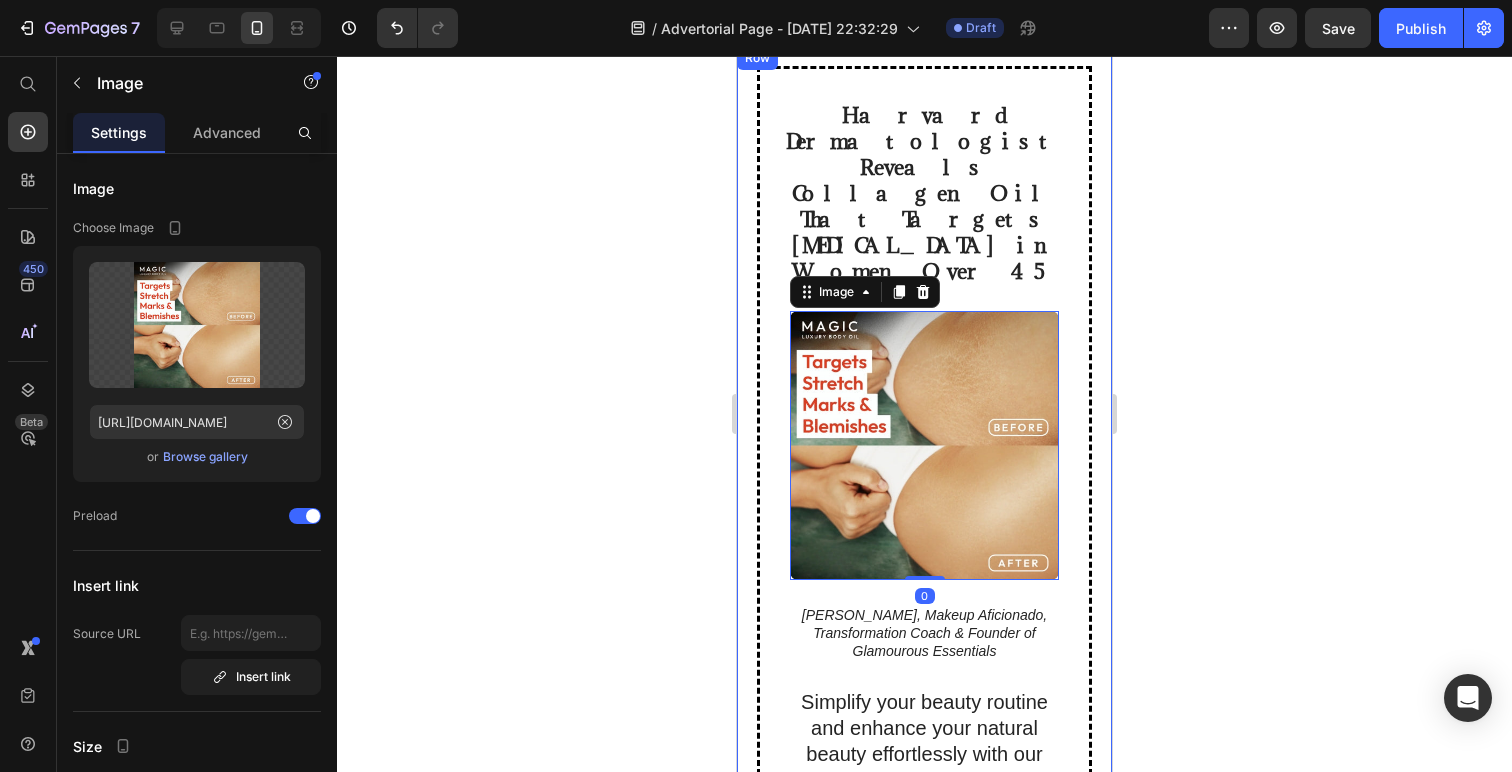 click 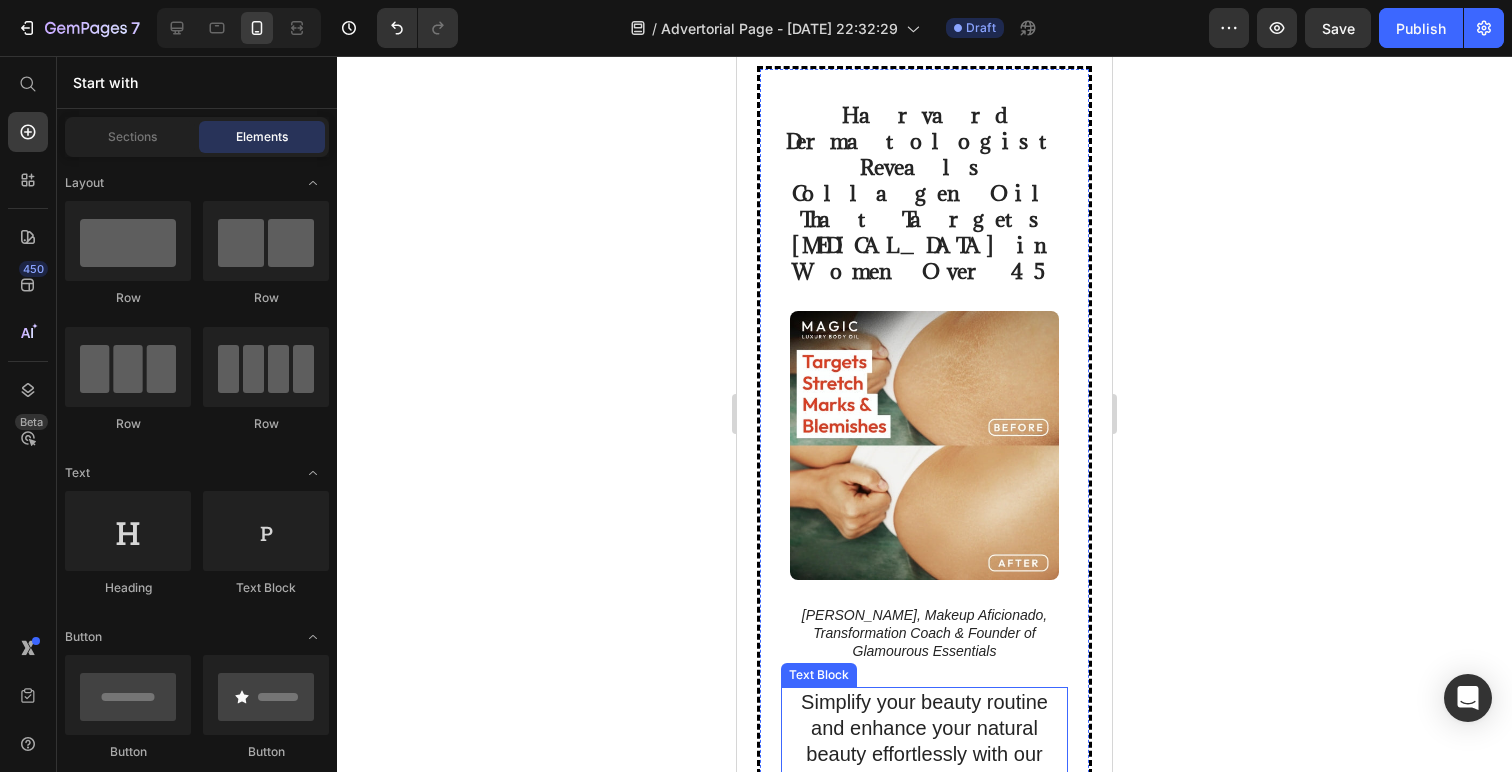 click on "Simplify your beauty routine and enhance your natural beauty effortlessly with our revolutionary makeup collection." at bounding box center (924, 754) 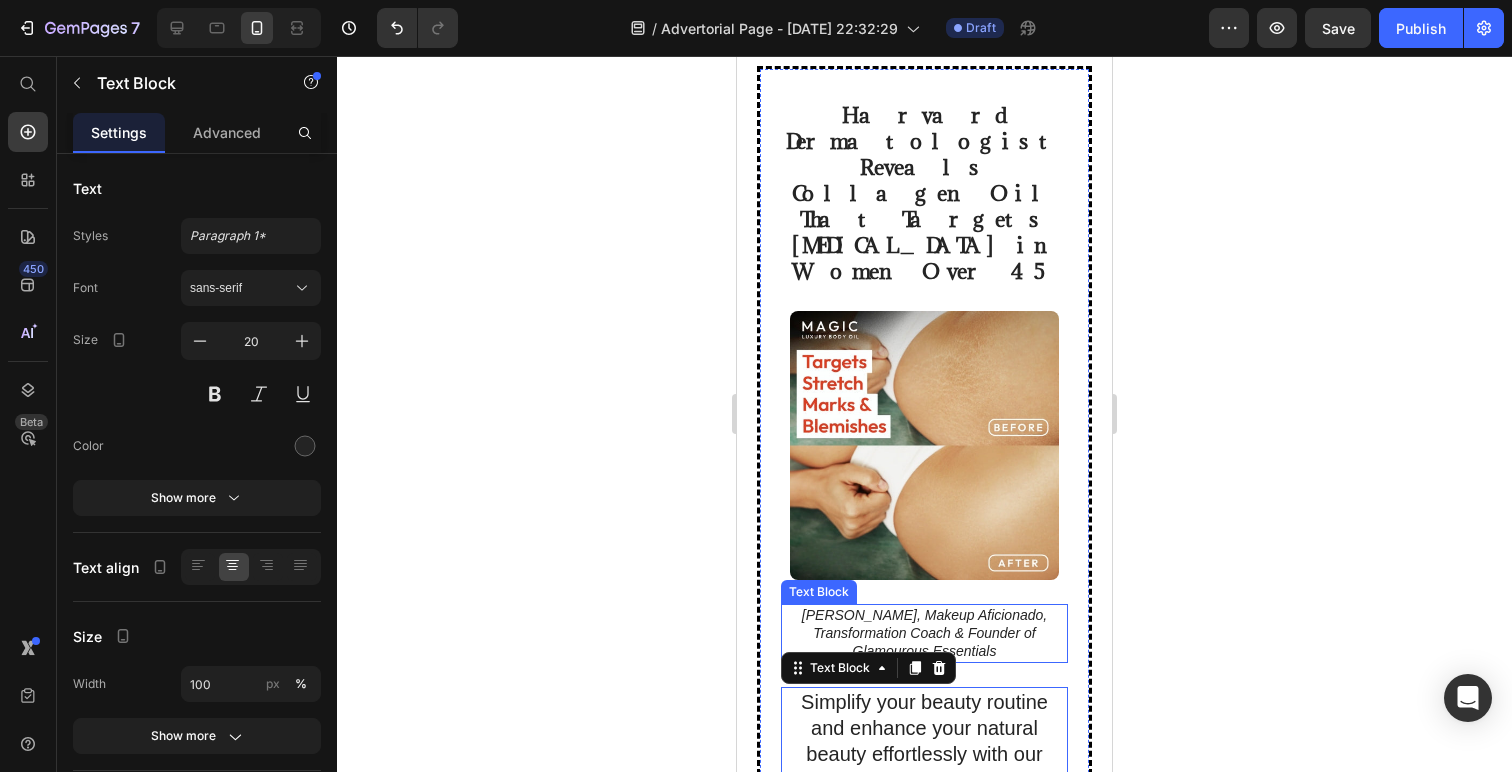 click on "[PERSON_NAME], Makeup Aficionado, Transformation Coach & Founder of Glamourous Essentials" at bounding box center [924, 633] 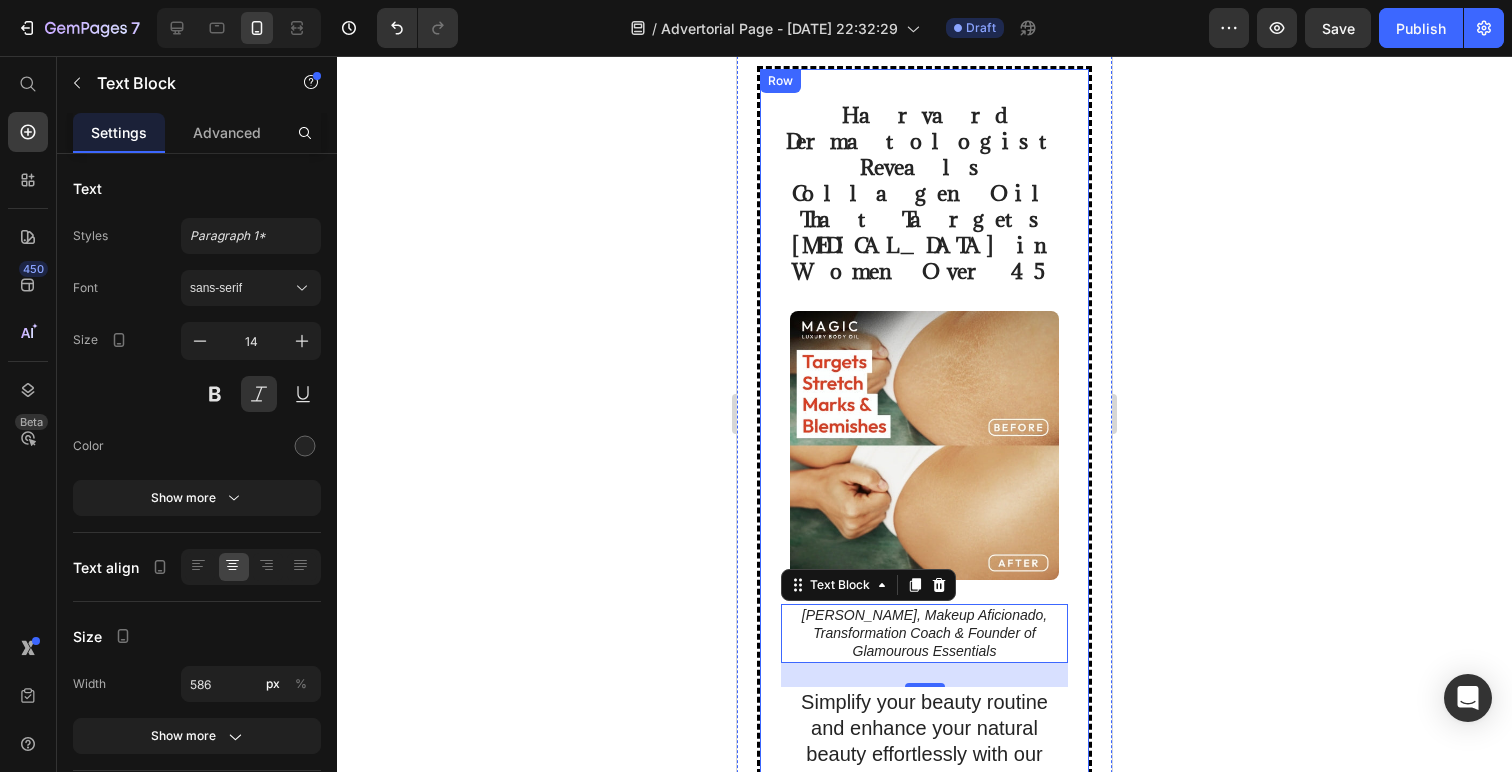 scroll, scrollTop: 0, scrollLeft: 0, axis: both 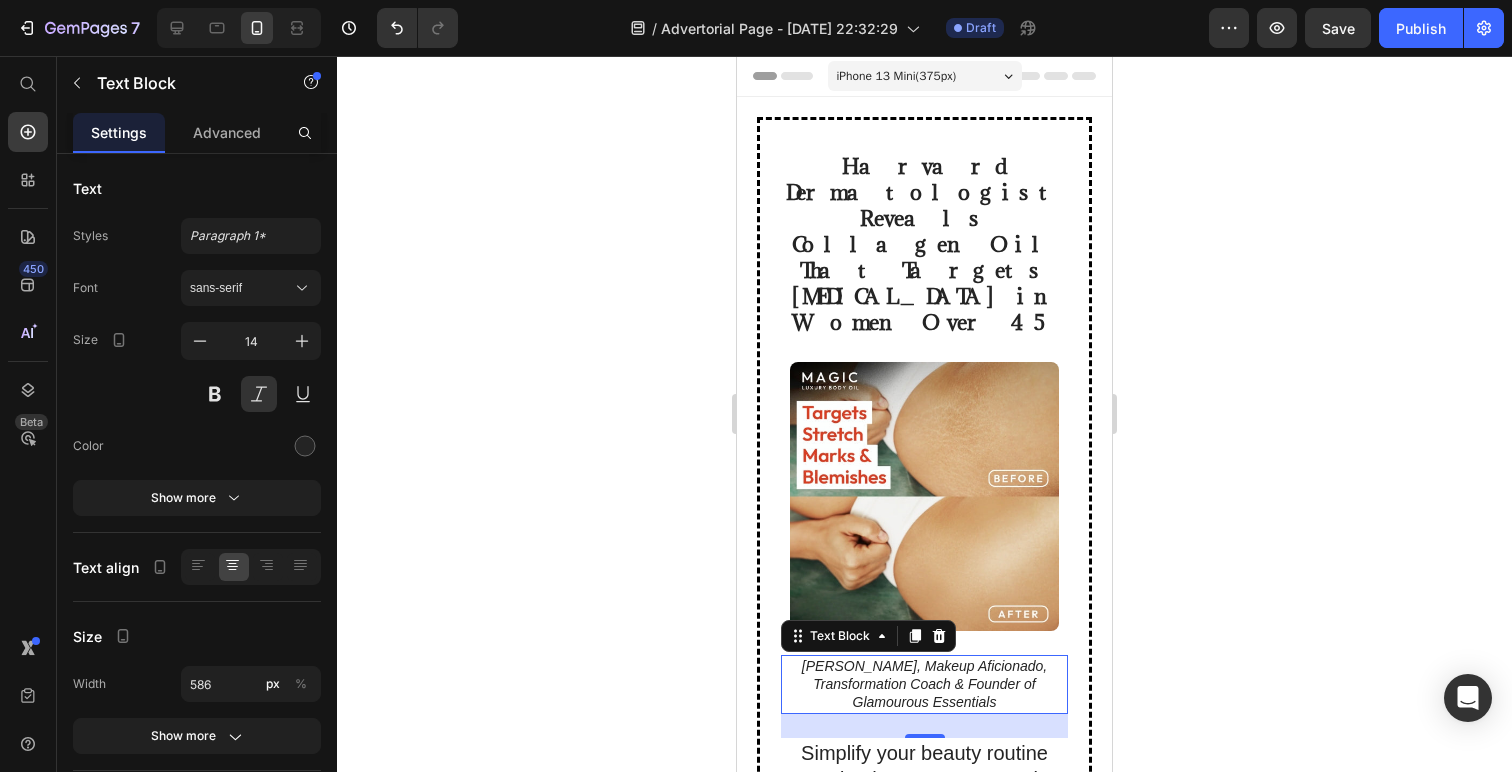 click 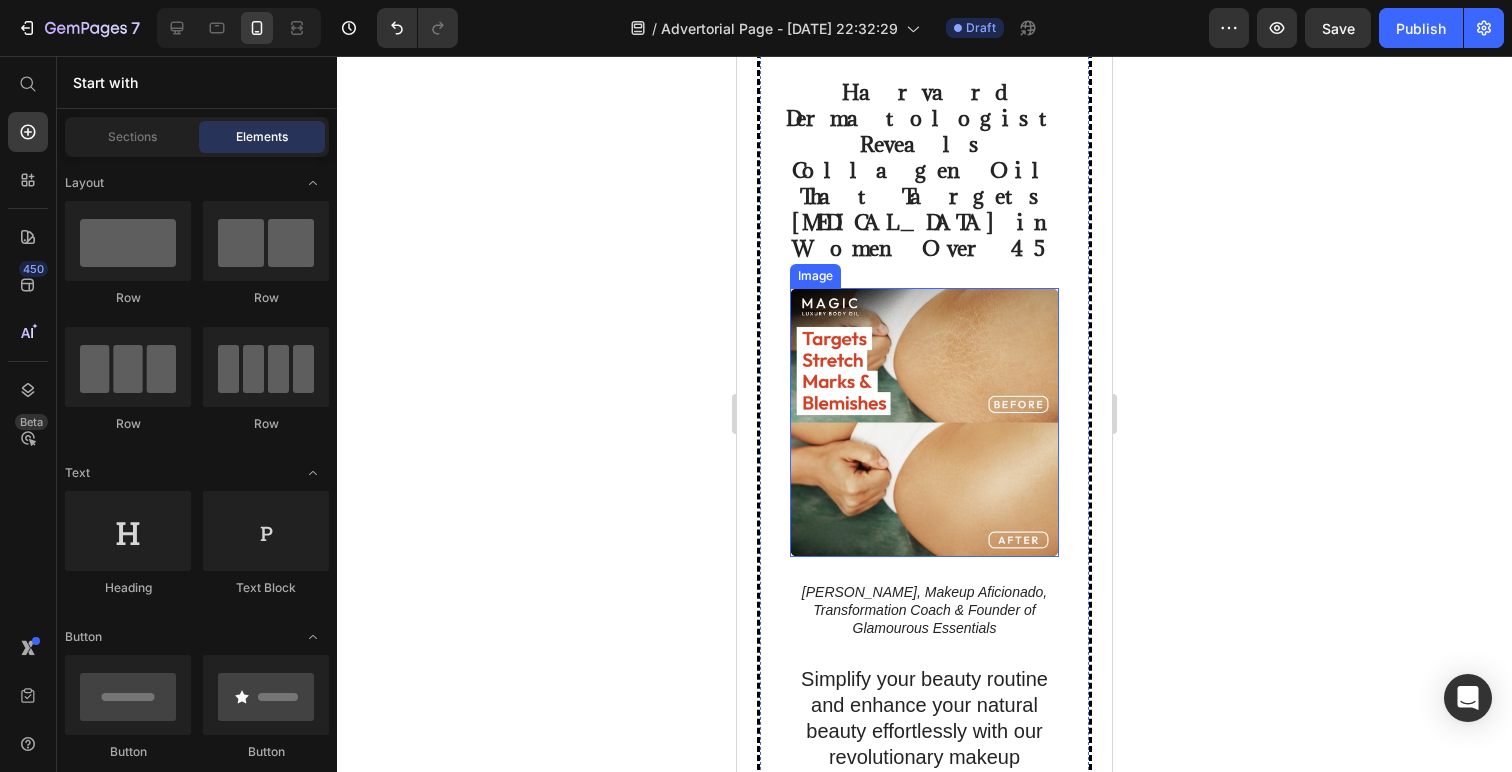 scroll, scrollTop: 78, scrollLeft: 0, axis: vertical 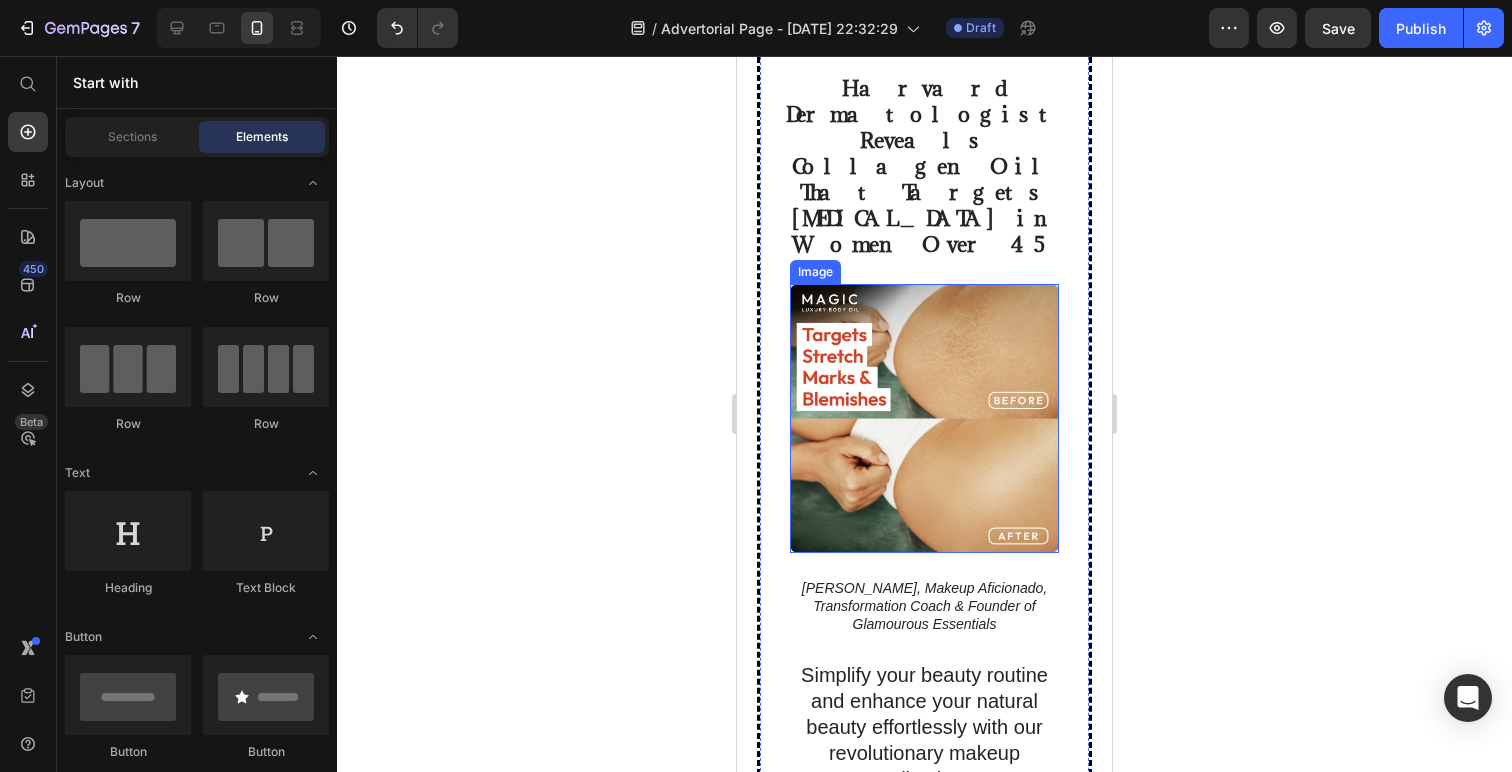 click at bounding box center (924, 418) 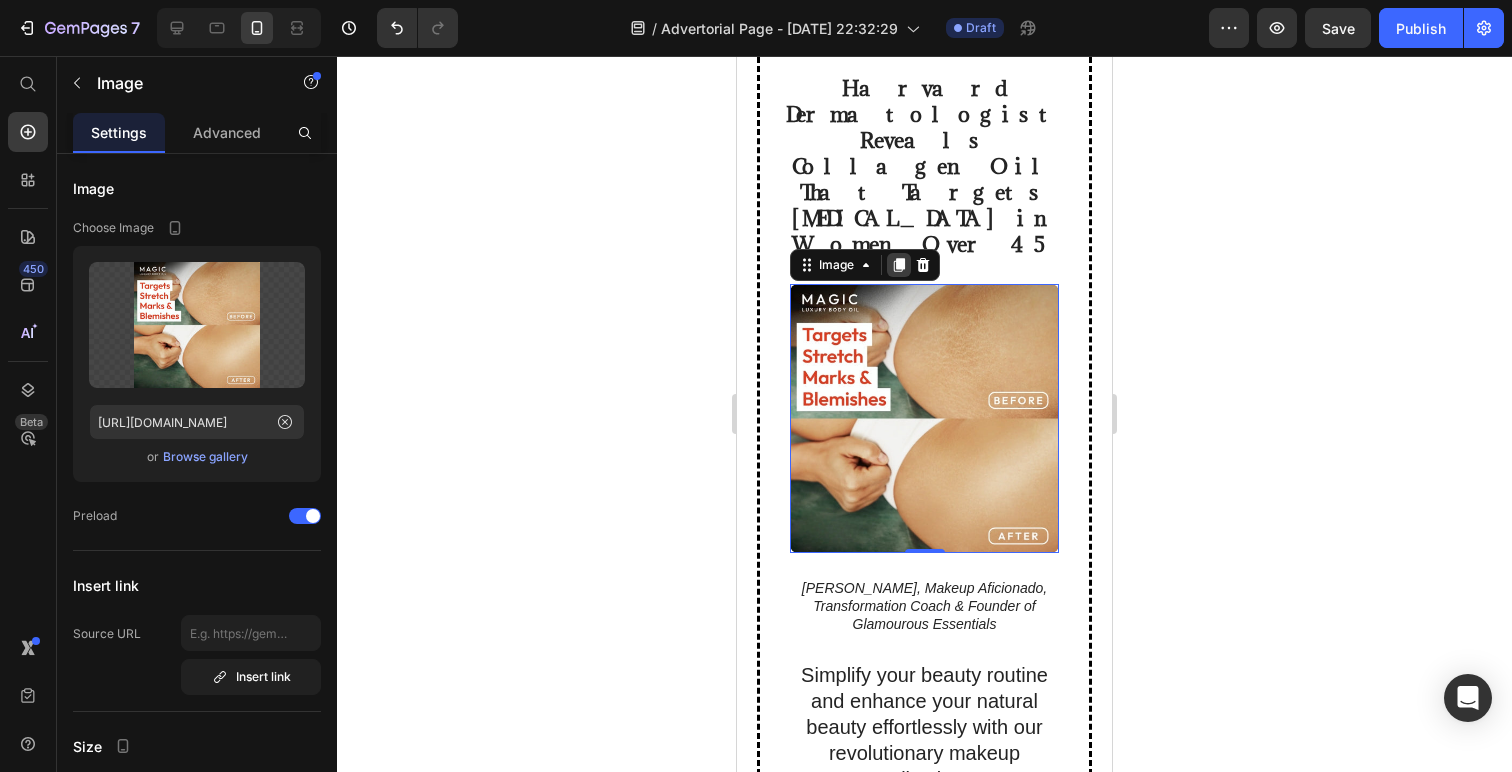 click 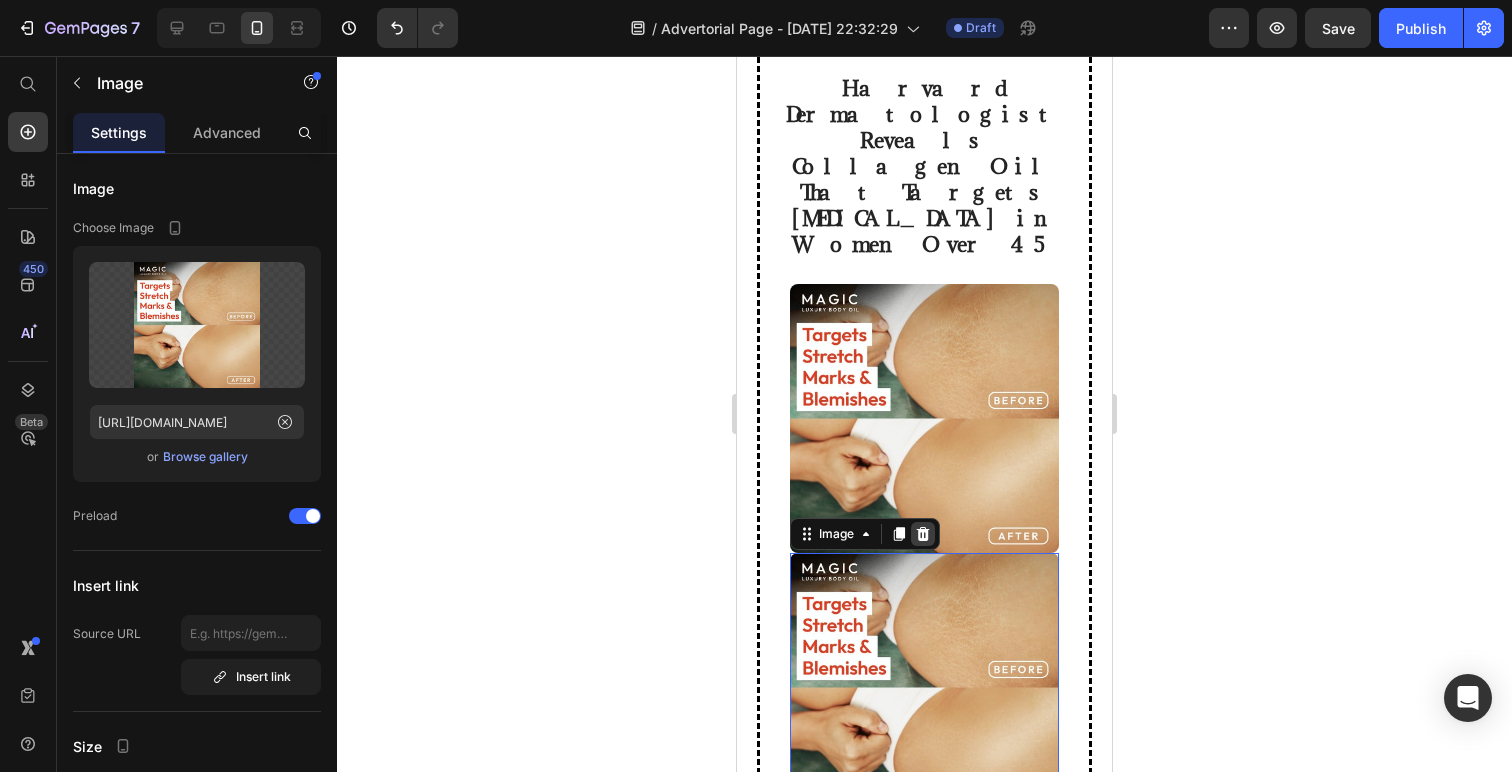 click 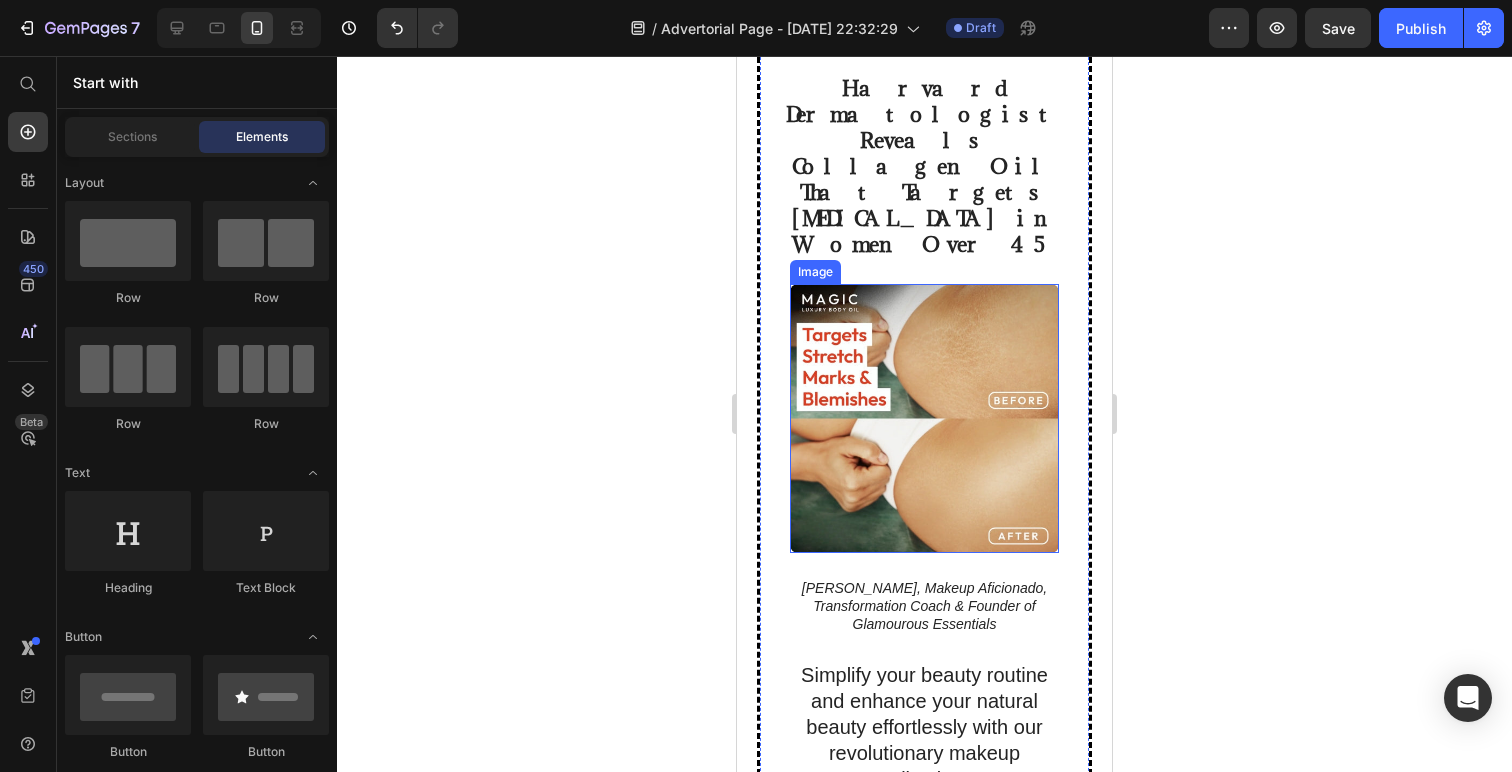 click at bounding box center [924, 418] 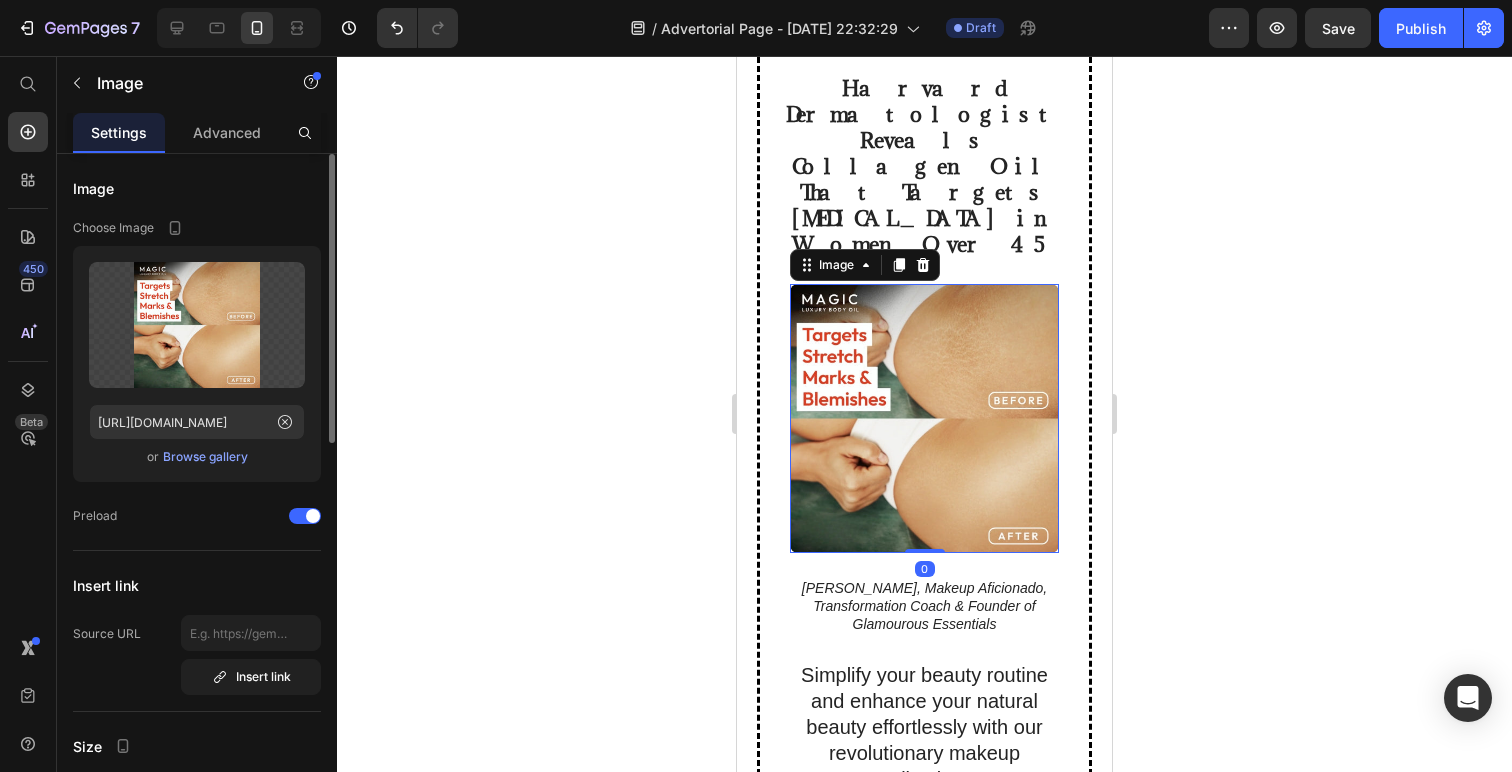 click on "Upload Image [URL][DOMAIN_NAME]  or   Browse gallery" at bounding box center (197, 364) 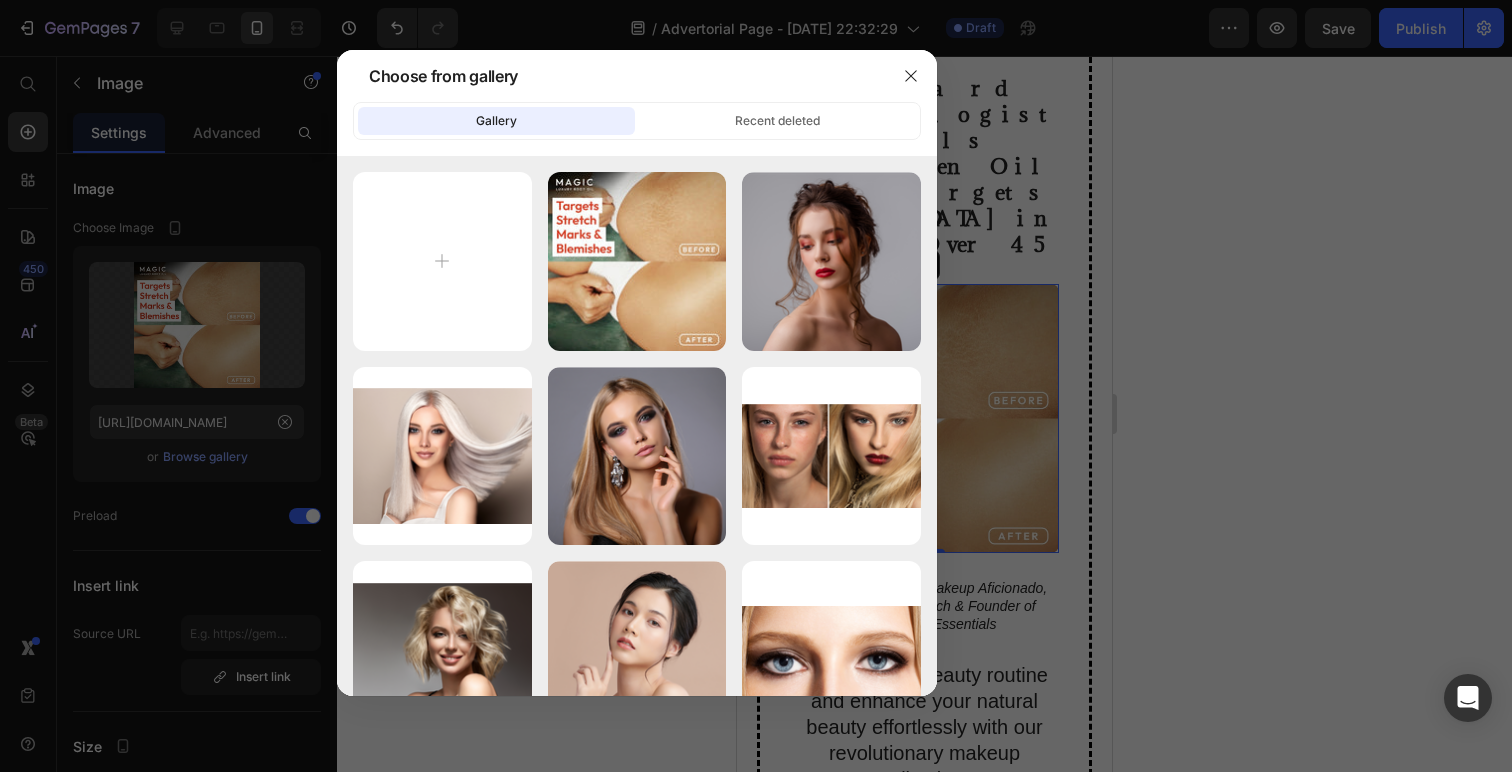 type on "C:\fakepath\Upscaled_Magic_Body_Oil.jpg" 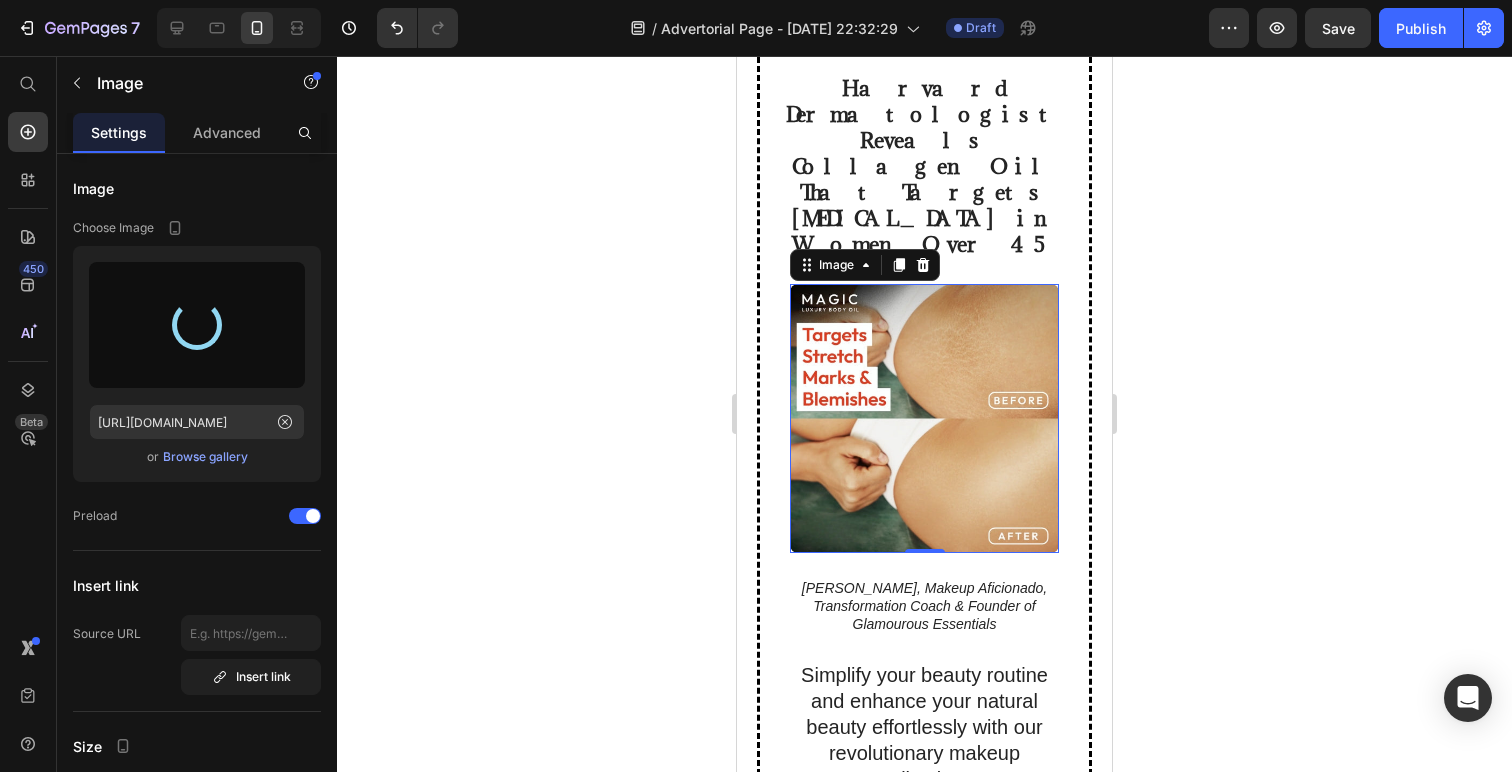 type on "[URL][DOMAIN_NAME]" 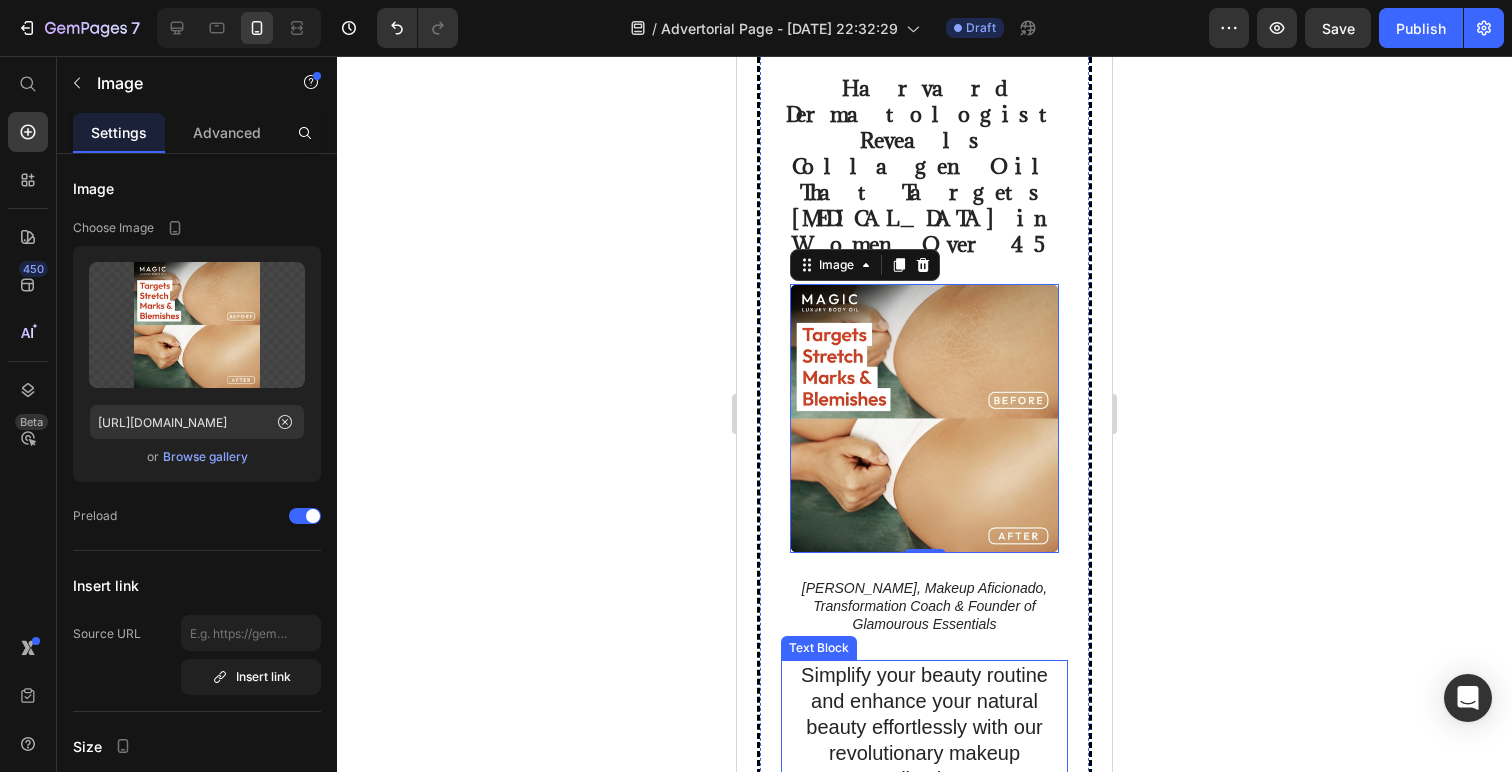 click on "Simplify your beauty routine and enhance your natural beauty effortlessly with our revolutionary makeup collection." at bounding box center [924, 727] 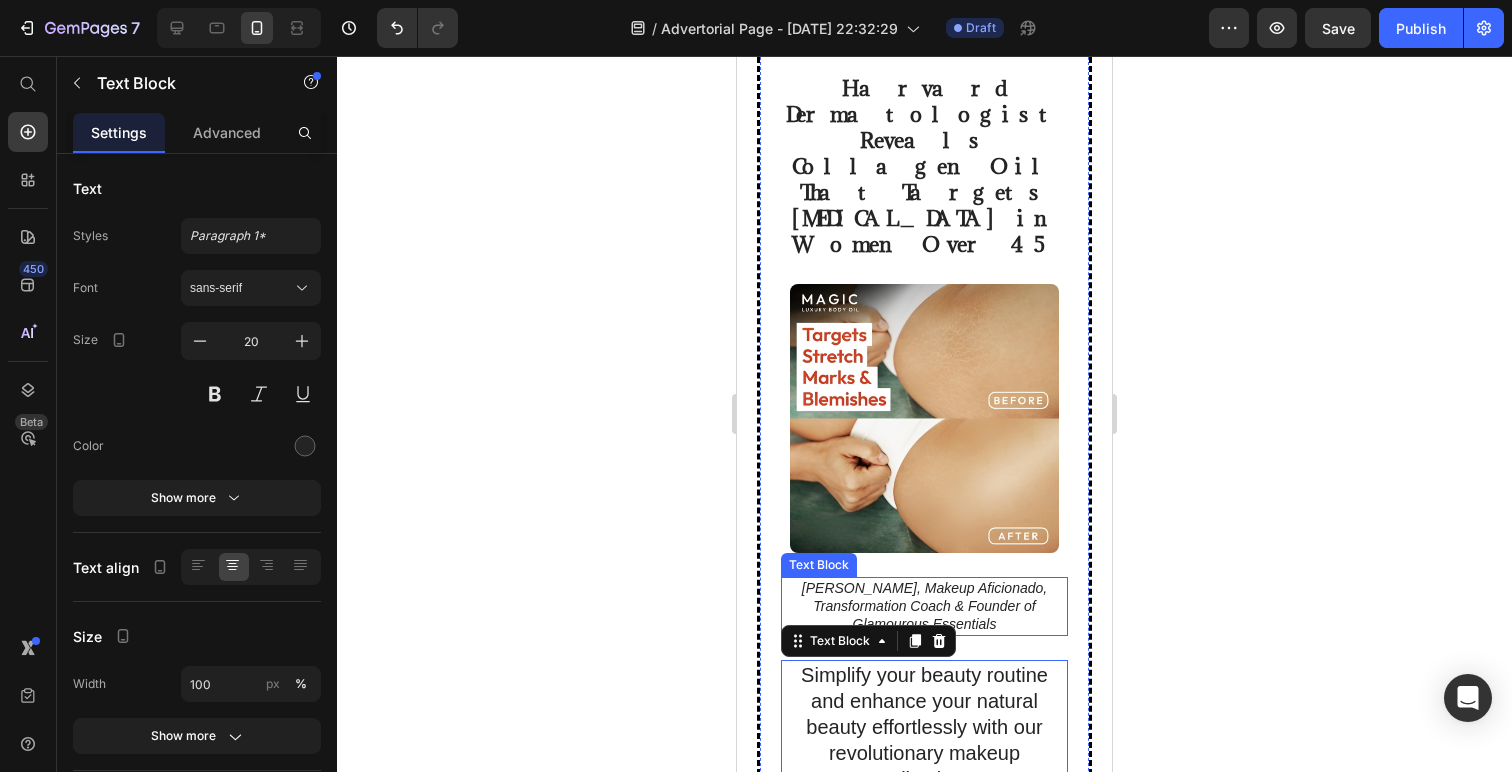 click on "[PERSON_NAME], Makeup Aficionado, Transformation Coach & Founder of Glamourous Essentials" at bounding box center [924, 606] 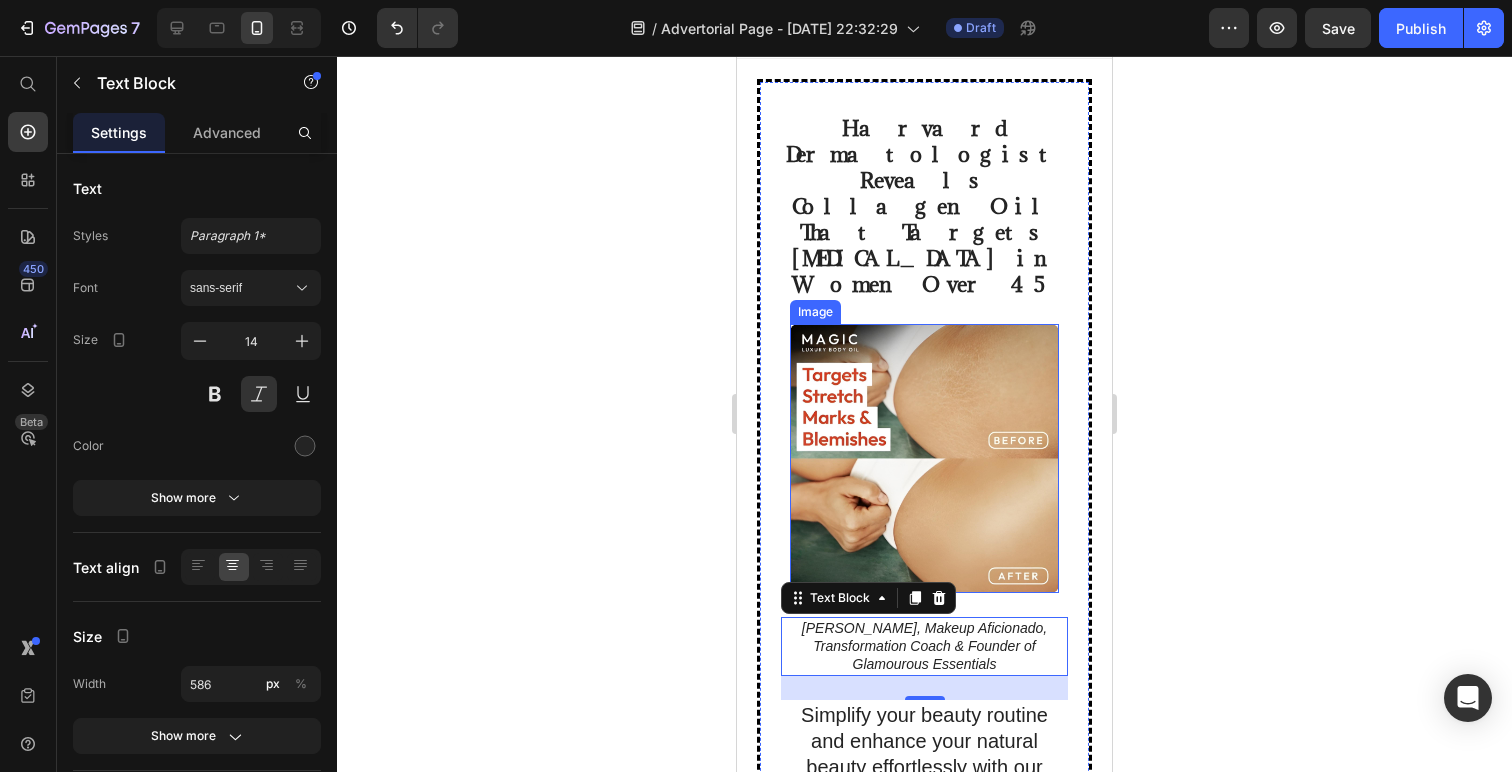 scroll, scrollTop: 0, scrollLeft: 0, axis: both 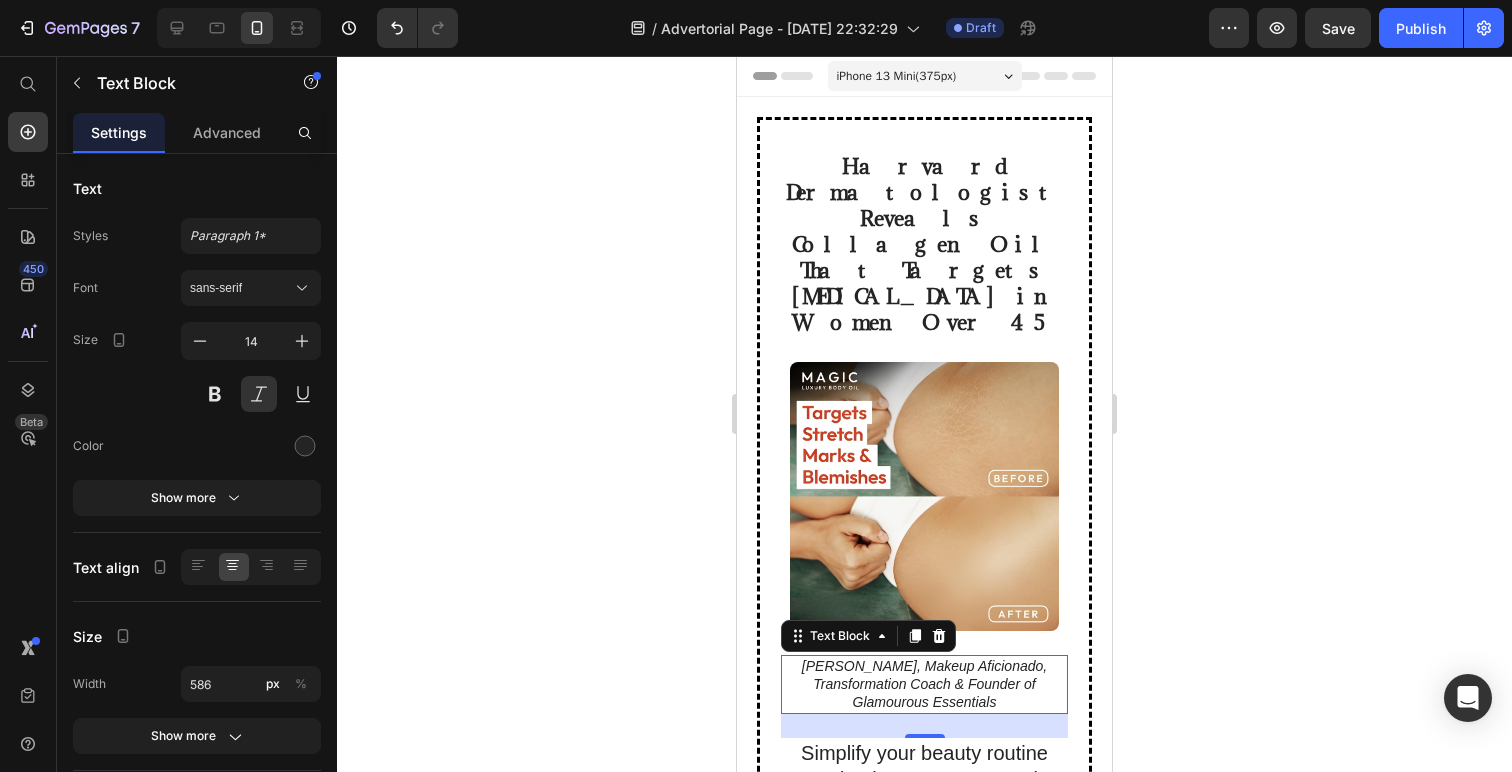 click 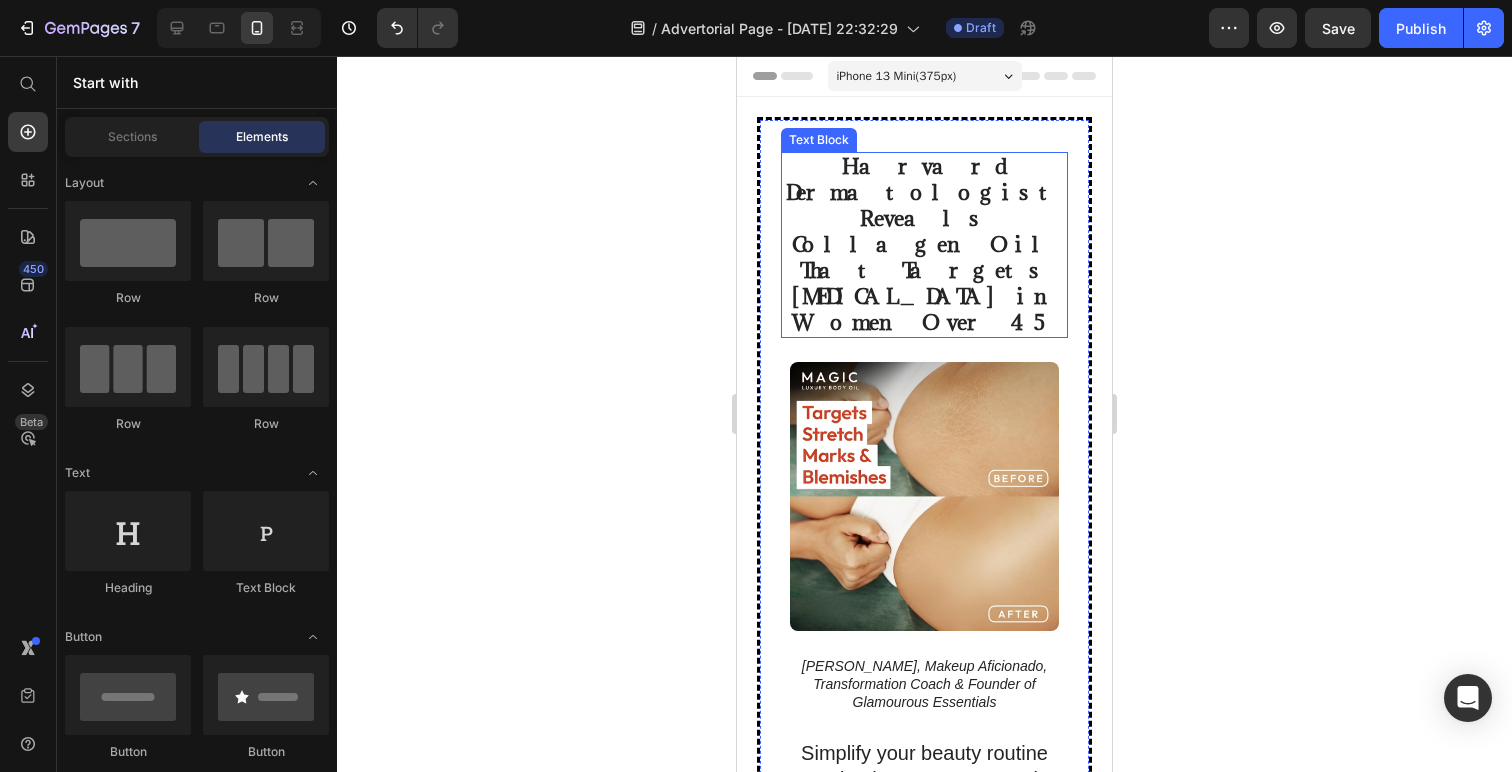 click on "Harvard Dermatologist Reveals Collagen Oil That Targets [MEDICAL_DATA] in Women Over 45" at bounding box center [924, 245] 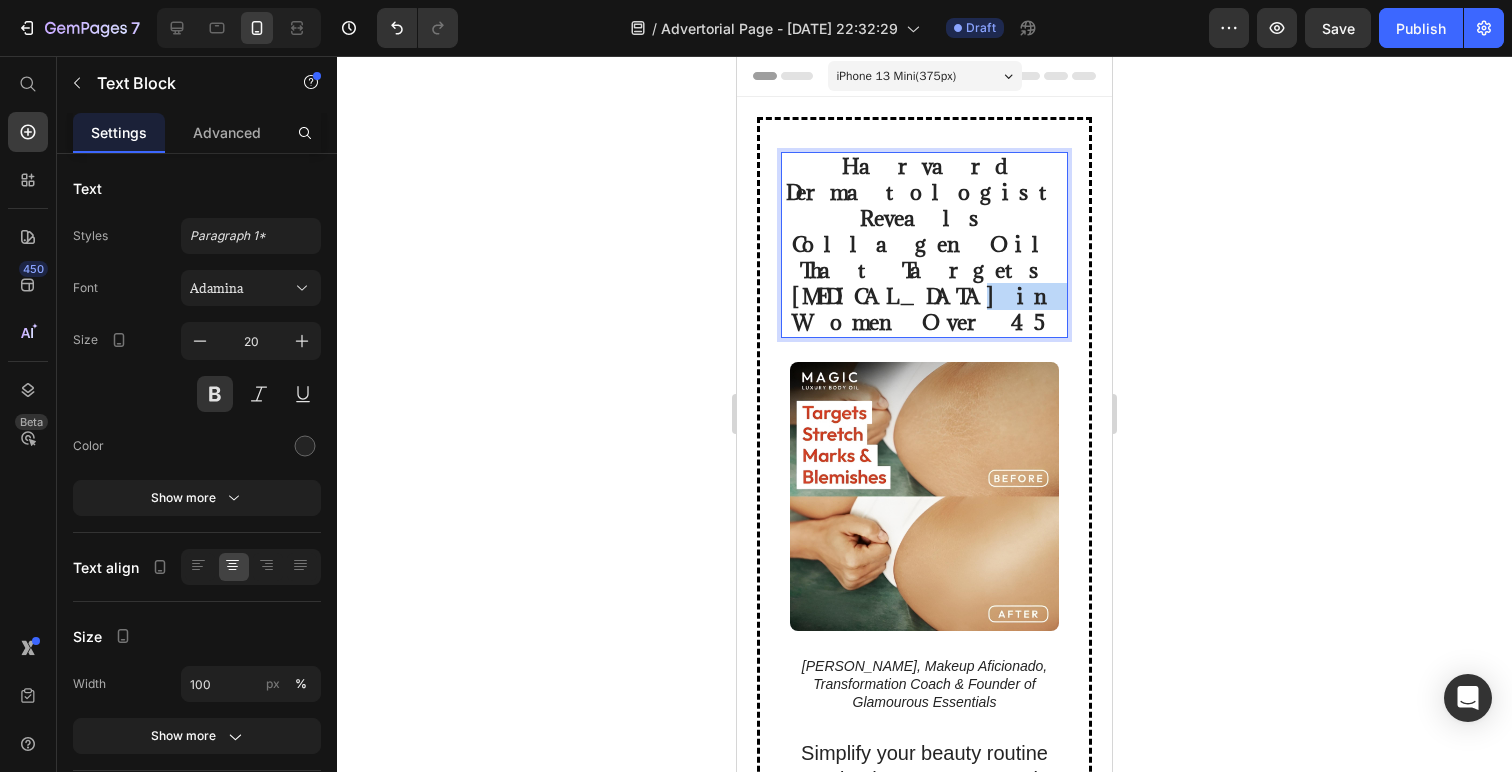 click on "Harvard Dermatologist Reveals Collagen Oil That Targets [MEDICAL_DATA] in Women Over 45" at bounding box center [924, 245] 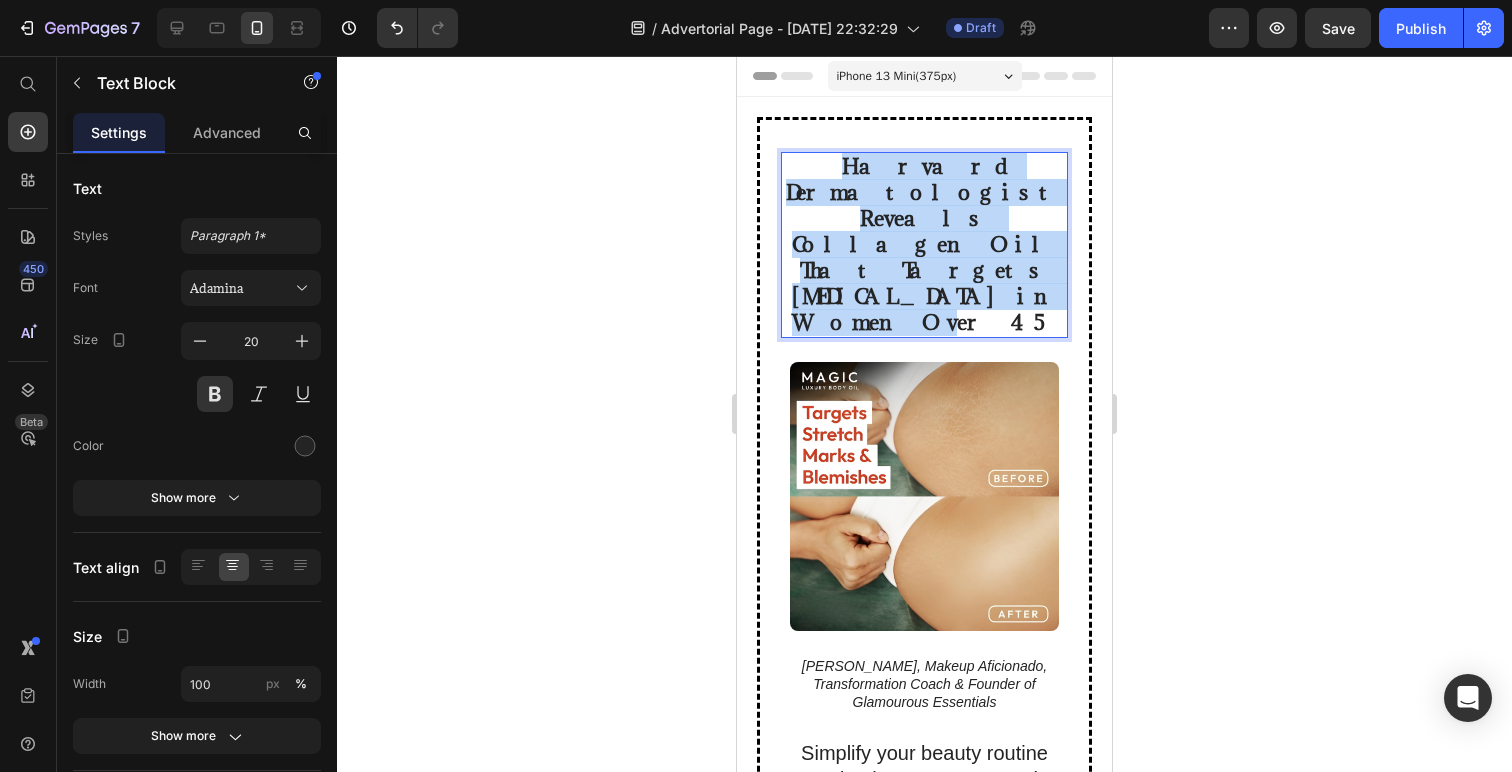 click on "Harvard Dermatologist Reveals Collagen Oil That Targets [MEDICAL_DATA] in Women Over 45" at bounding box center [924, 245] 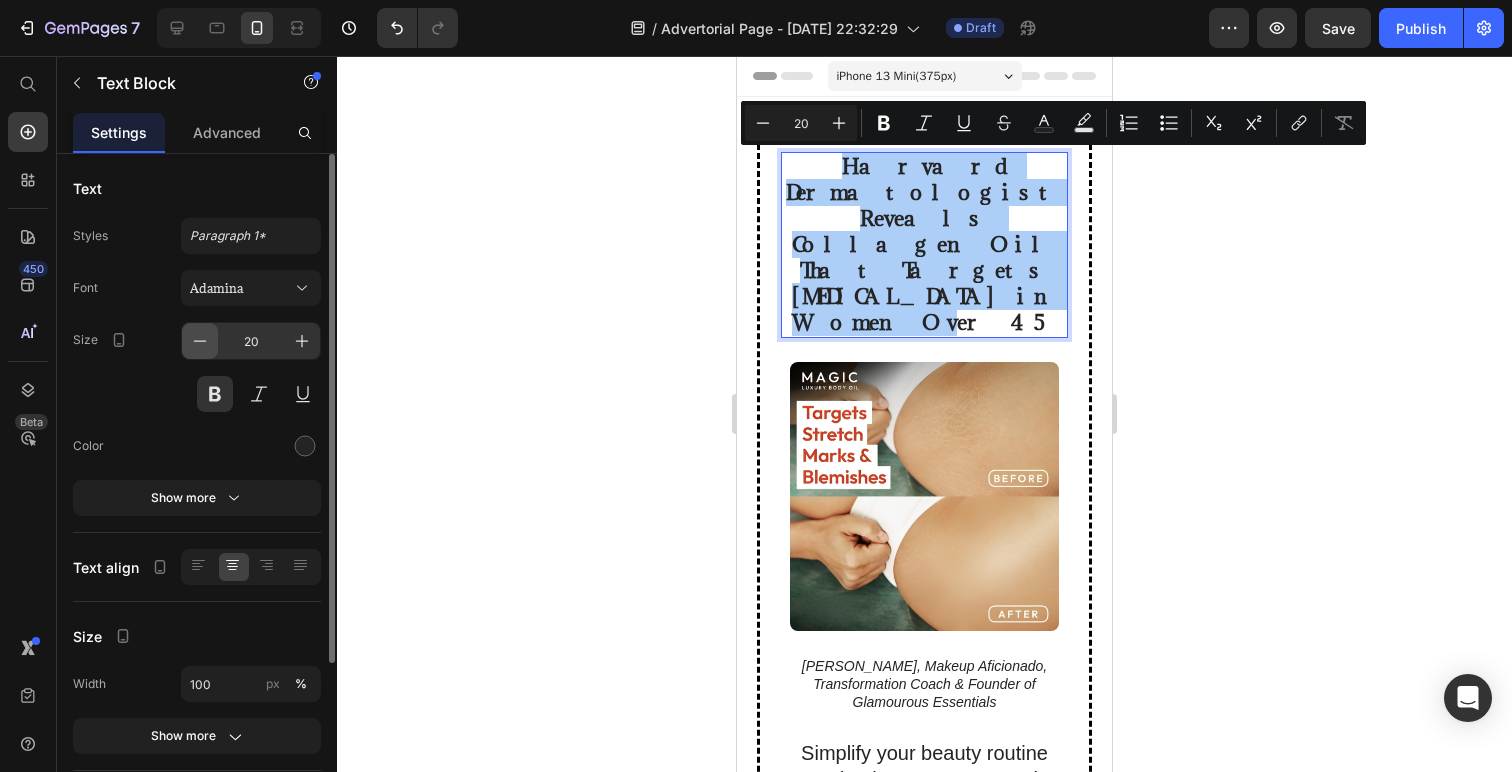 click at bounding box center [200, 341] 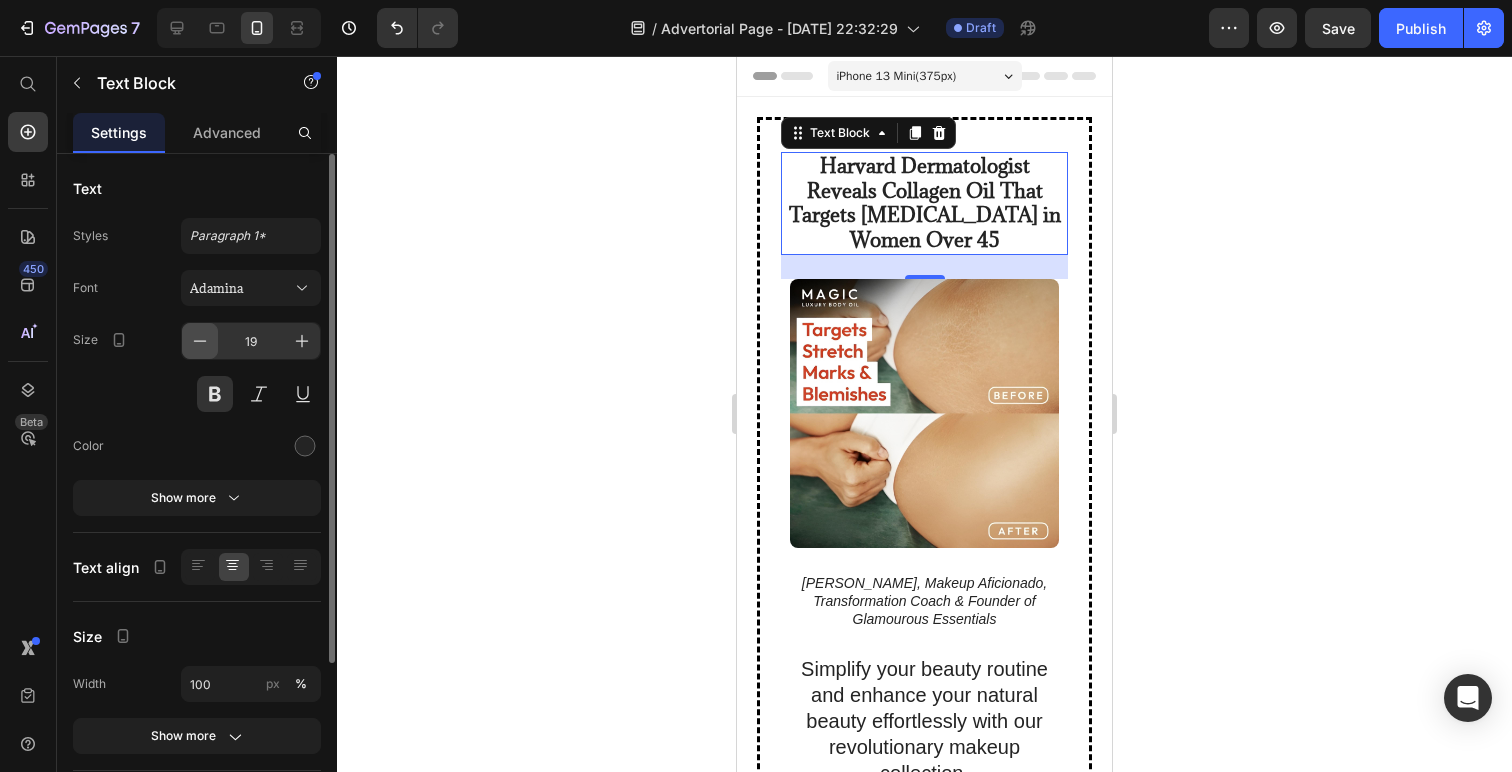 click at bounding box center (200, 341) 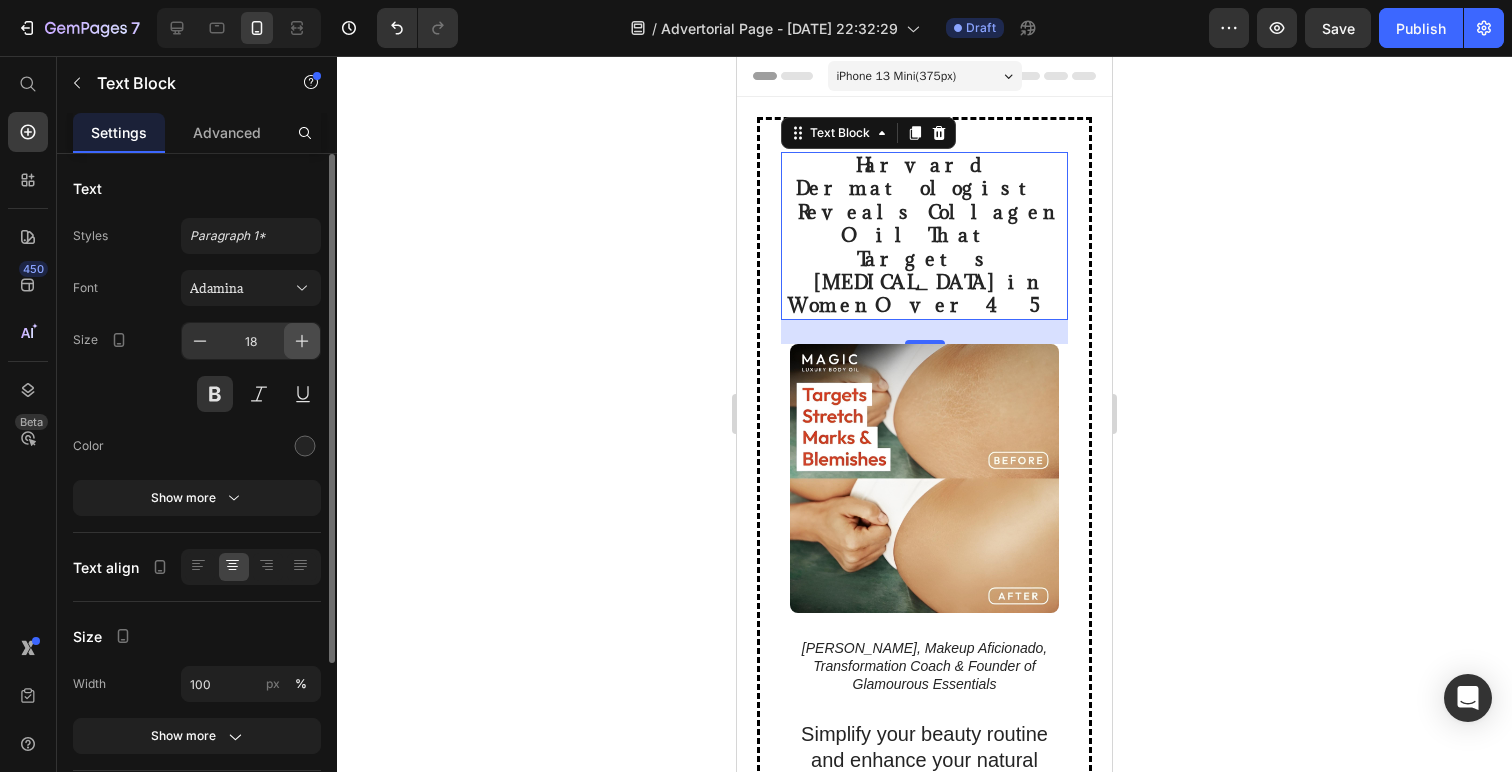 click 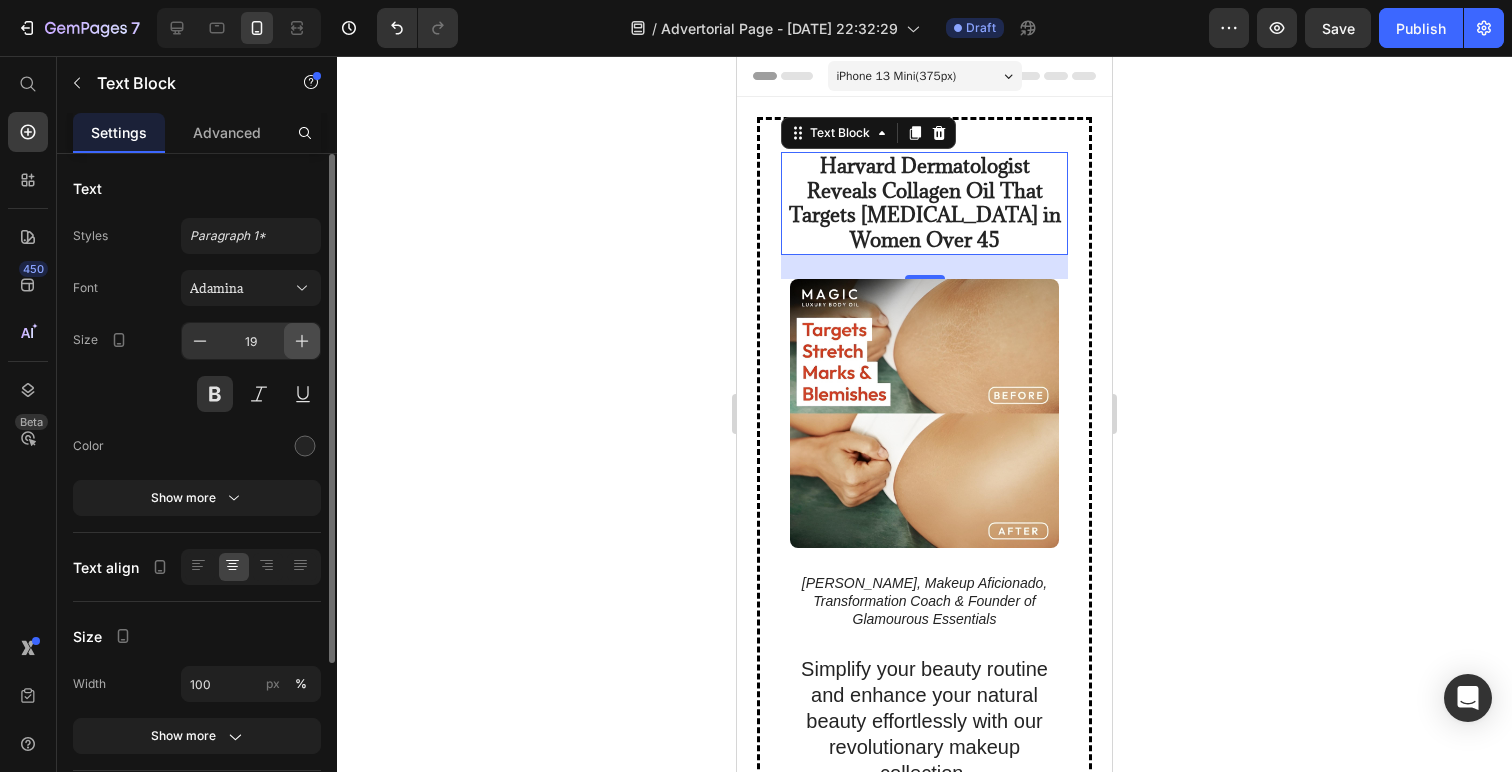 click 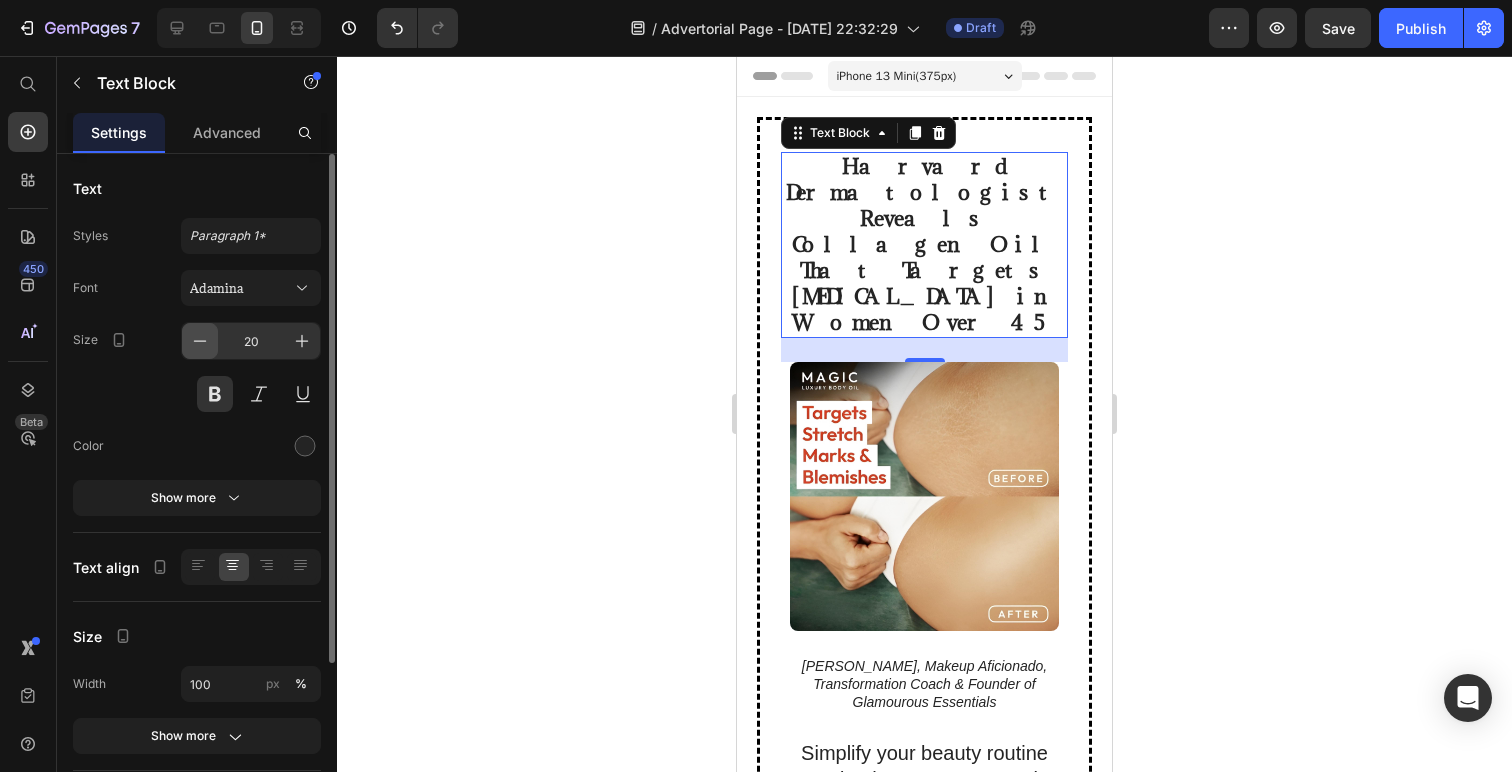 click at bounding box center (200, 341) 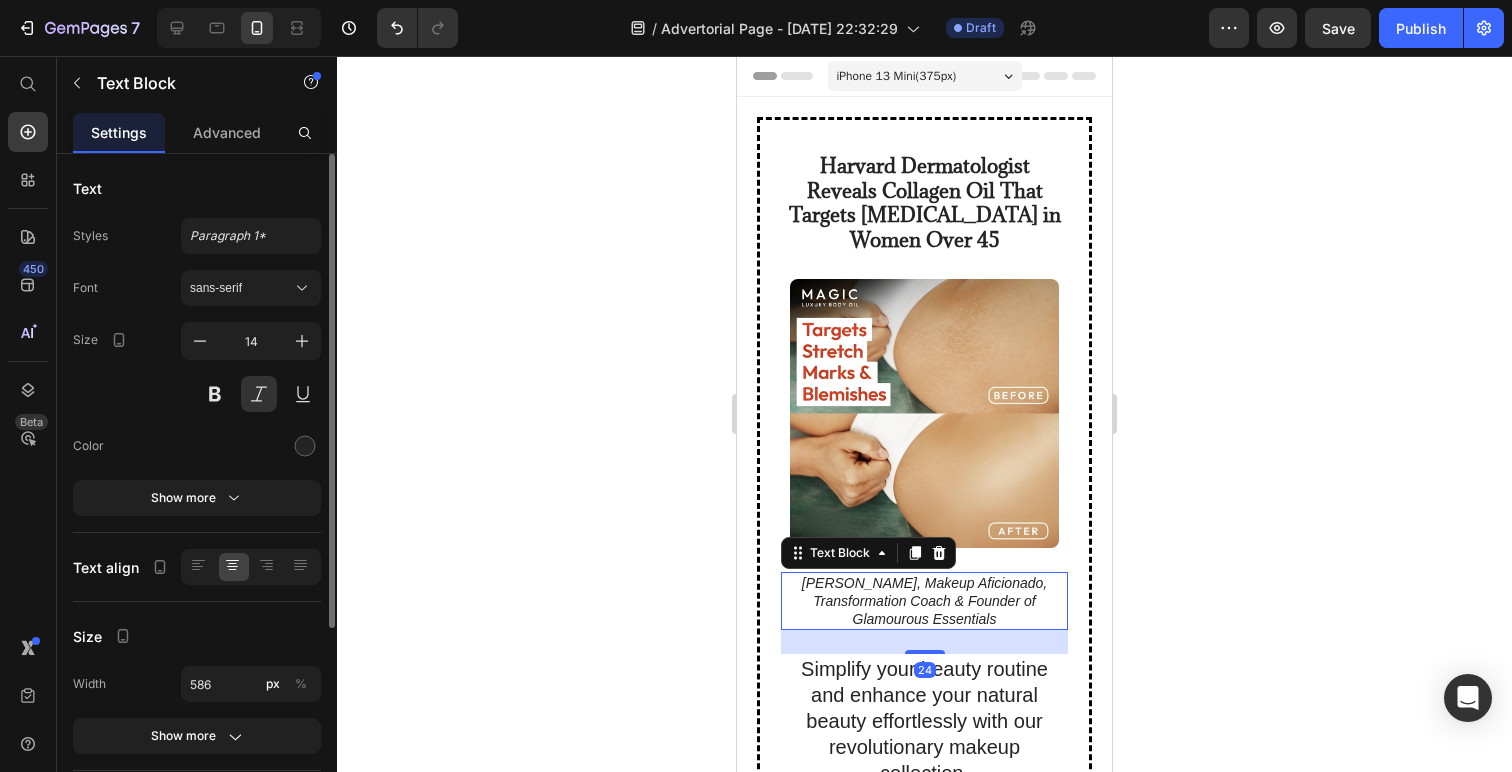 click on "[PERSON_NAME], Makeup Aficionado, Transformation Coach & Founder of Glamourous Essentials" at bounding box center [924, 601] 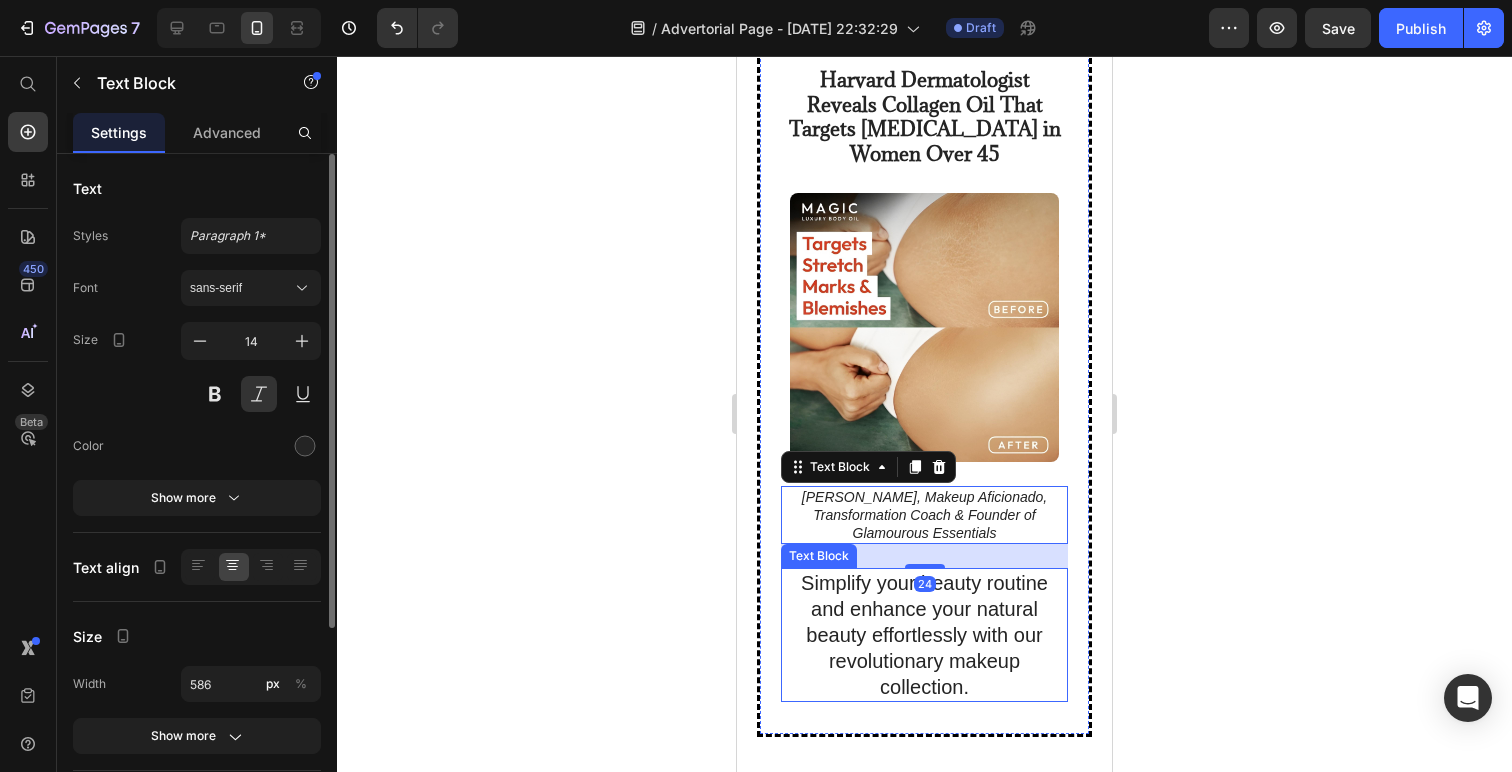 scroll, scrollTop: 22, scrollLeft: 0, axis: vertical 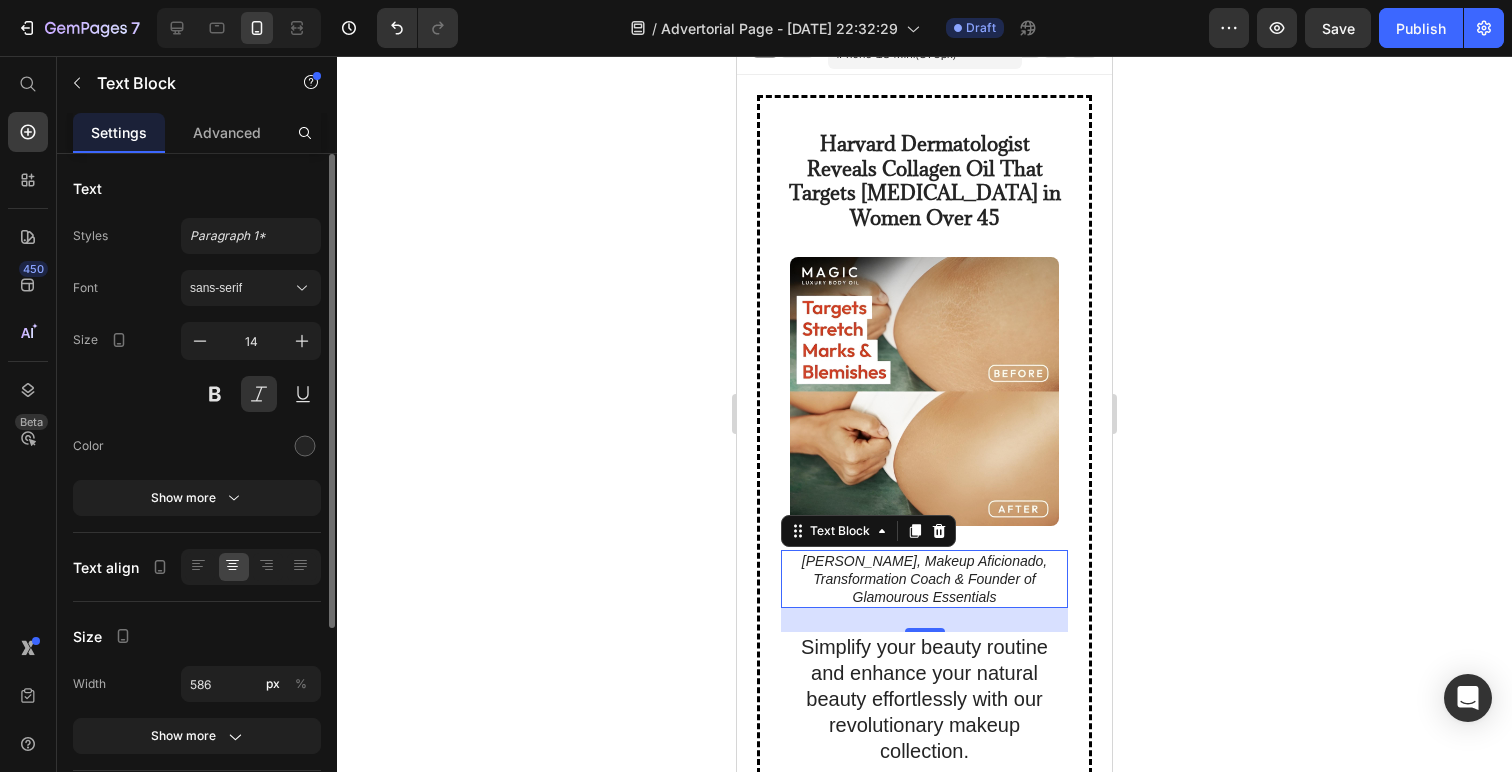 click 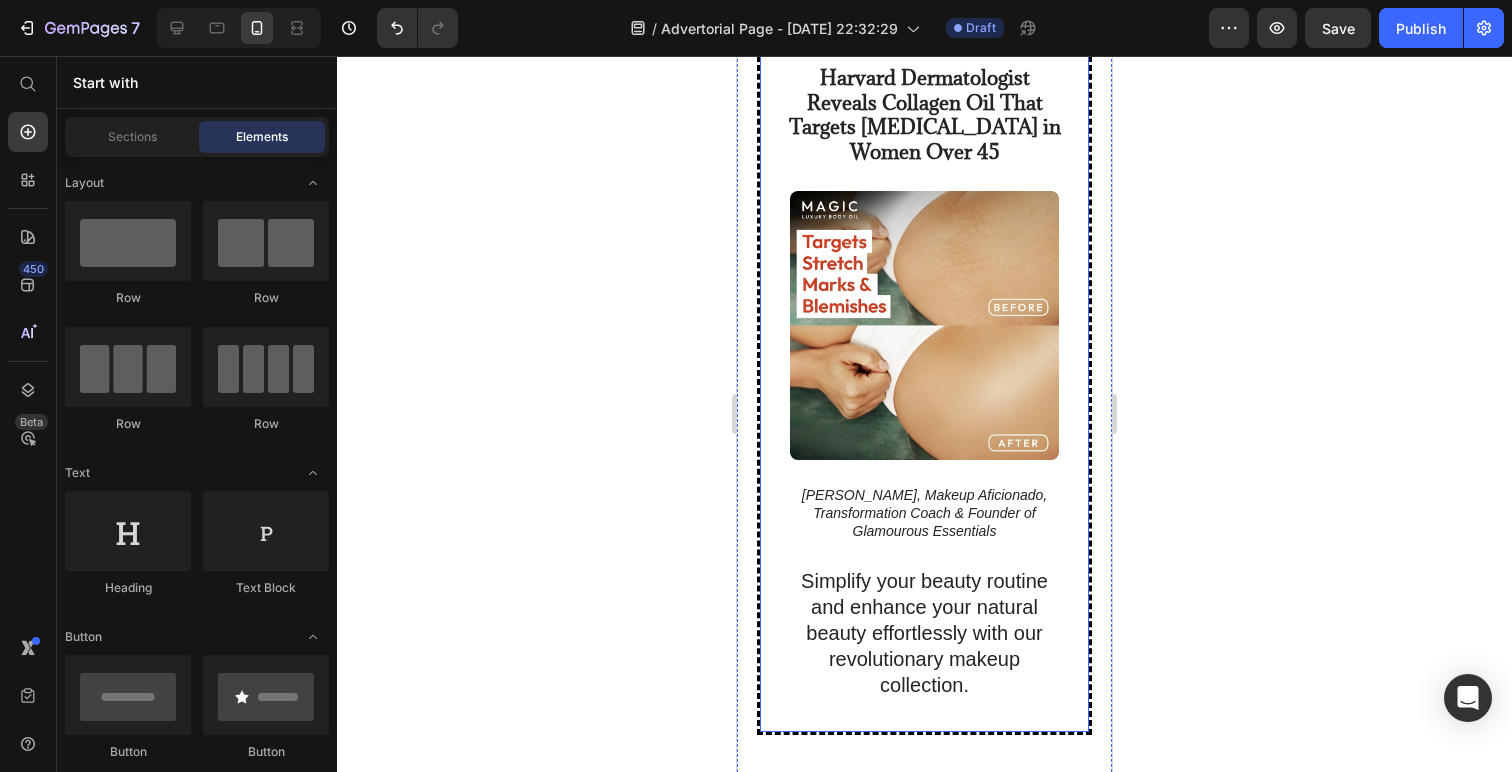 scroll, scrollTop: 91, scrollLeft: 0, axis: vertical 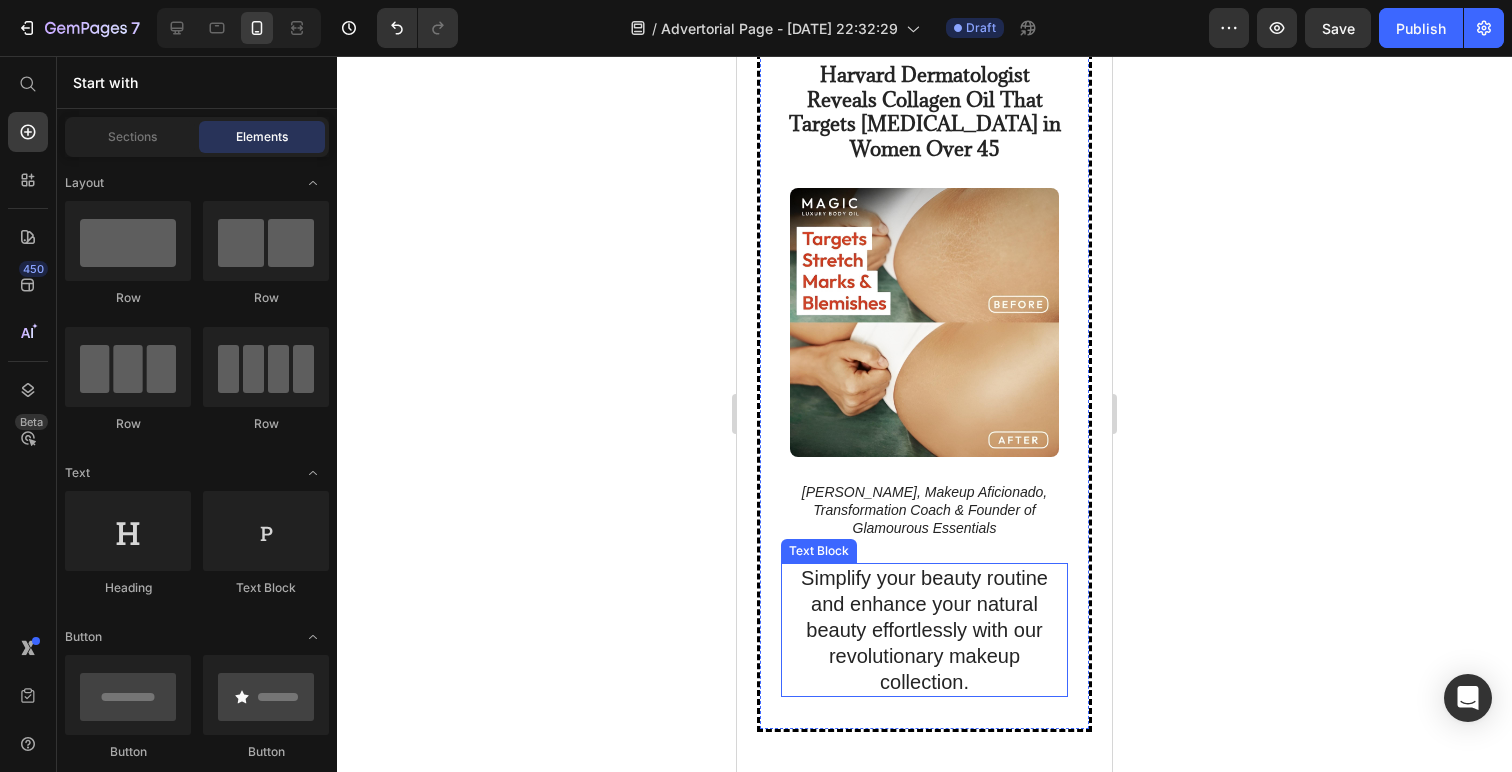 click on "Simplify your beauty routine and enhance your natural beauty effortlessly with our revolutionary makeup collection." at bounding box center (924, 630) 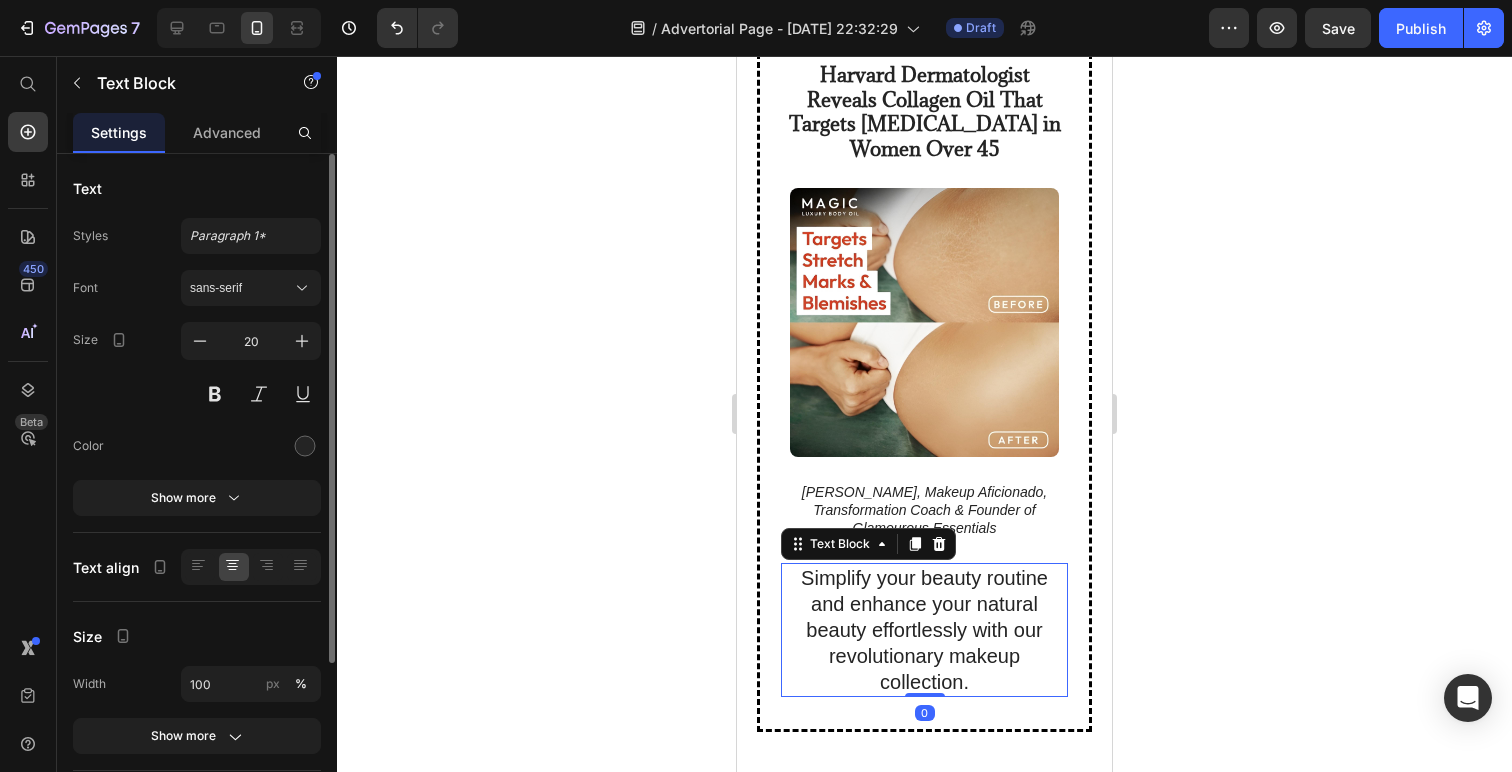 click on "Simplify your beauty routine and enhance your natural beauty effortlessly with our revolutionary makeup collection." at bounding box center (924, 630) 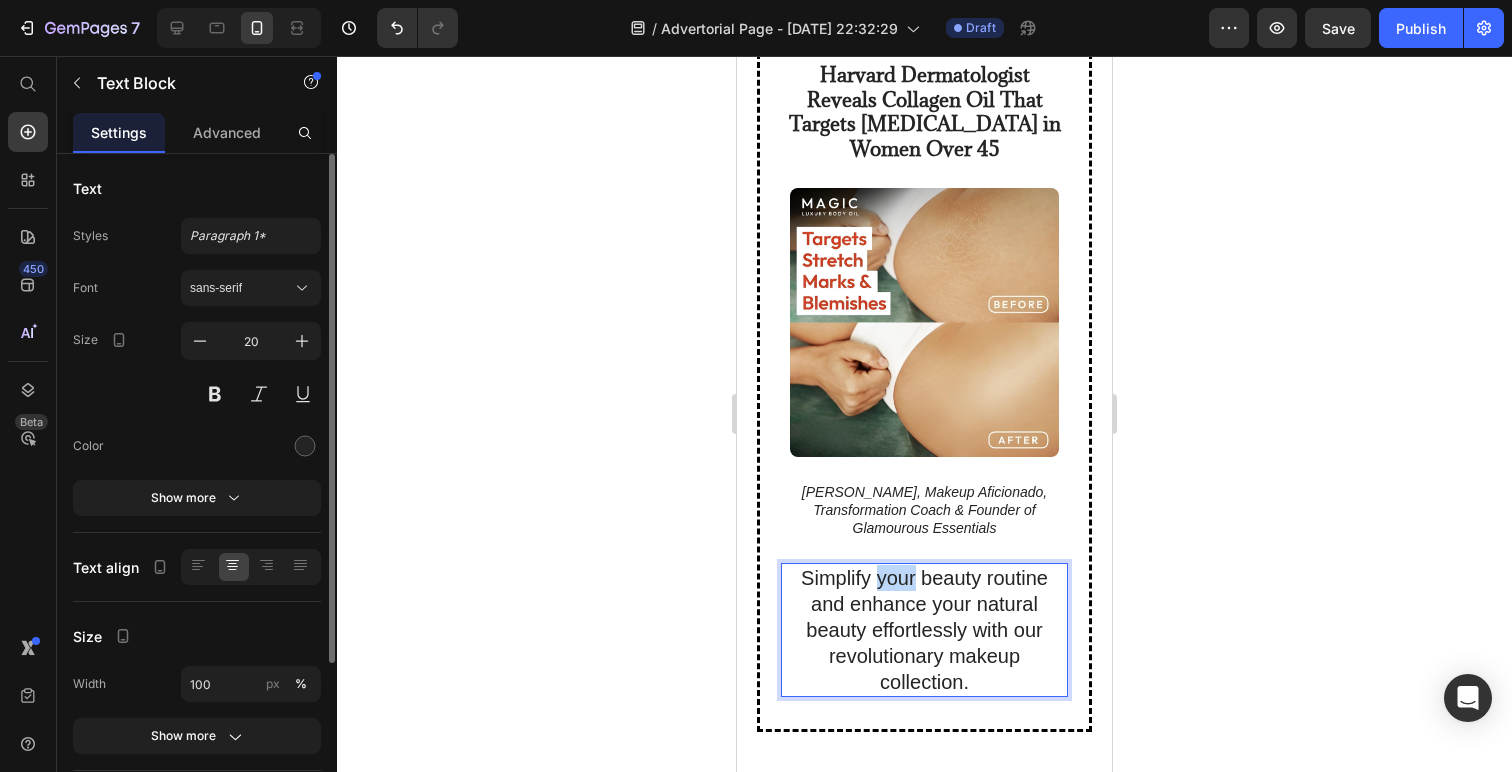 click on "Simplify your beauty routine and enhance your natural beauty effortlessly with our revolutionary makeup collection." at bounding box center (924, 630) 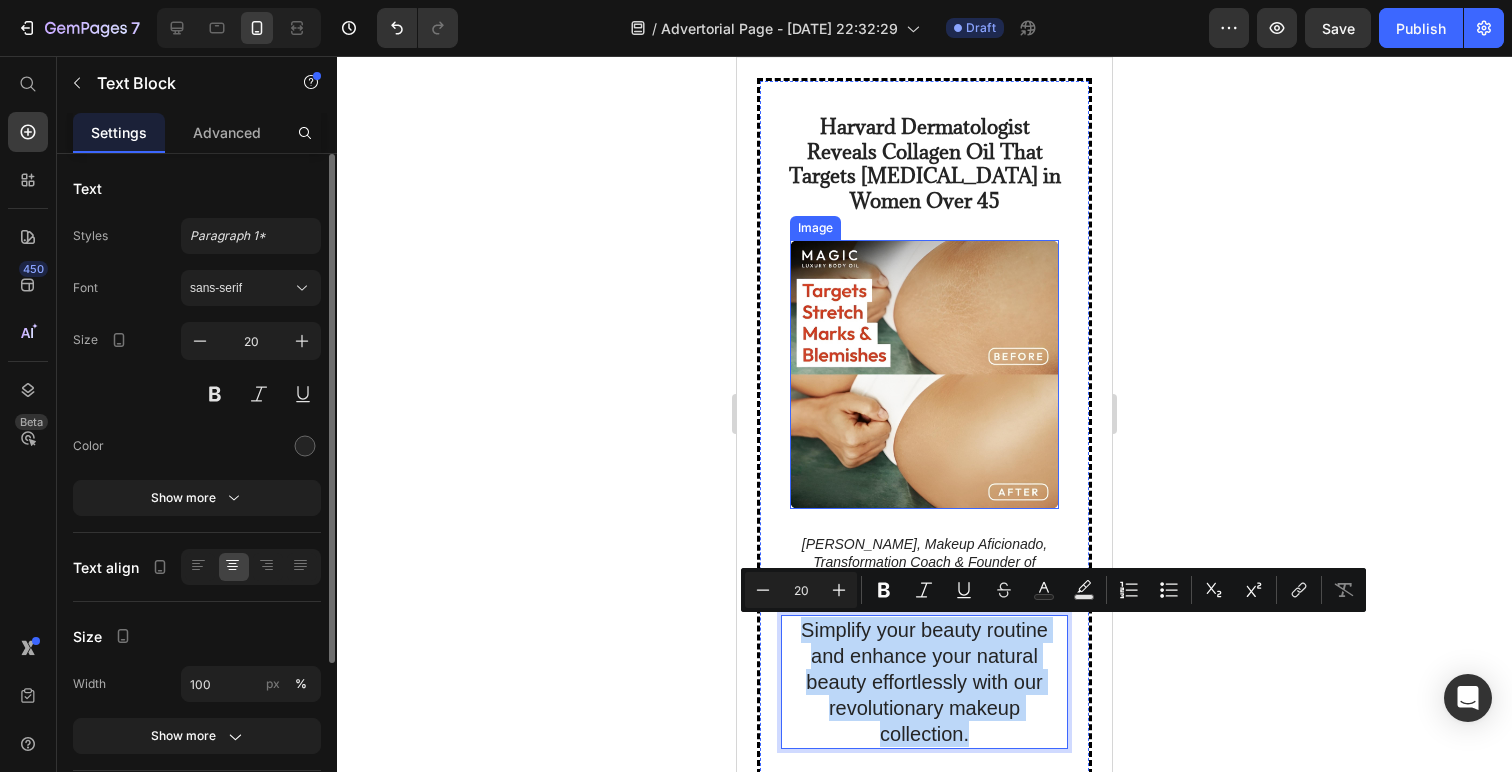 scroll, scrollTop: 56, scrollLeft: 0, axis: vertical 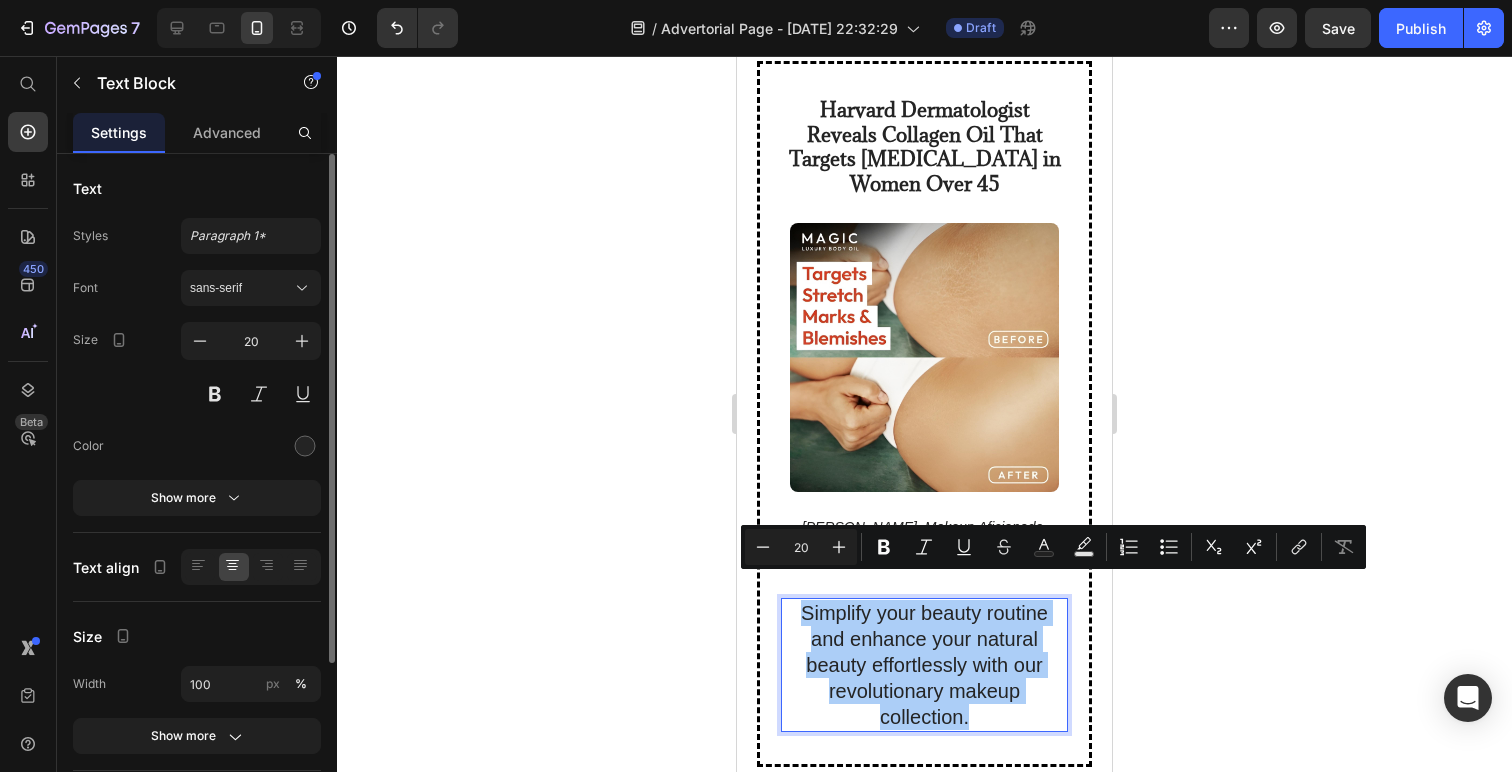 click 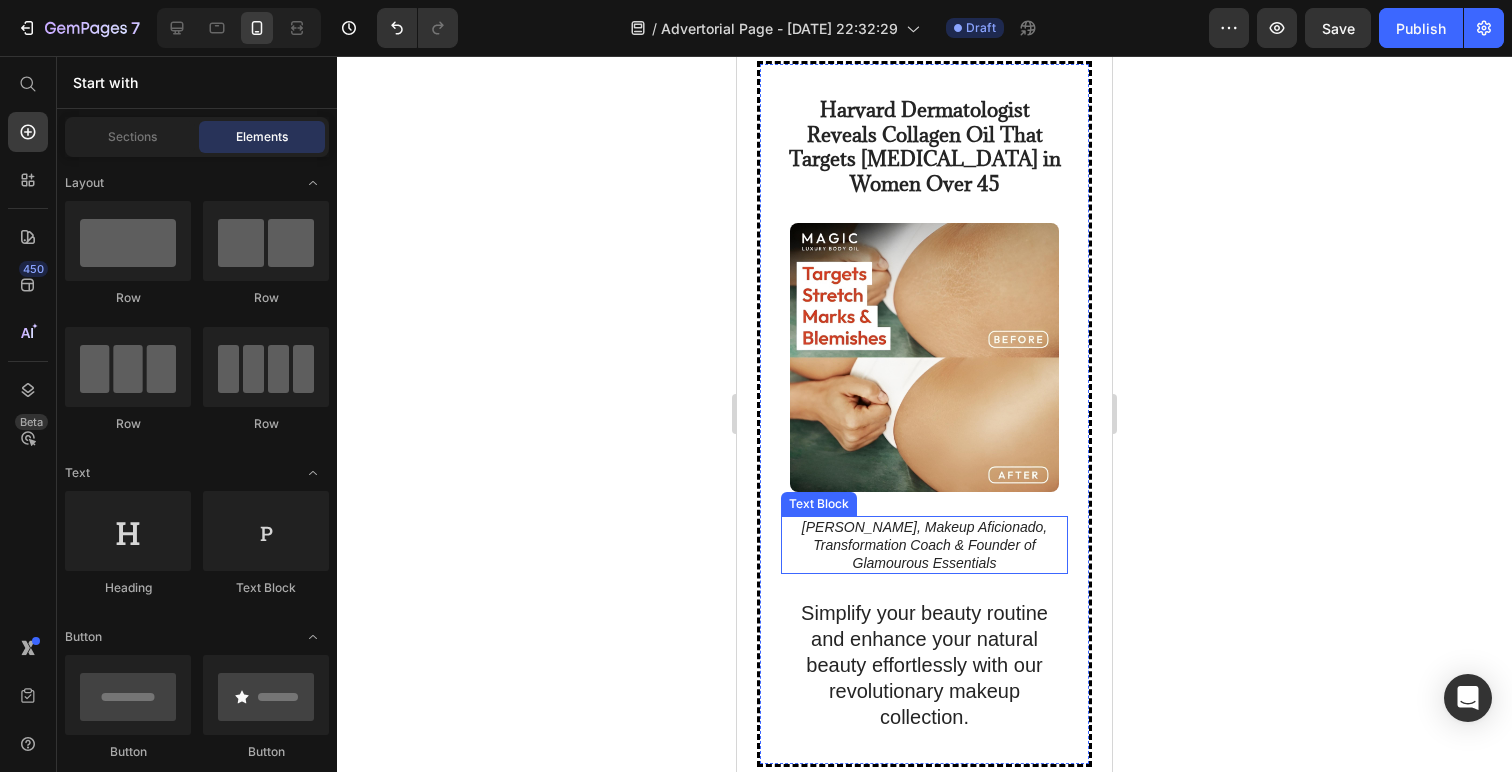 click on "[PERSON_NAME], Makeup Aficionado, Transformation Coach & Founder of Glamourous Essentials" at bounding box center [924, 545] 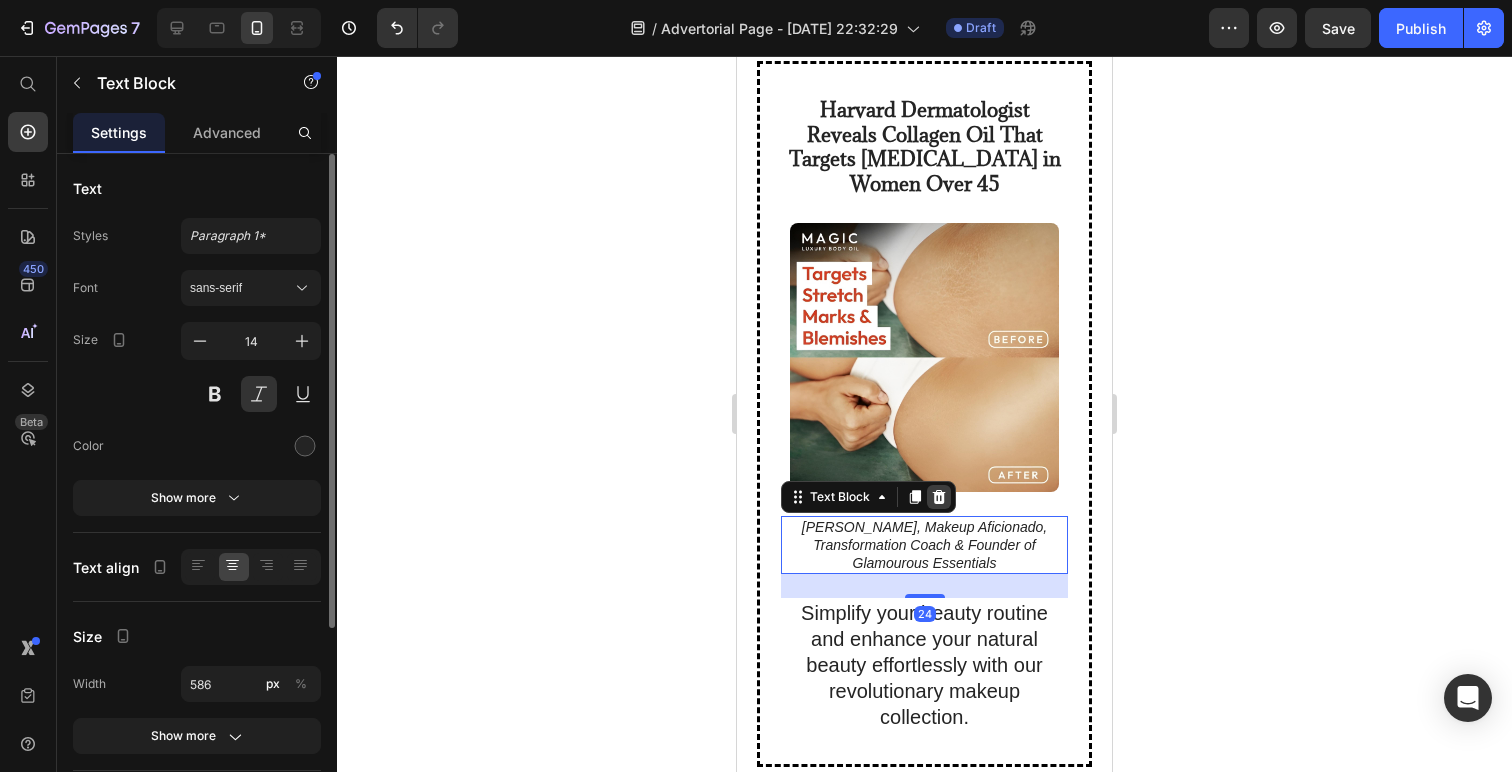 click 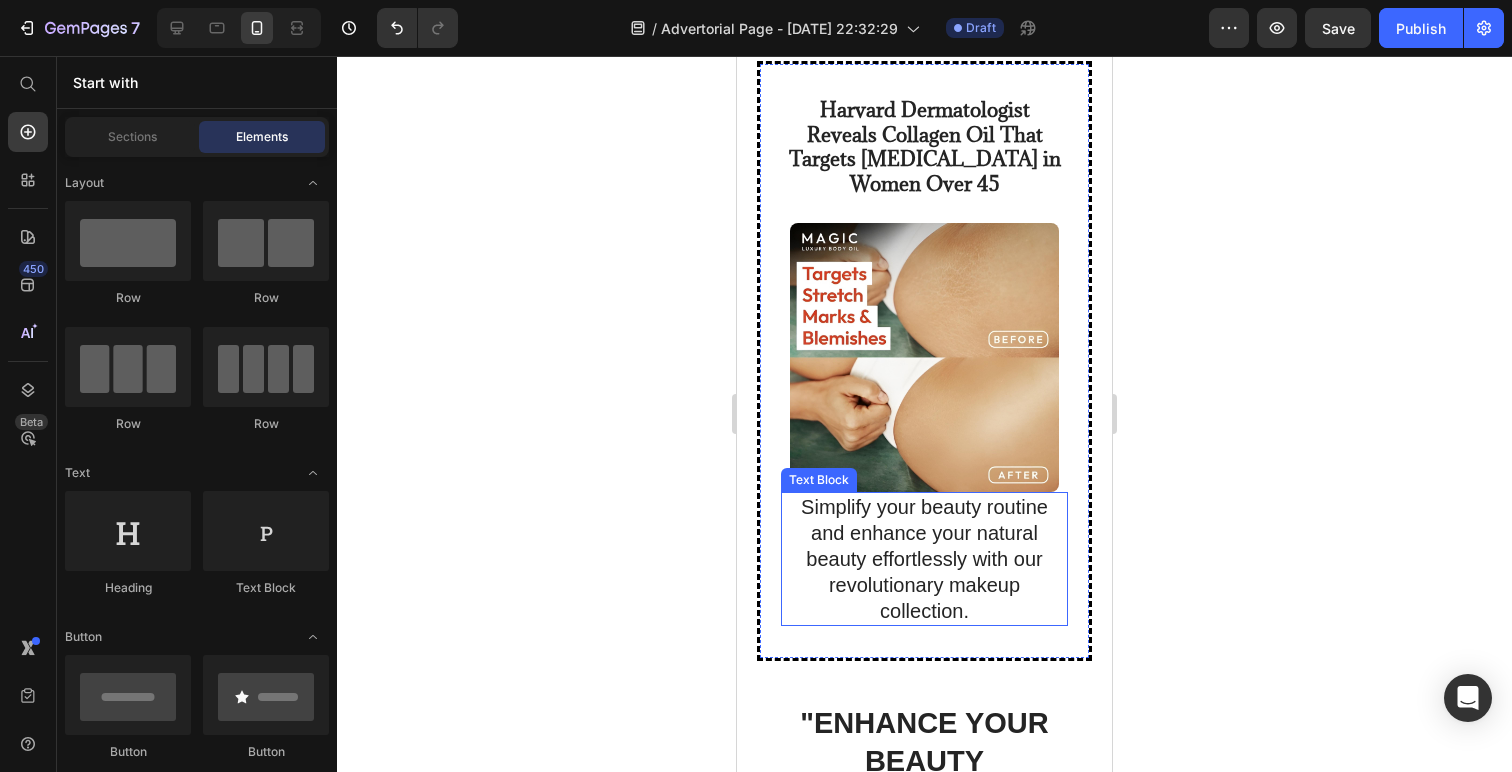 click on "Simplify your beauty routine and enhance your natural beauty effortlessly with our revolutionary makeup collection." at bounding box center (924, 559) 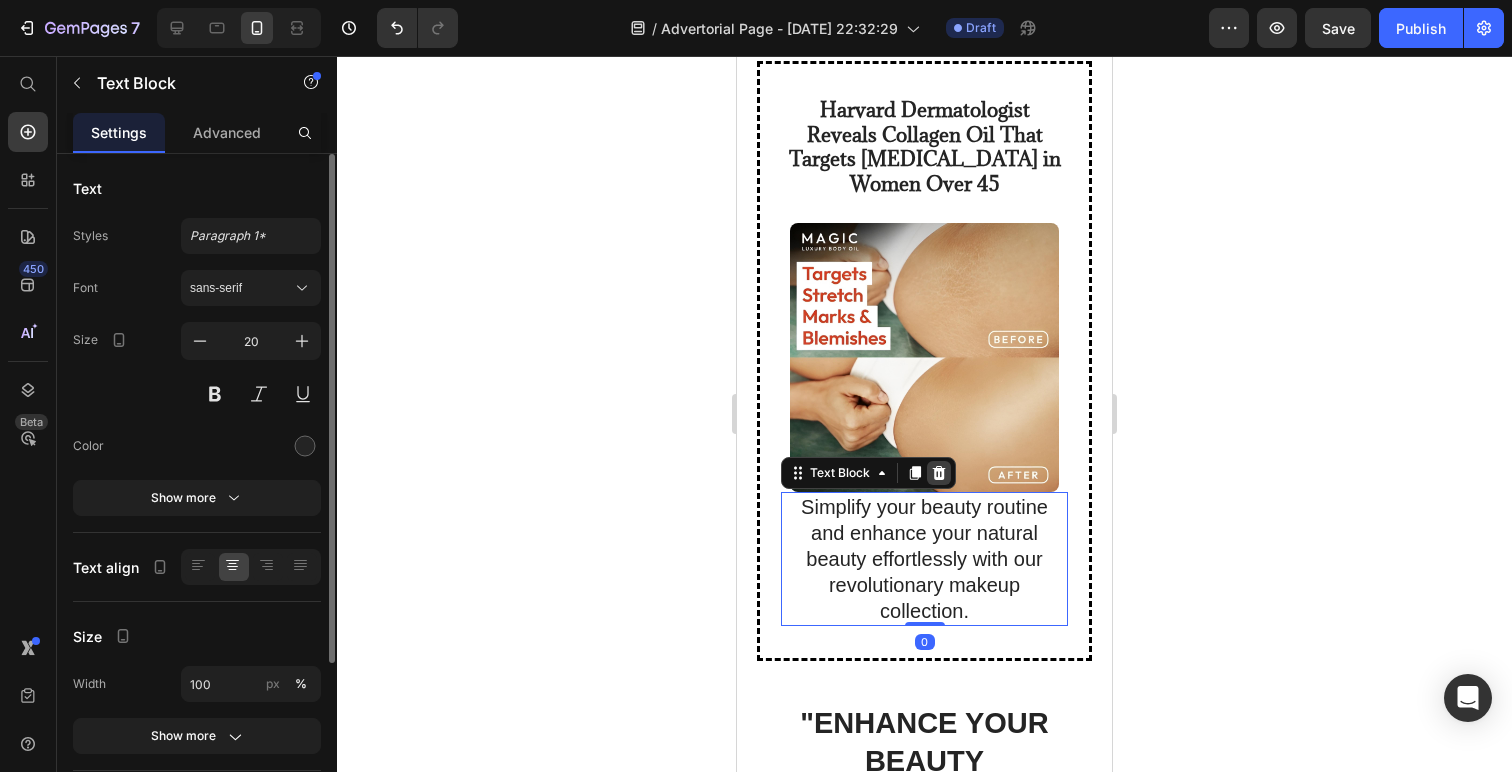click 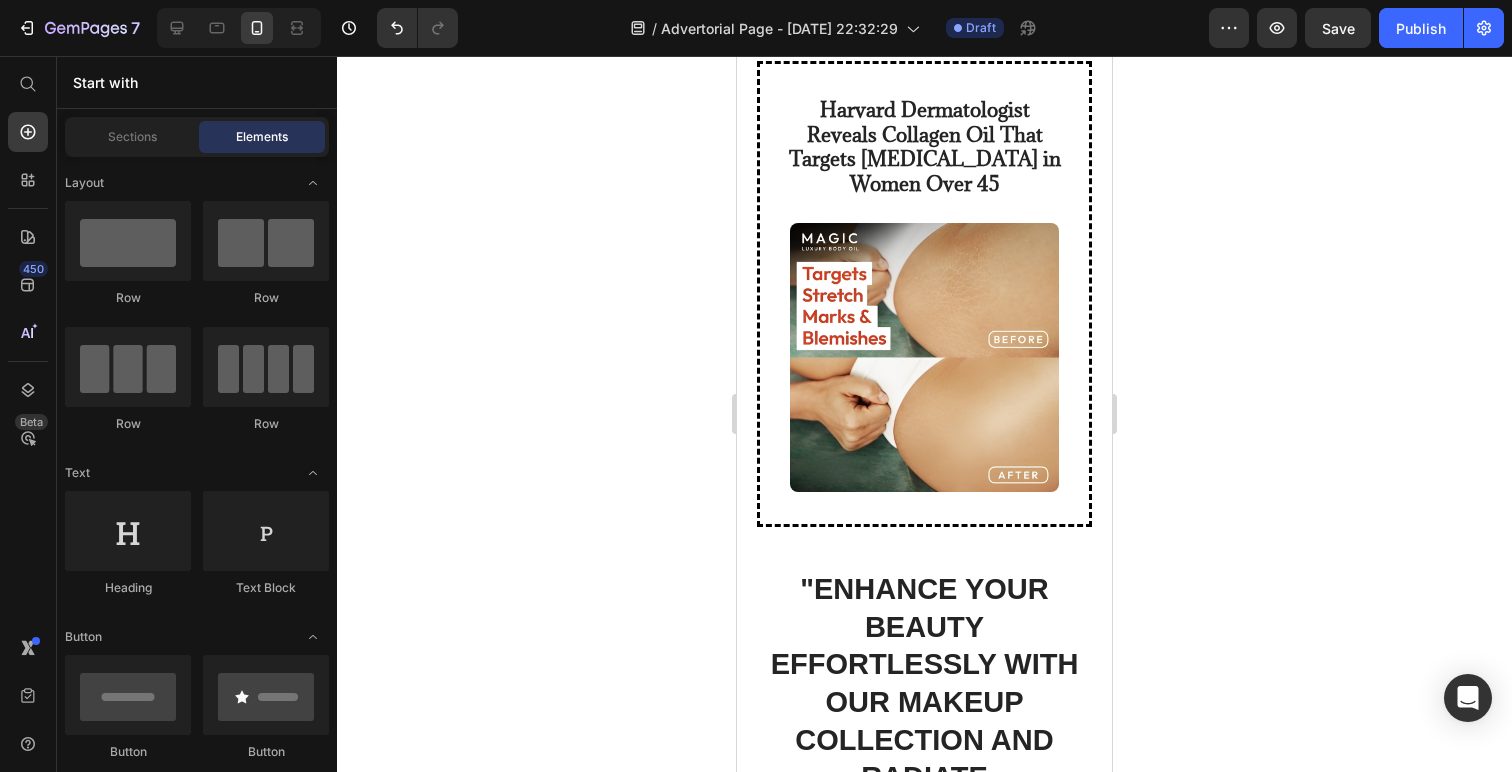 click 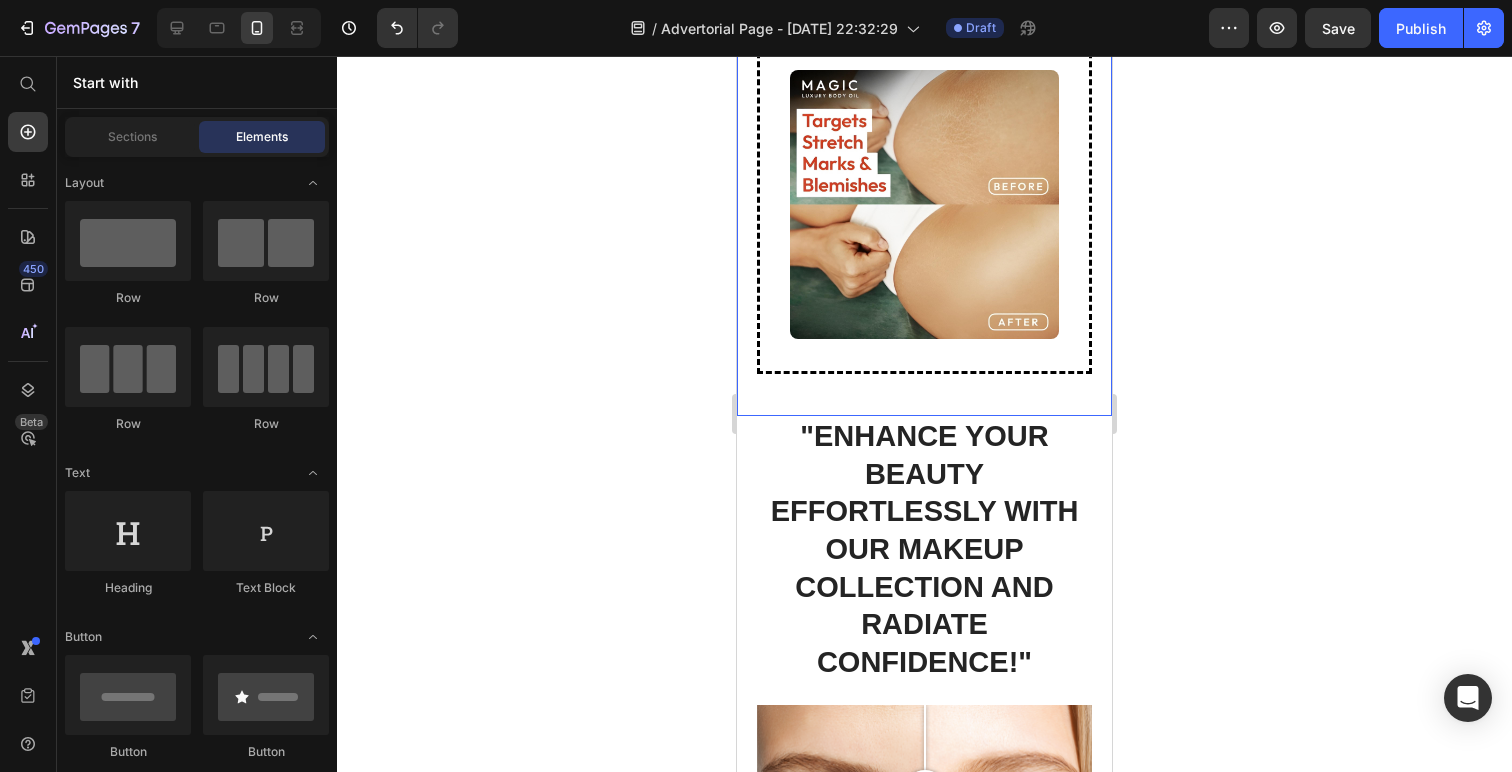 scroll, scrollTop: 231, scrollLeft: 0, axis: vertical 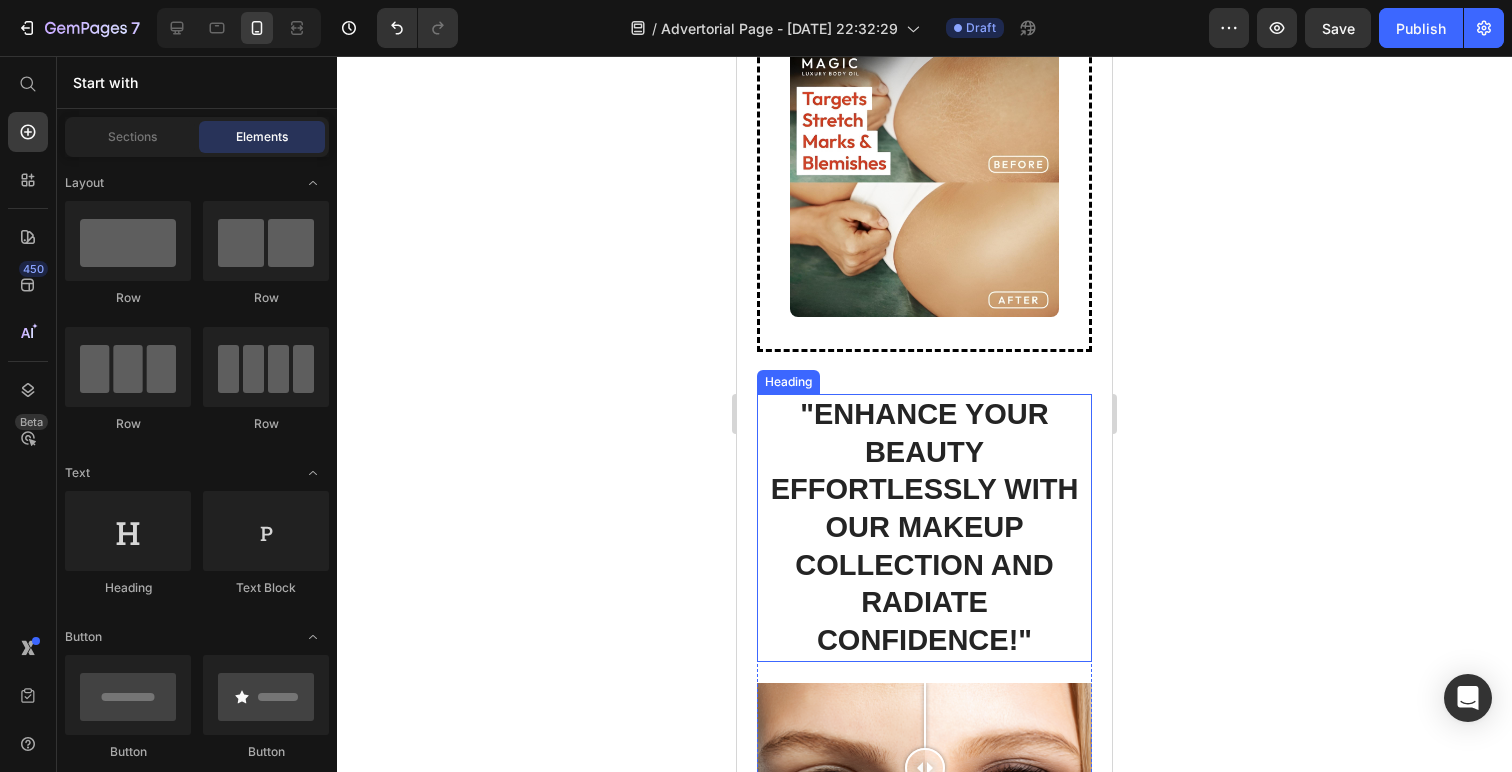 click on ""Enhance your beauty effortlessly with our makeup collection and radiate confidence!"" at bounding box center [924, 528] 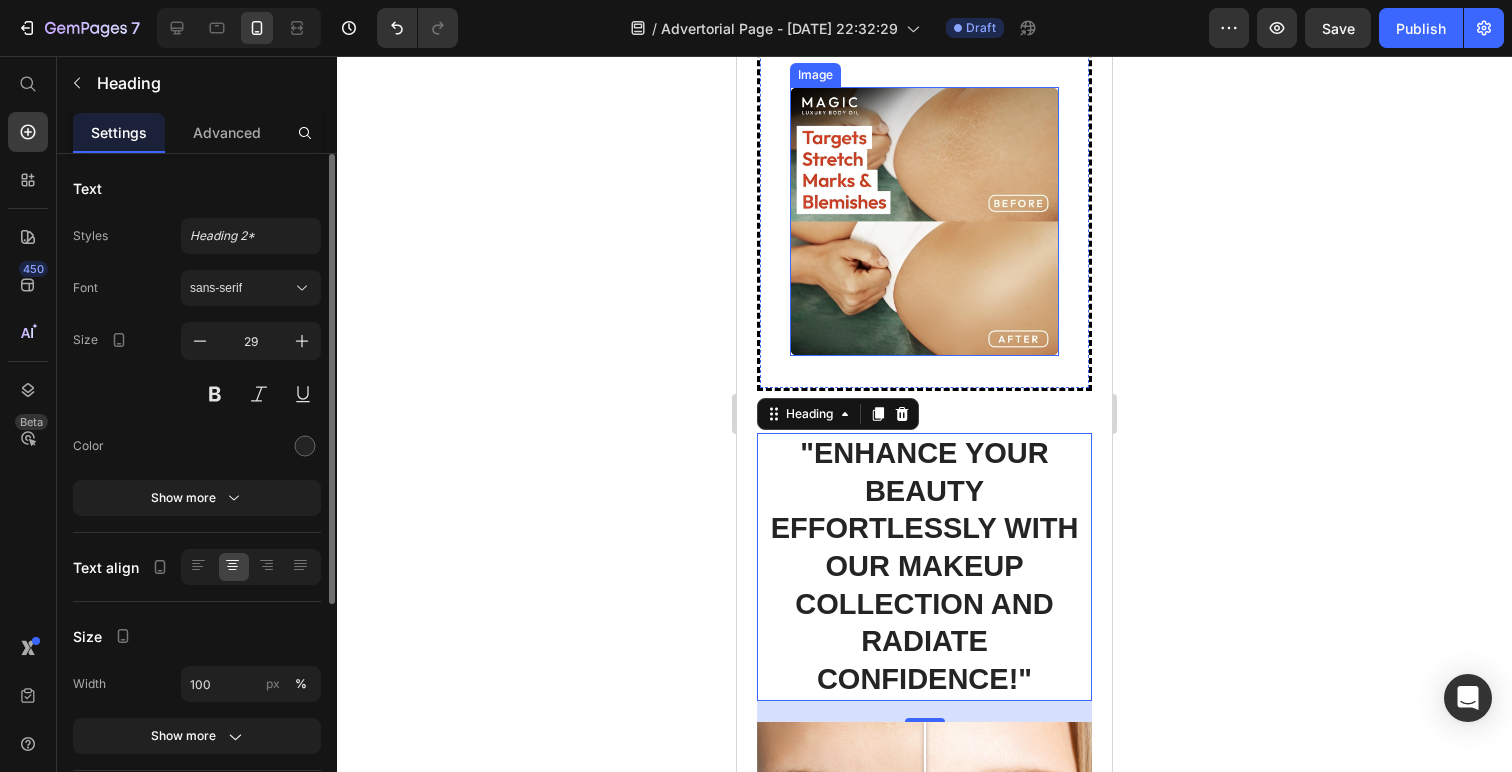 scroll, scrollTop: 303, scrollLeft: 0, axis: vertical 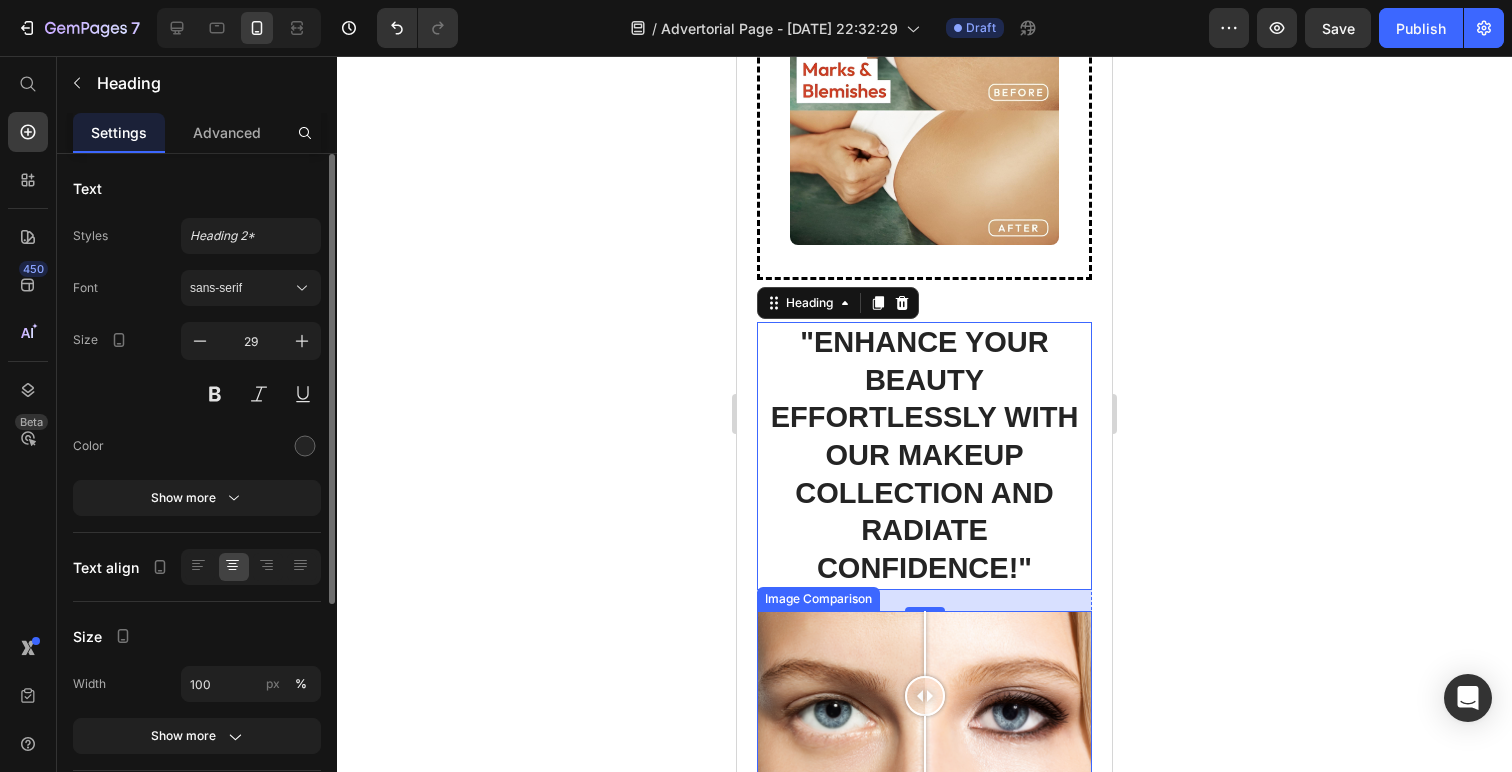 click at bounding box center (924, 696) 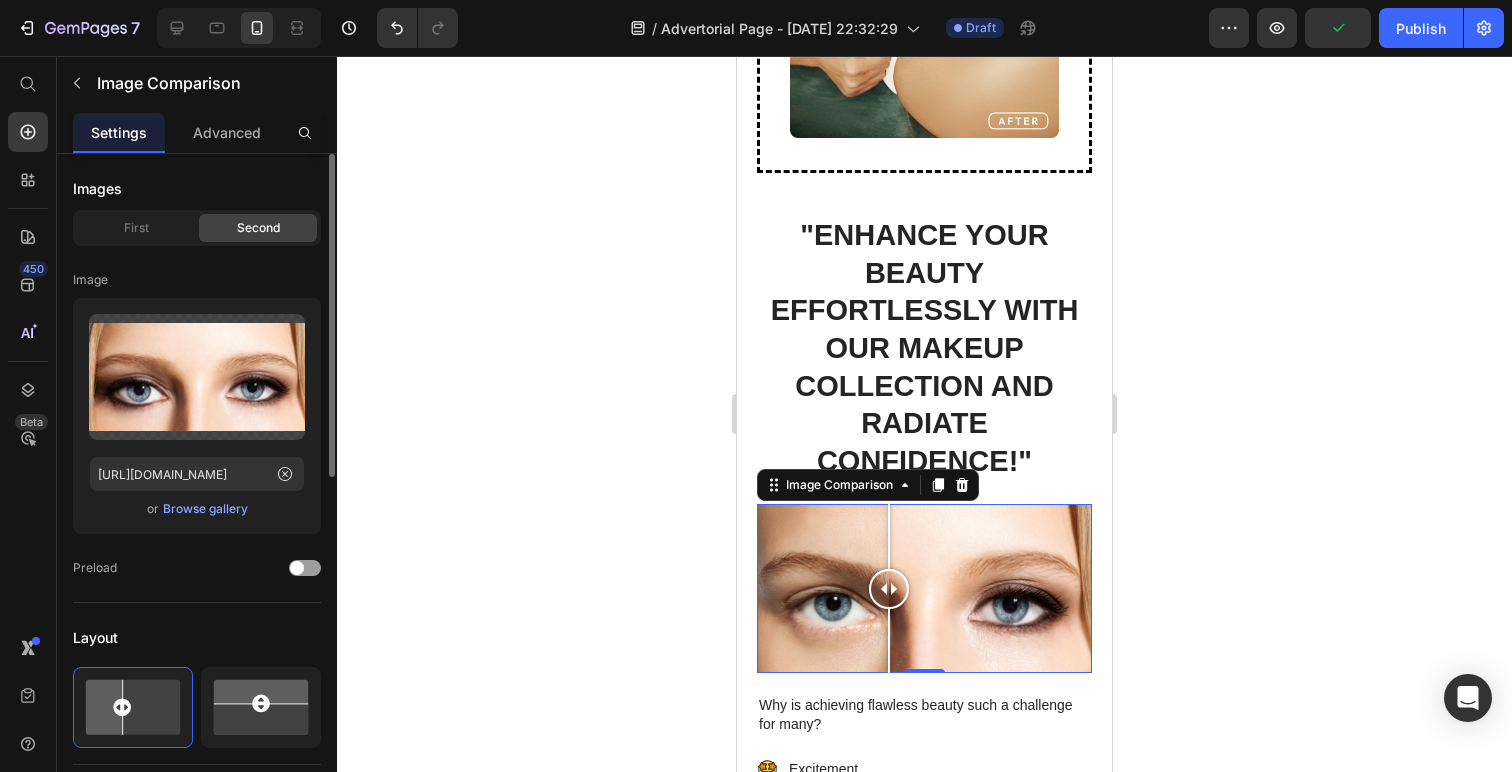 scroll, scrollTop: 439, scrollLeft: 0, axis: vertical 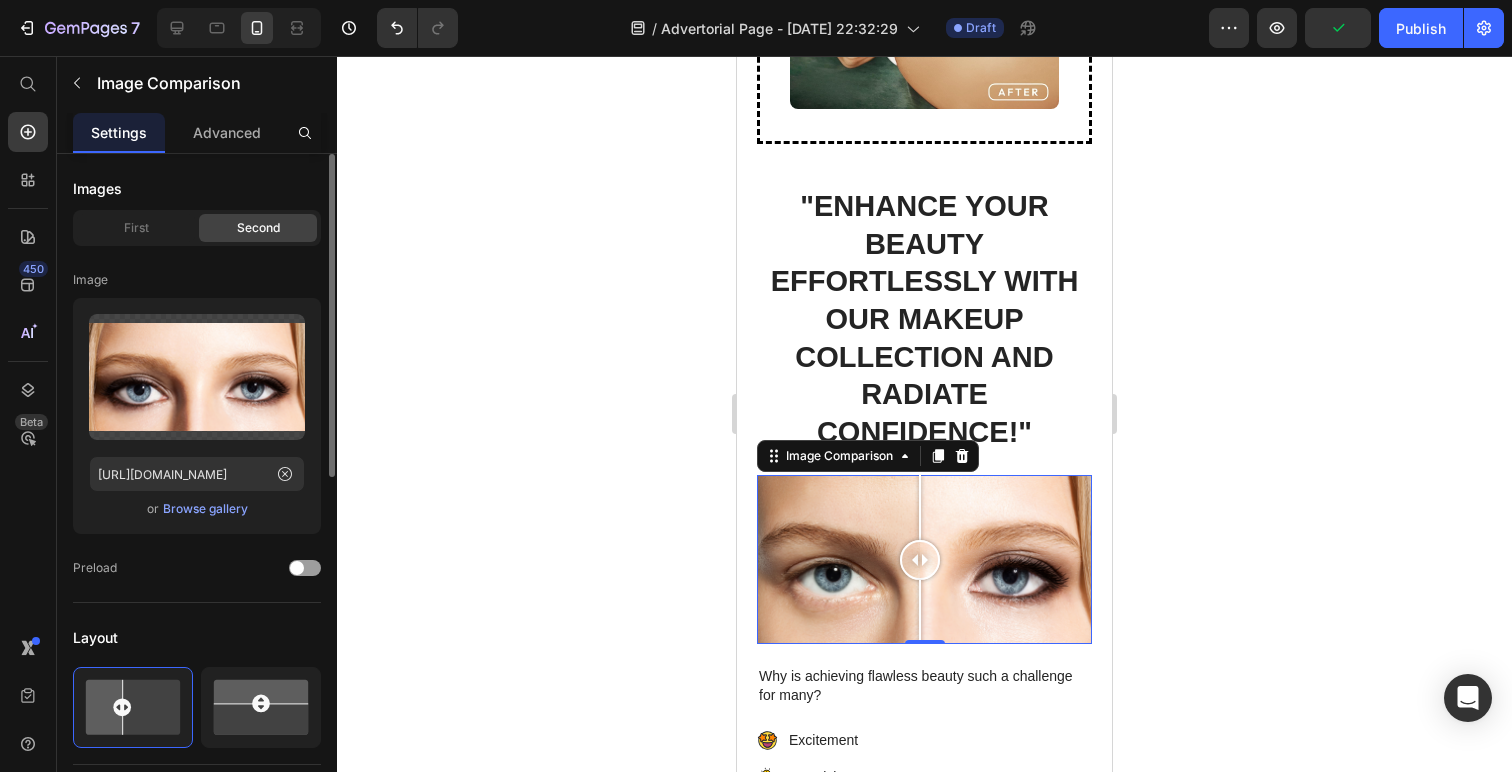 drag, startPoint x: 889, startPoint y: 536, endPoint x: 936, endPoint y: 539, distance: 47.095646 